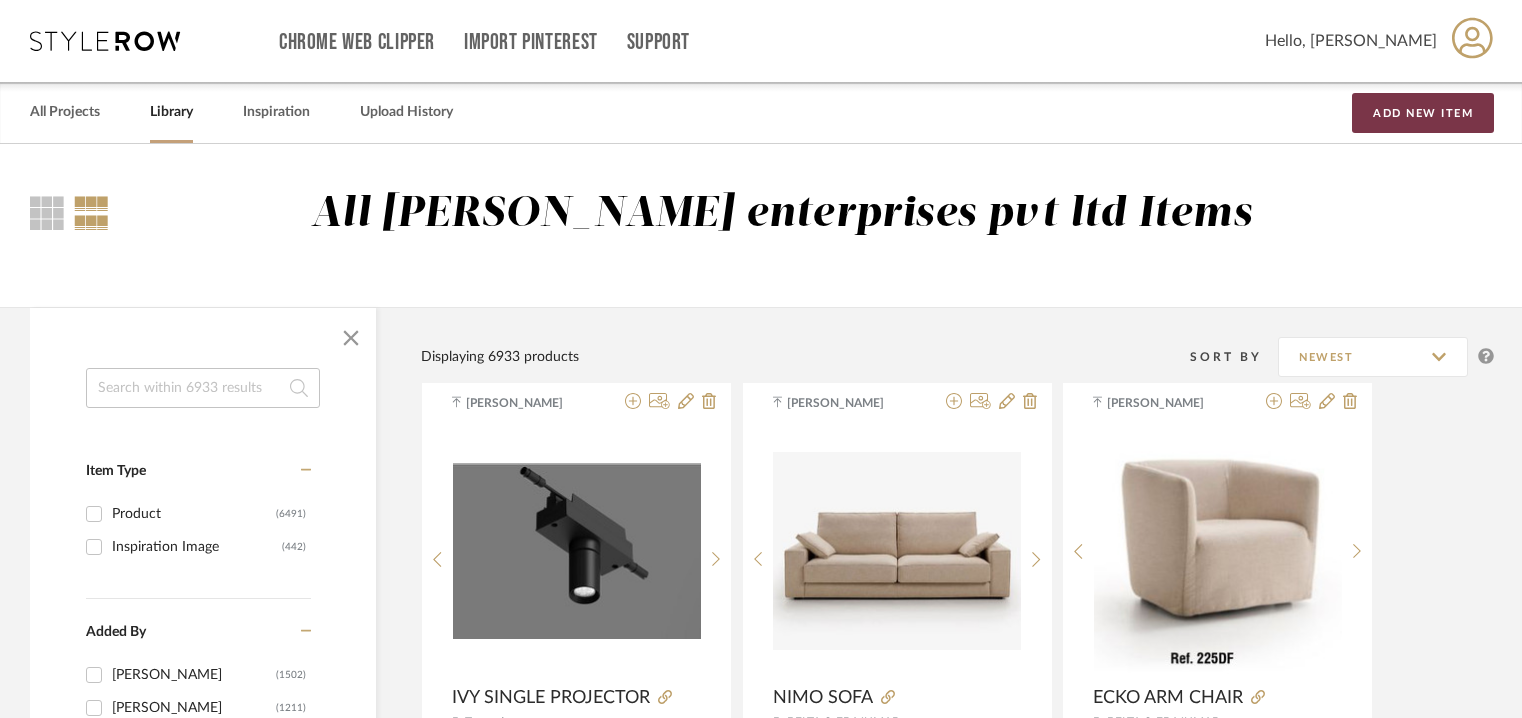 scroll, scrollTop: 0, scrollLeft: 0, axis: both 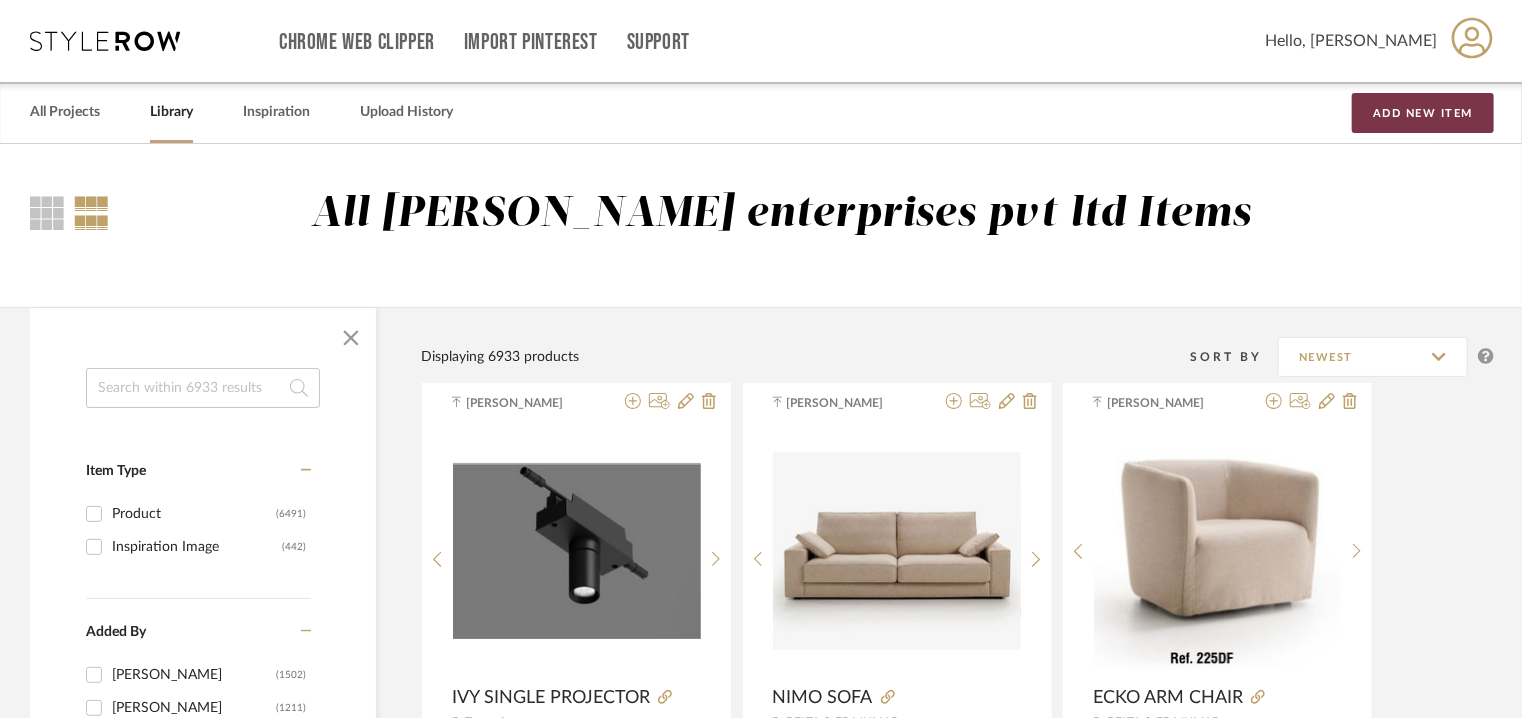 click on "Add New Item" at bounding box center (1423, 113) 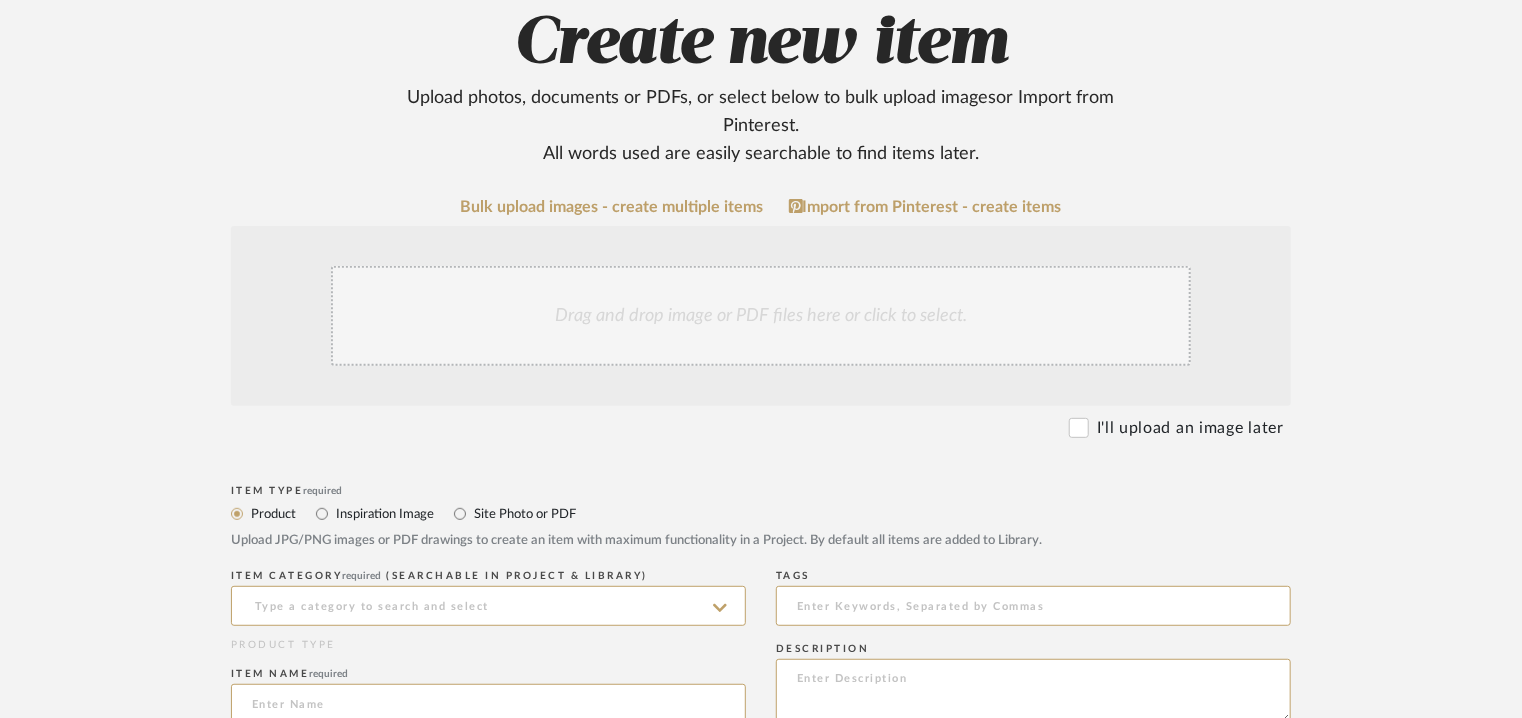 scroll, scrollTop: 600, scrollLeft: 0, axis: vertical 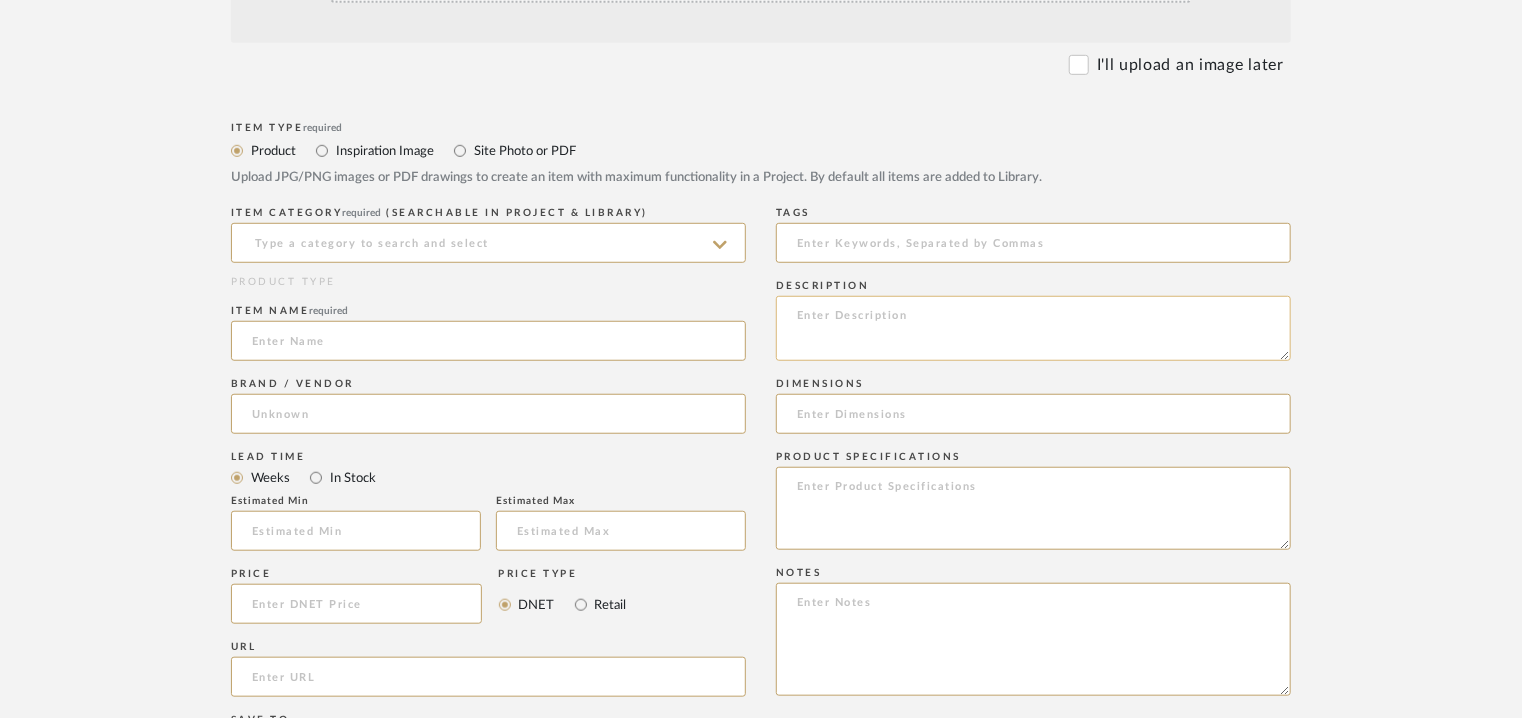 click 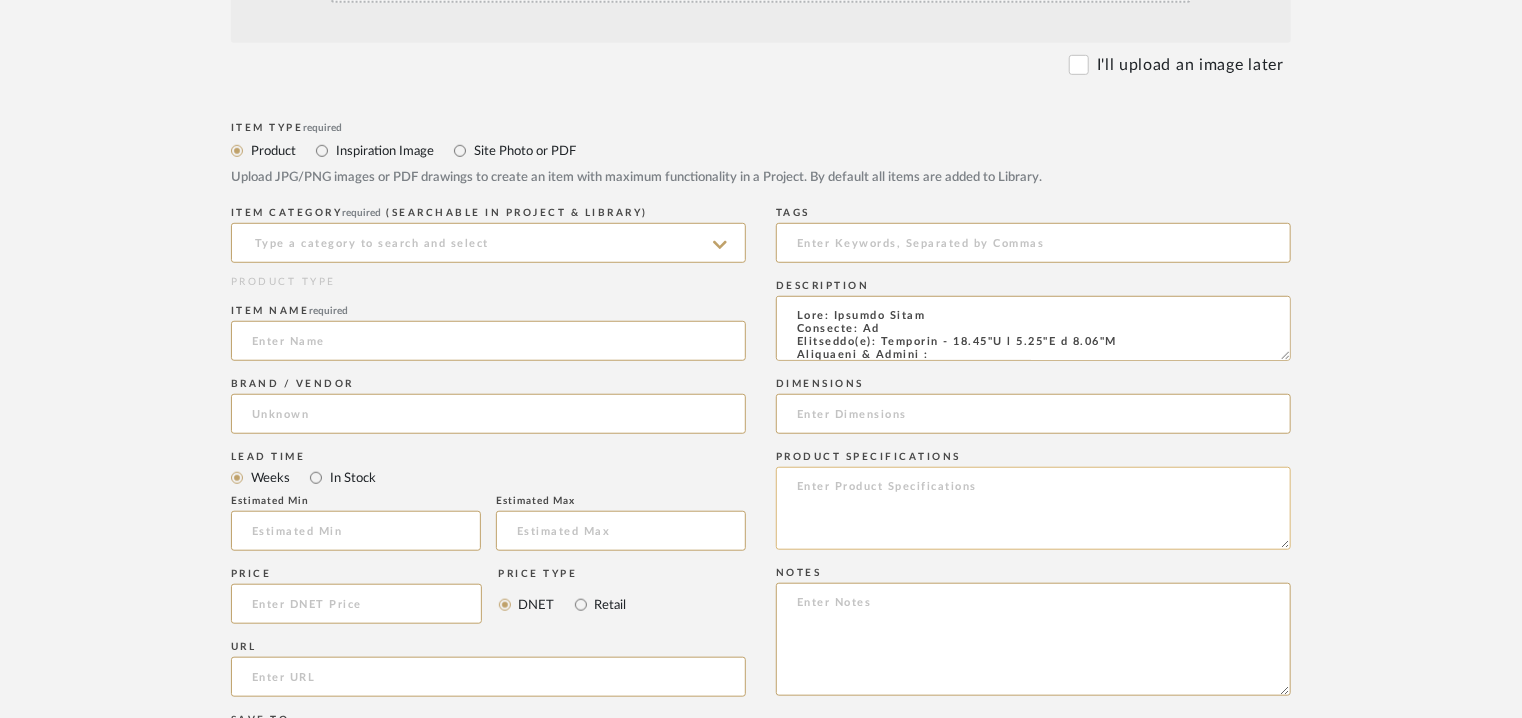 scroll, scrollTop: 613, scrollLeft: 0, axis: vertical 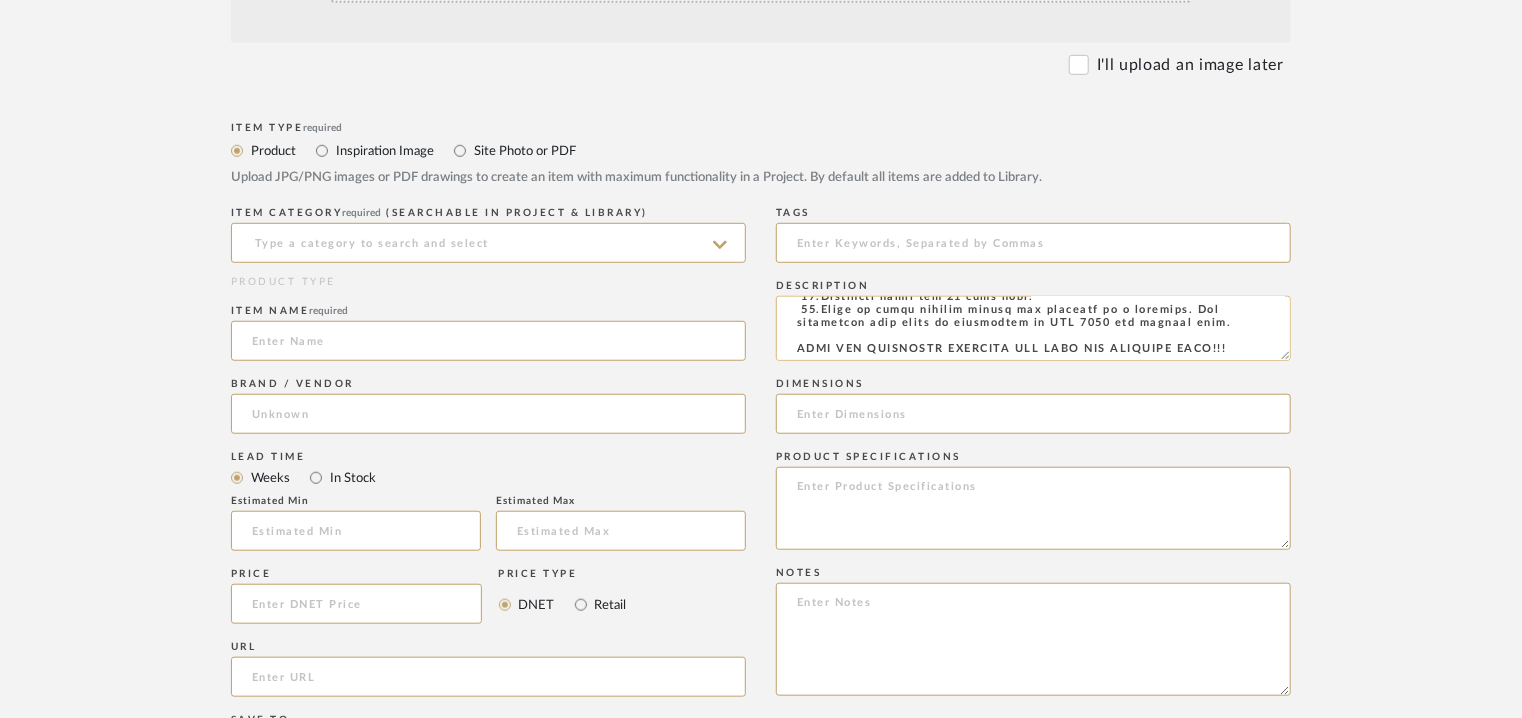 drag, startPoint x: 793, startPoint y: 353, endPoint x: 1231, endPoint y: 346, distance: 438.05594 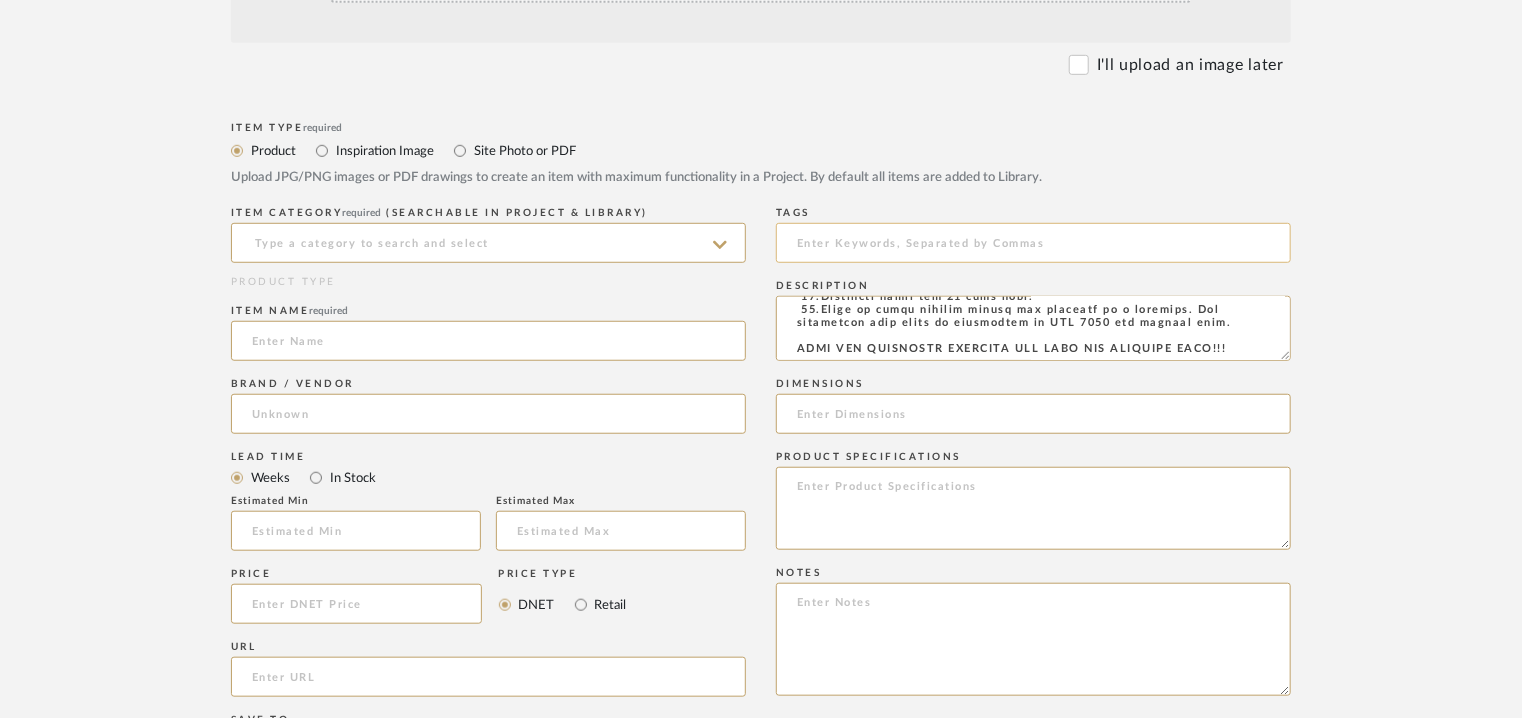 type on "Type: Outdoor Light
Designer: Na
Dimension(s): Multiple - 17.40"L x 2.36"W x 5.31"H
Materials & Finish :
Light Source :  *Lumens : SP - 612Lm/ FL - 662Lm
WFL - 560
IP65
CRI Ra90
Colour temperature 2700K/ 3000K/ 3500K/ 4000k
Voltage : 24W
Cord length :  Na
Installation requirements, if any: (such as mounting options, electrical wiring, or compatibility with existing infrastructure) : Na
Lighting controls: (compatibility with lighting control systems, such as dimmers, timers,)  :  Dali
Product description: IVY smart lighting system combines professional light and state-of-the-art sound all in one system. The combination of diffused and adjustable precision optics combined with the flexibility, allow for dynamic outdoor / indoor spaces. Its flexibility and adaptability make it ideal for installation within existing buildings and structures or new construction.
Ivy track with multiple projector, occupancy/daylight sensor and audio
speakers
Additional features: [PERSON_NAME]
.Any other details:  Terms & Conditions fo..." 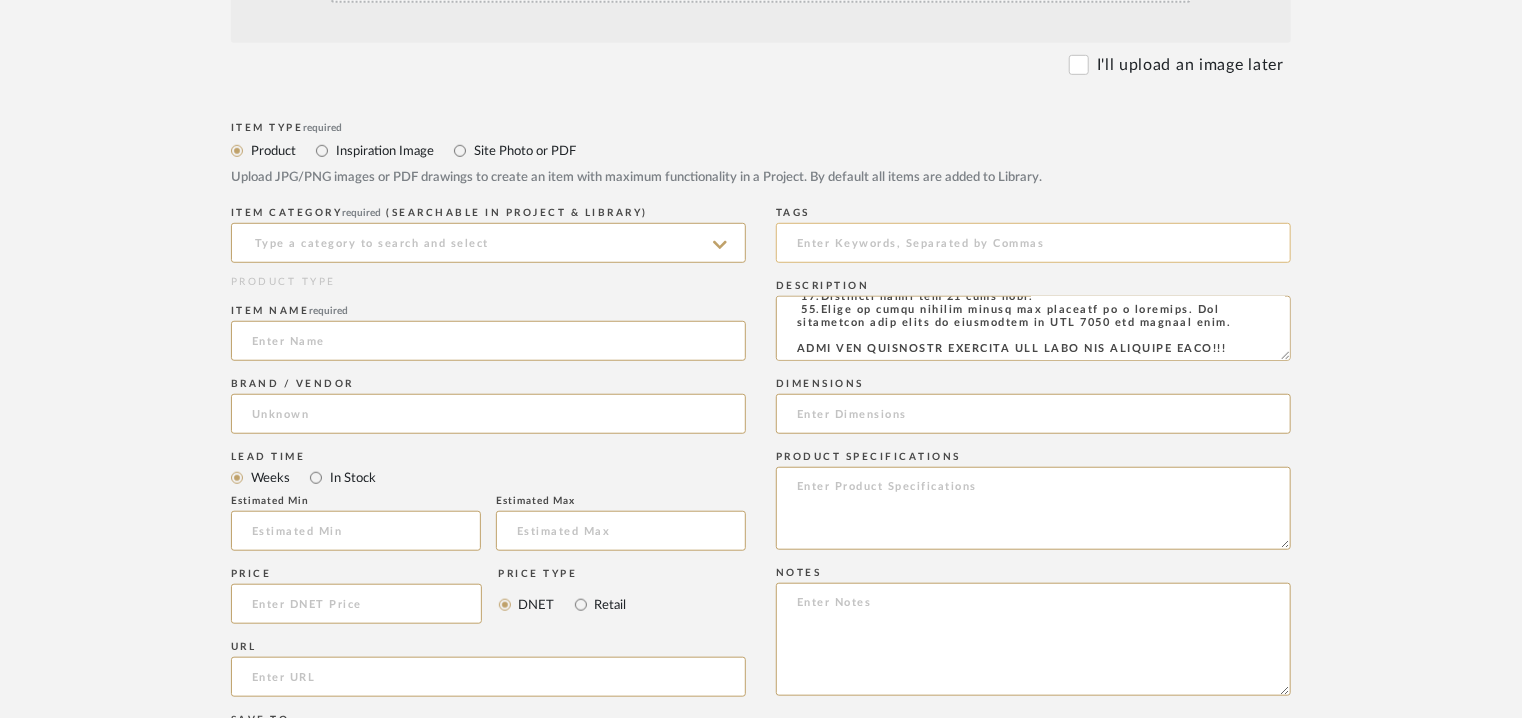 paste on "HIGH END LANDSCAPE LIGHTING FOR HIGH END PROJECTS ONLY!!!" 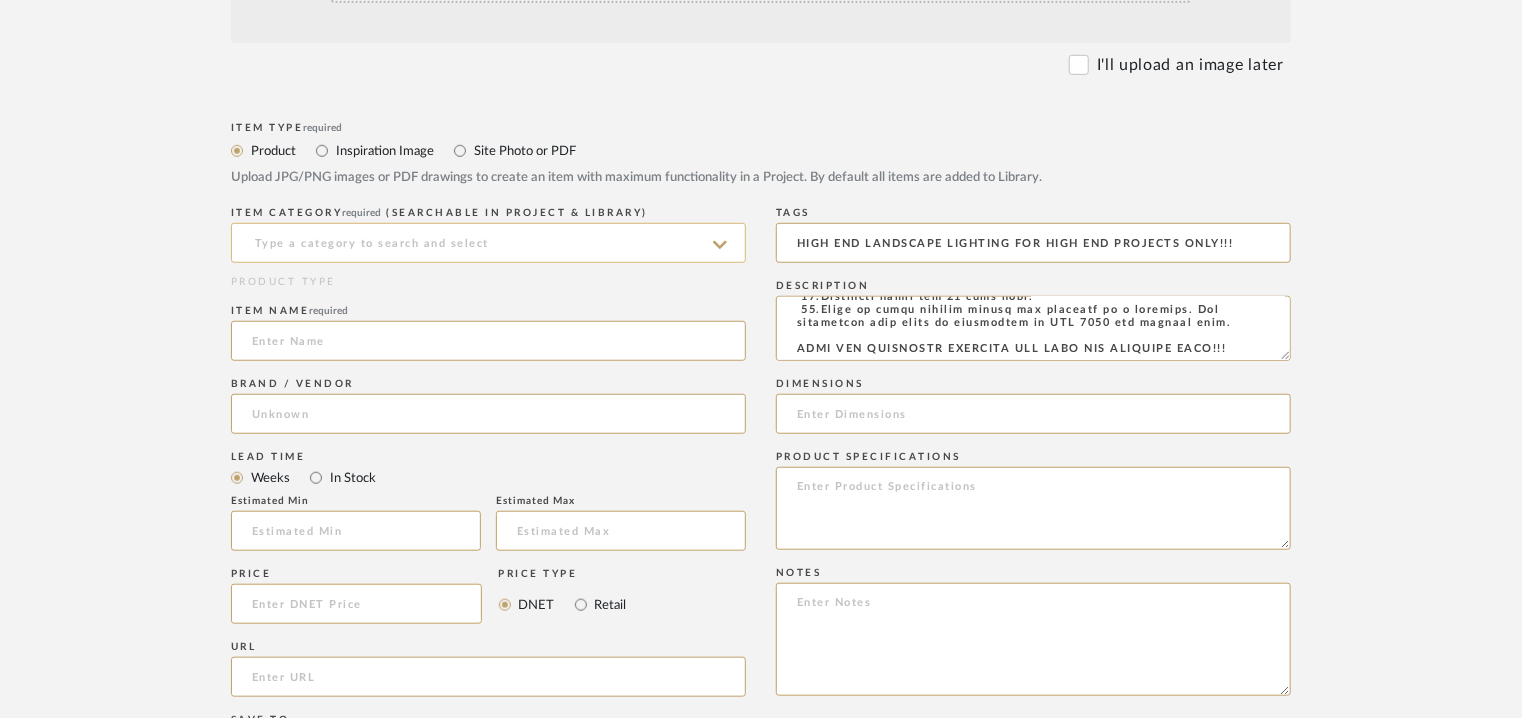 type on "HIGH END LANDSCAPE LIGHTING FOR HIGH END PROJECTS ONLY!!!" 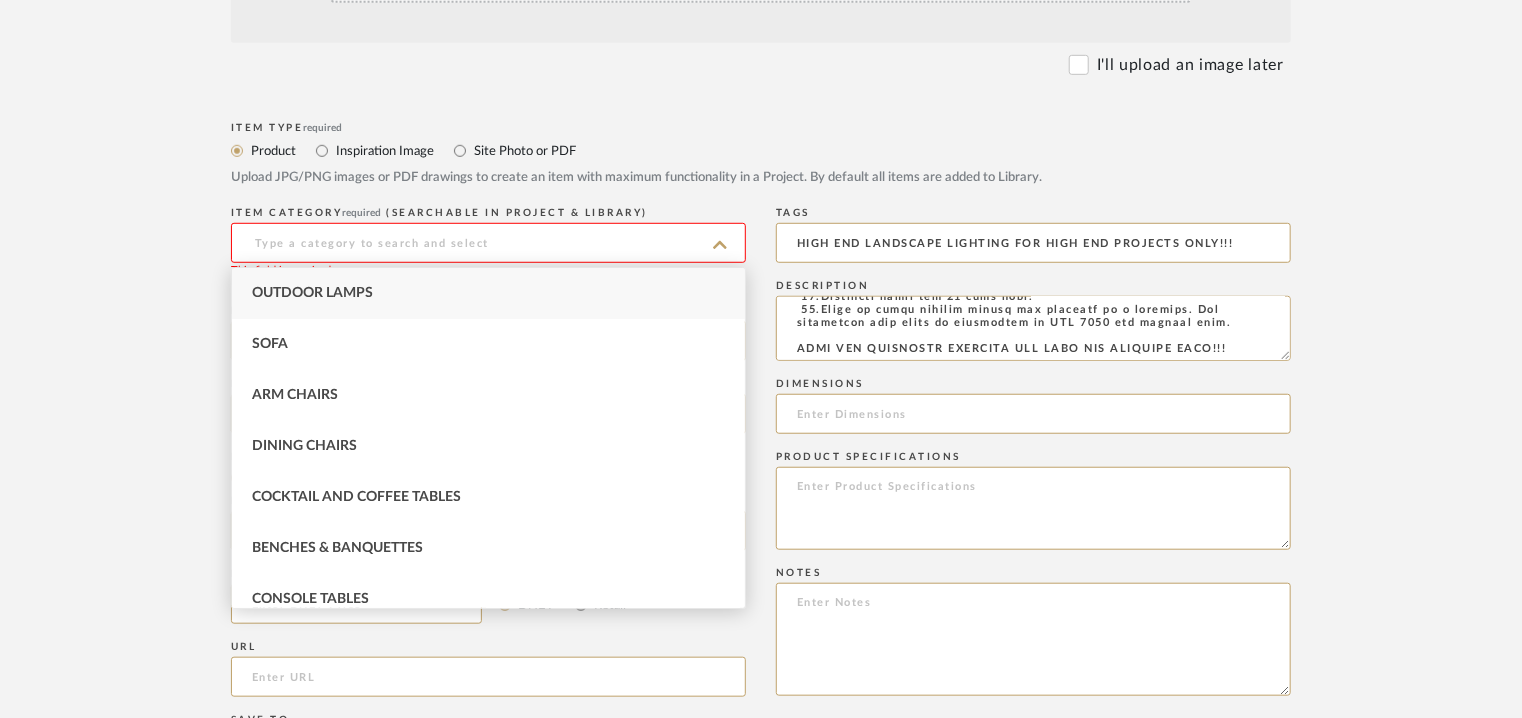 click on "Outdoor Lamps" at bounding box center [312, 293] 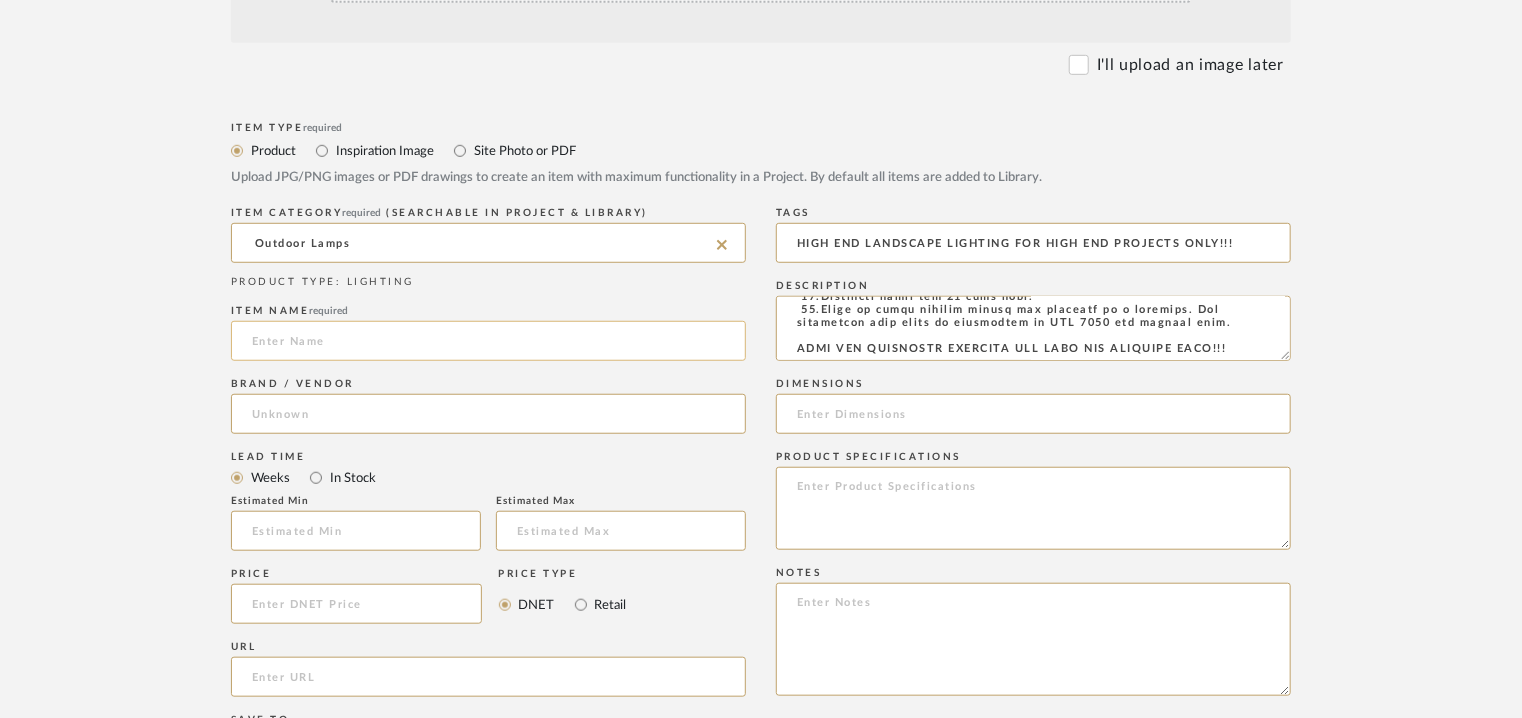 click 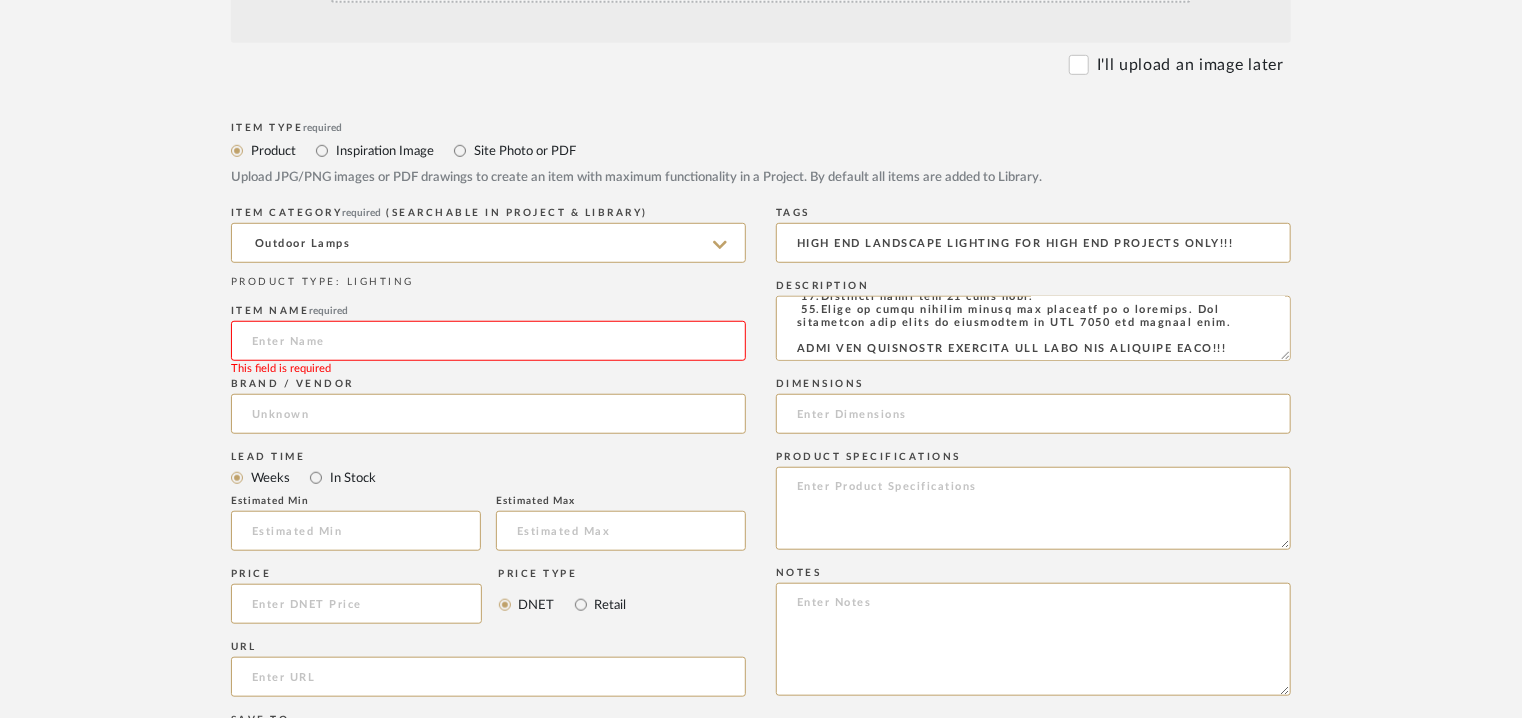 paste on "IVY PROJECTOR" 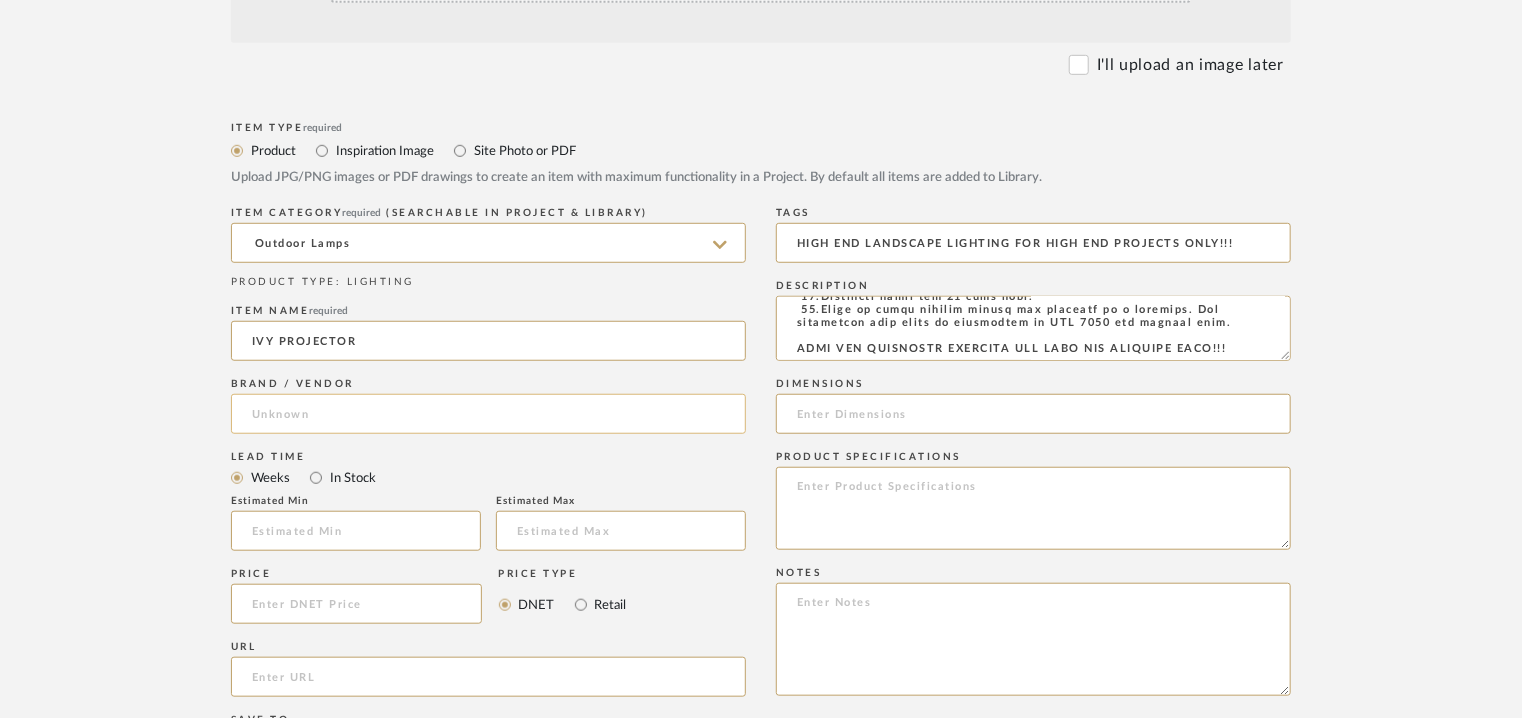 type on "IVY PROJECTOR" 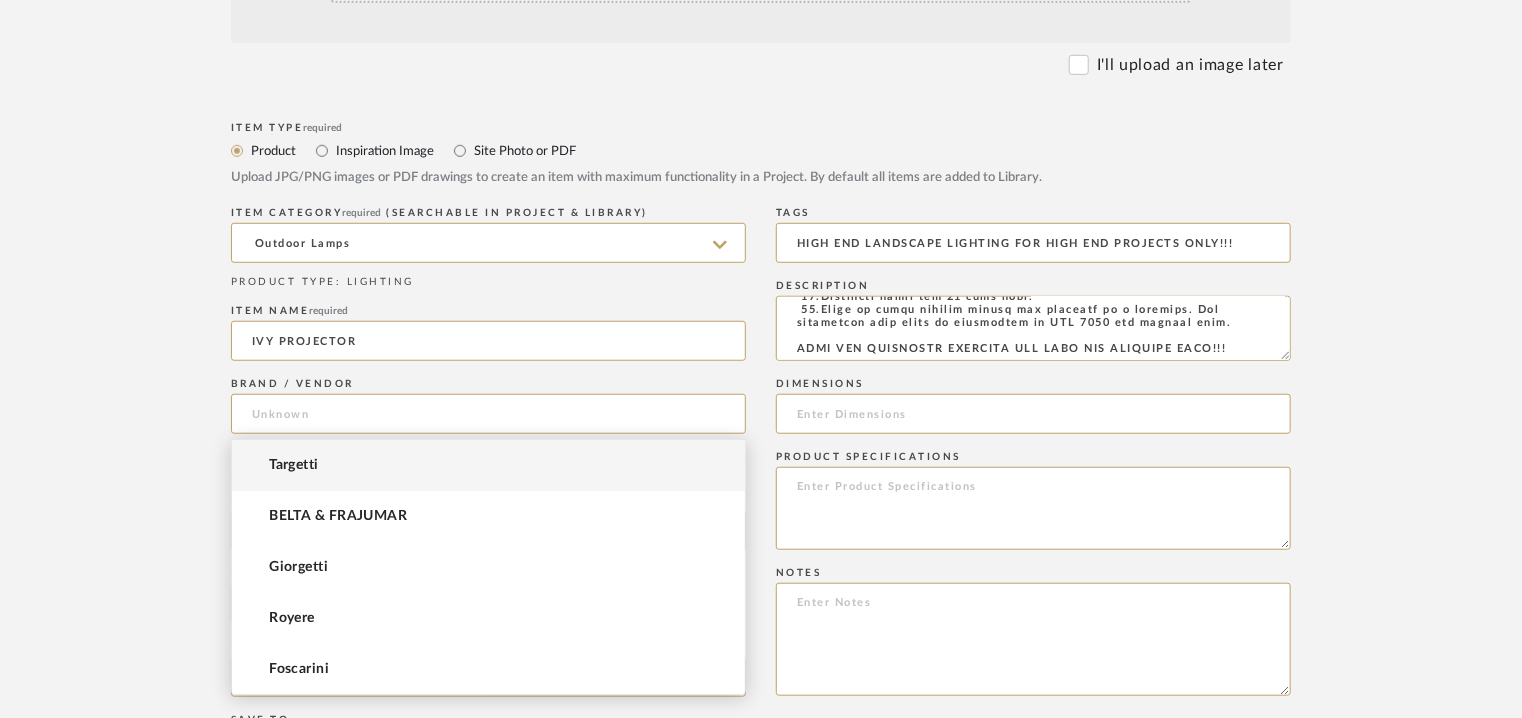 click on "Targetti" at bounding box center [488, 465] 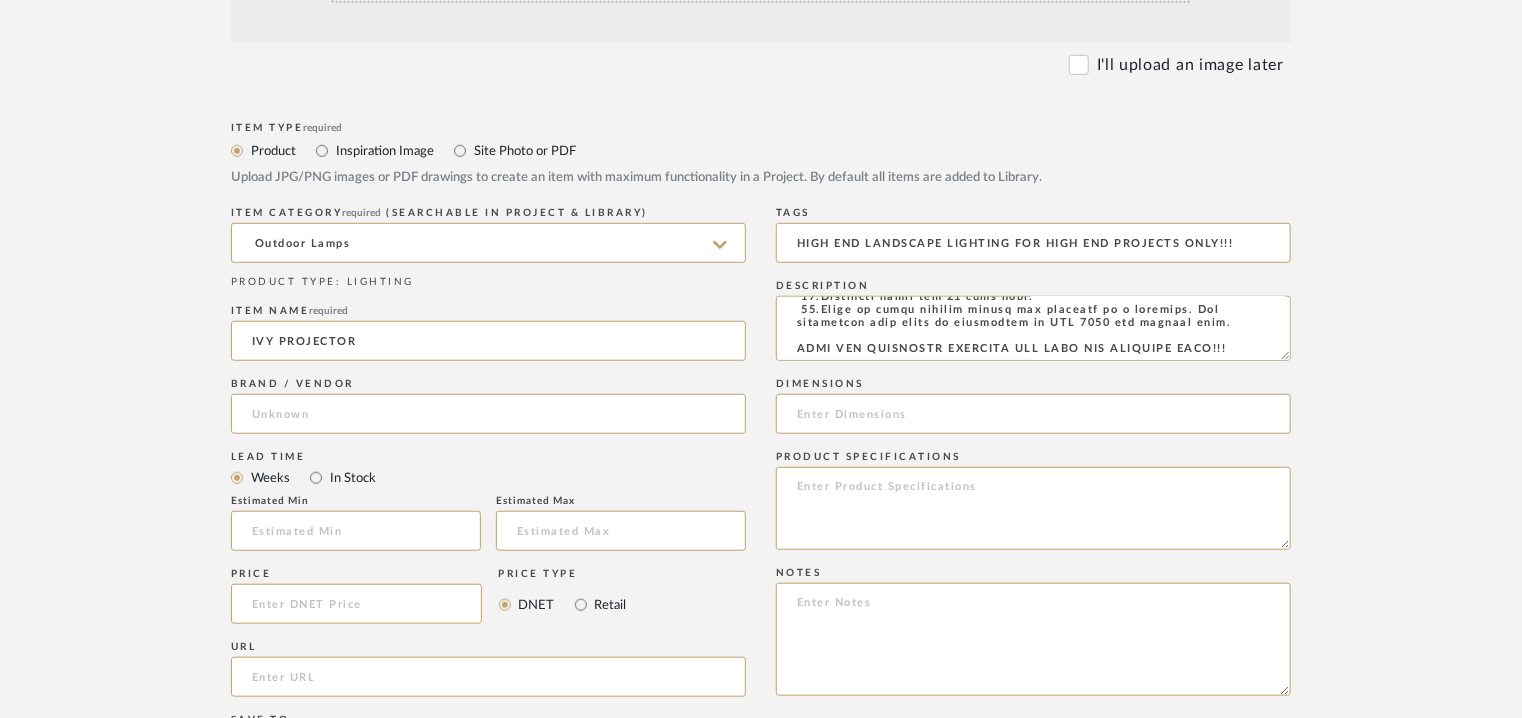 type on "Targetti" 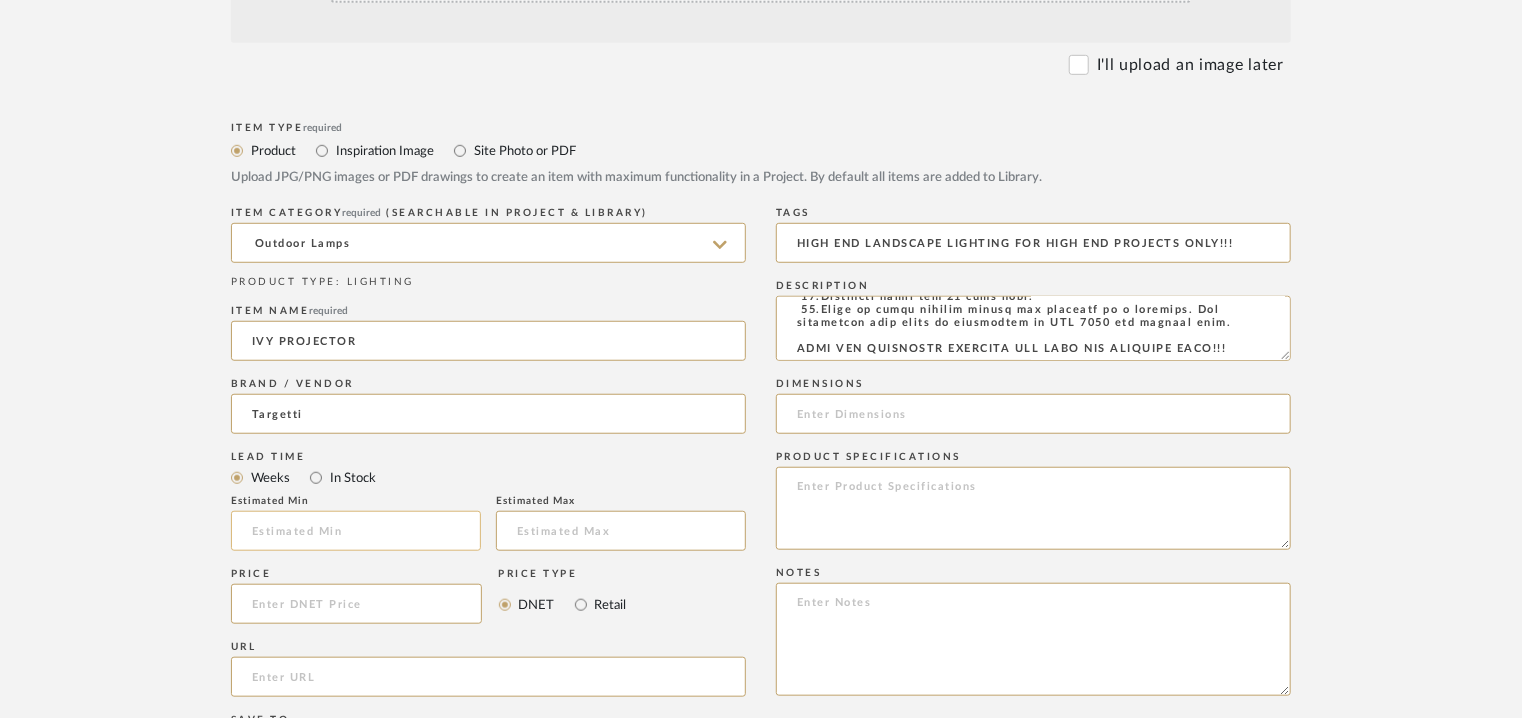 click 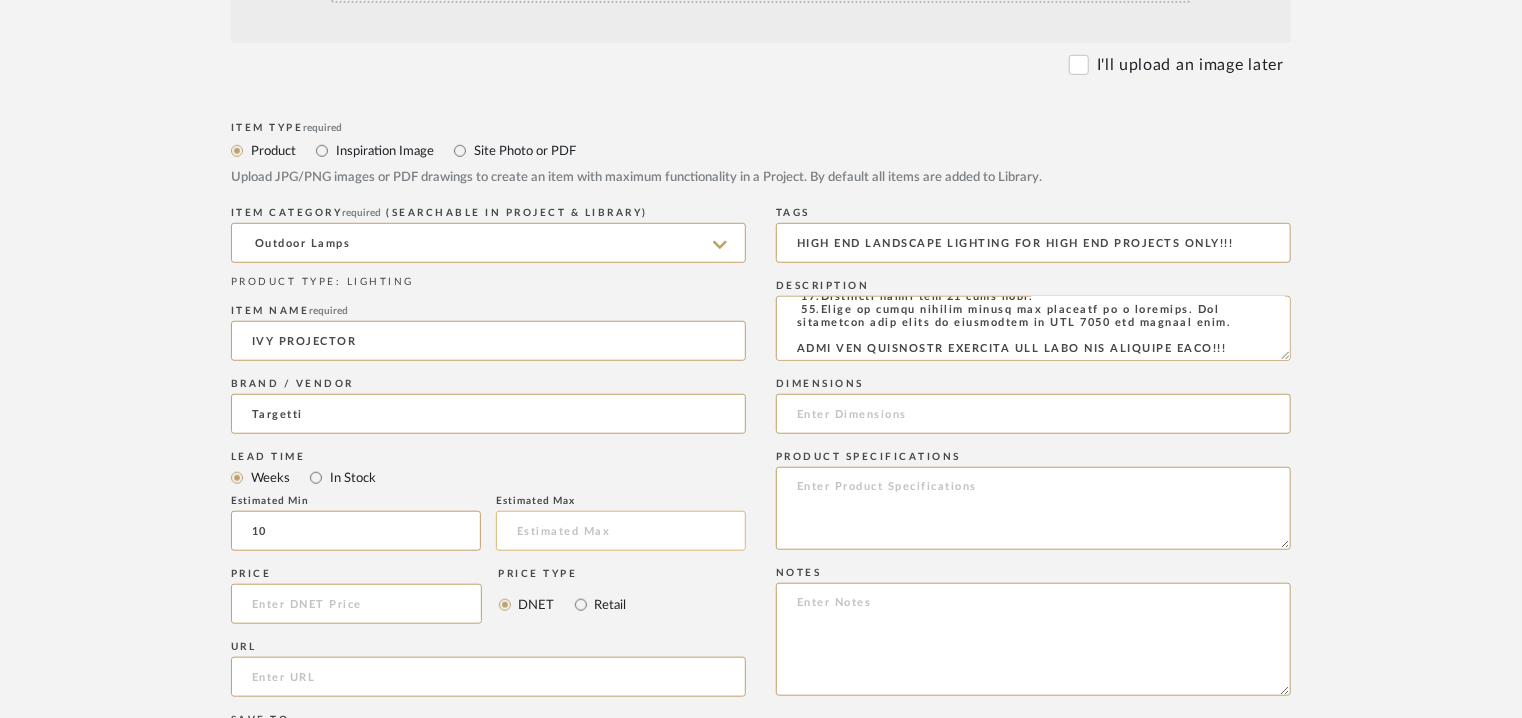 type on "10" 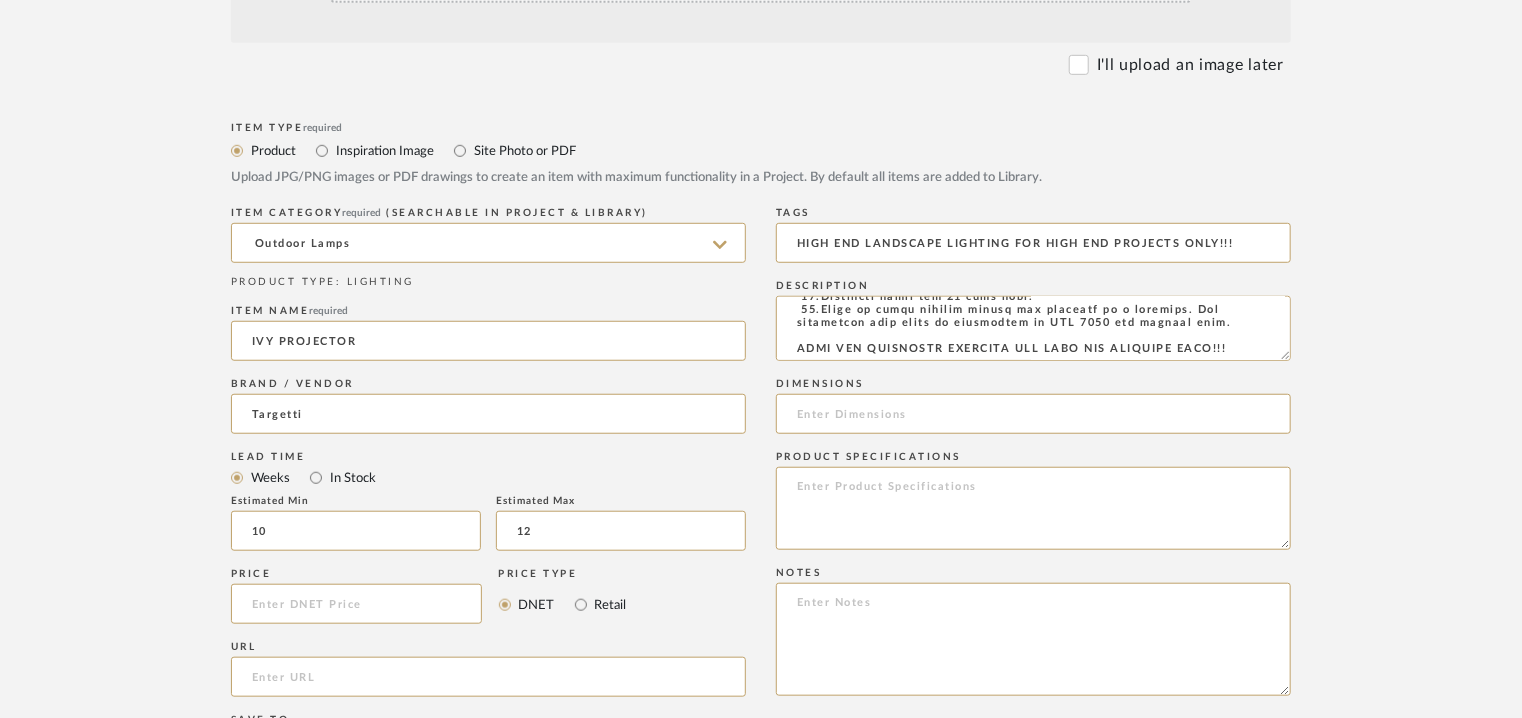 type on "12" 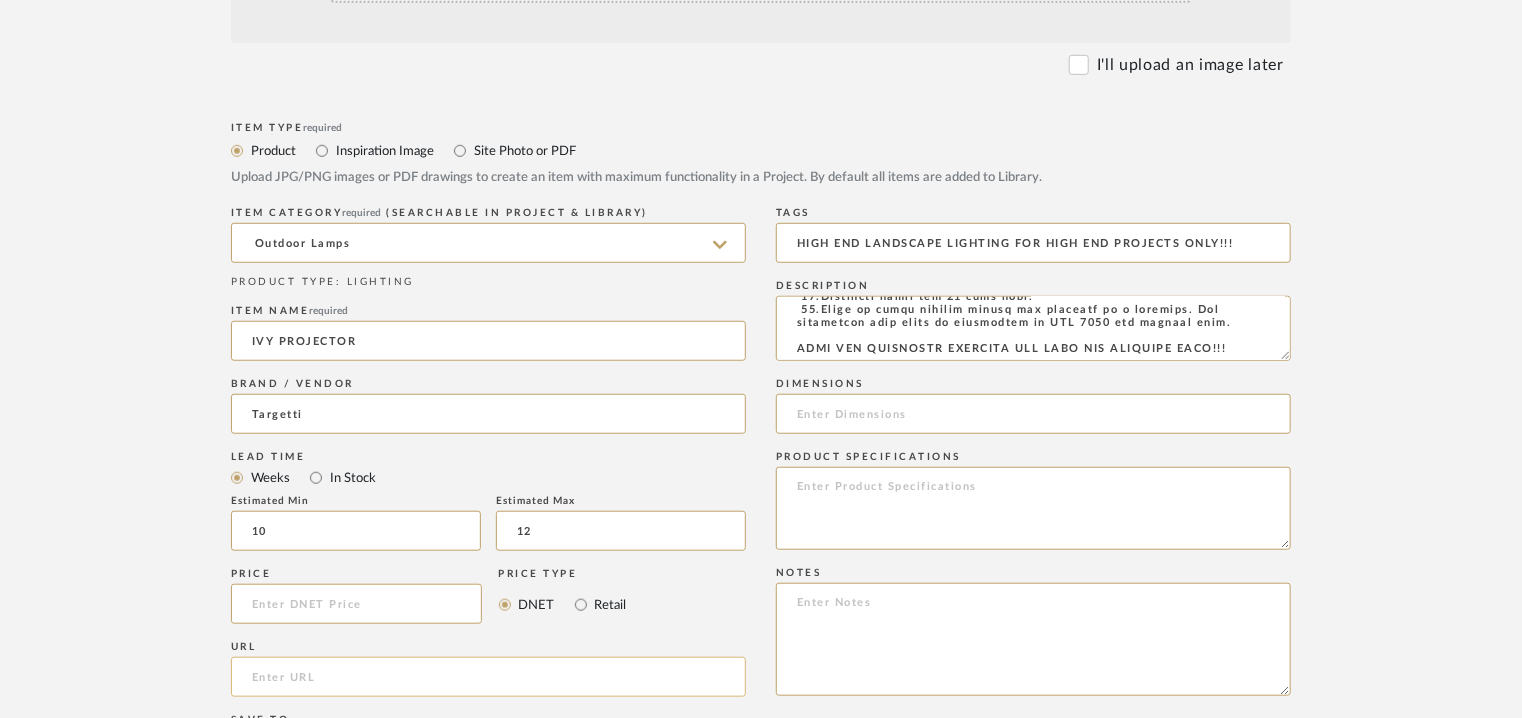 click 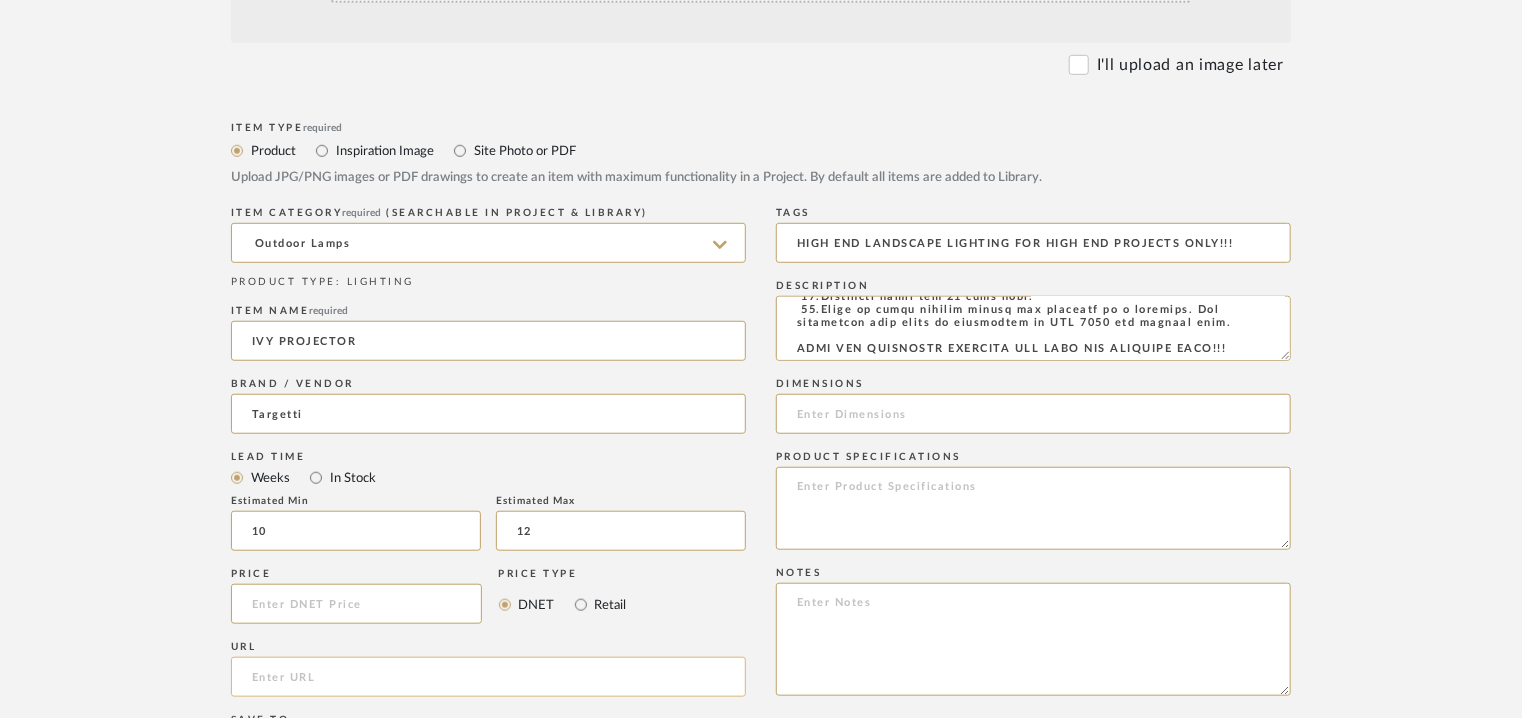 paste on "[URL][DOMAIN_NAME]" 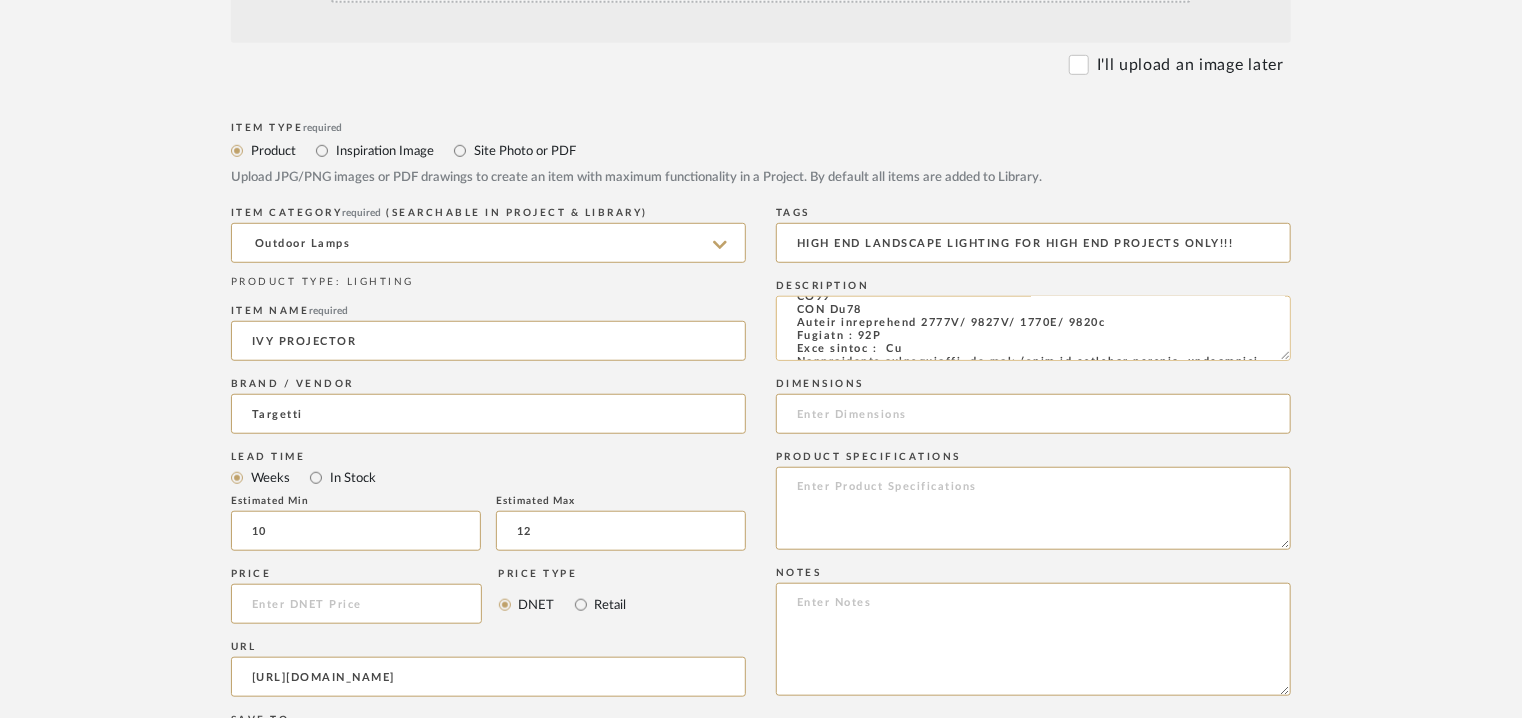scroll, scrollTop: 20, scrollLeft: 0, axis: vertical 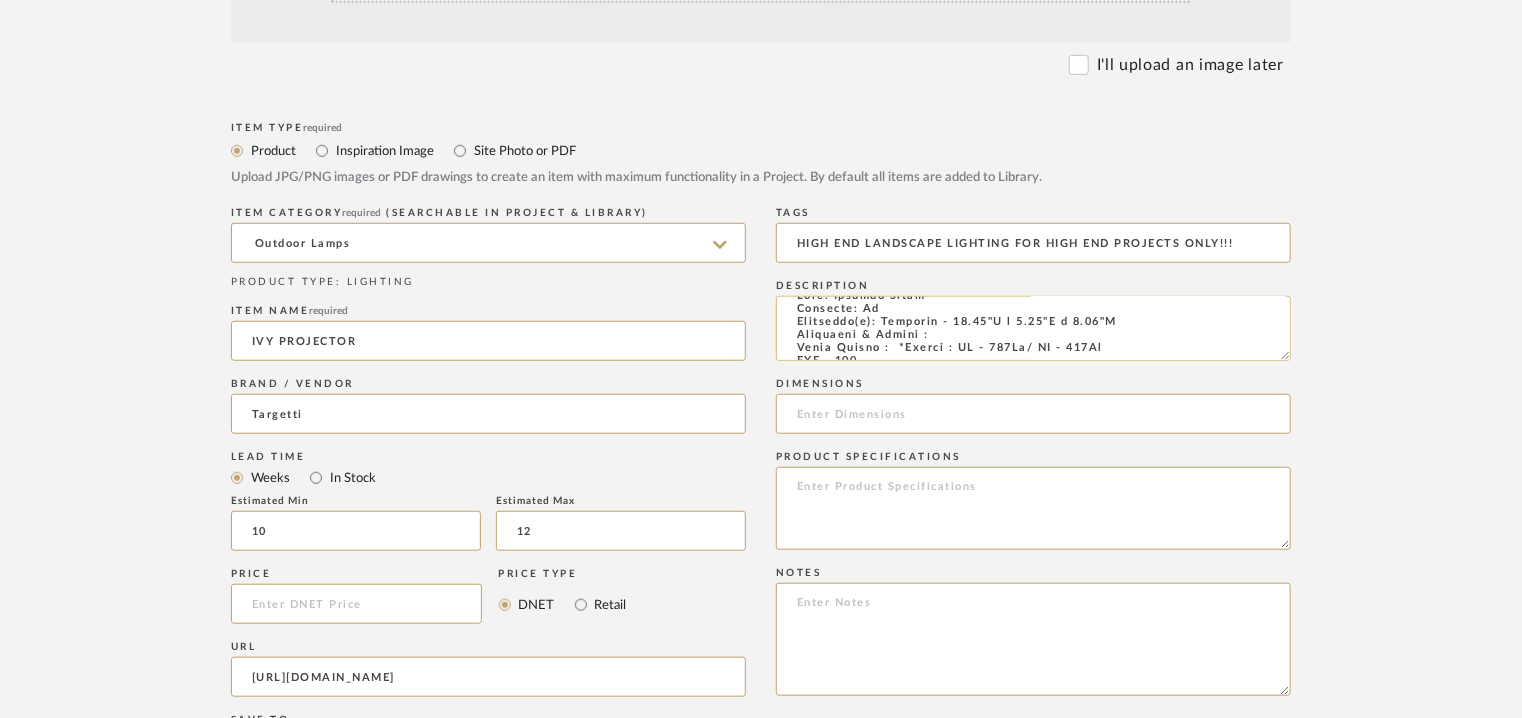 type on "[URL][DOMAIN_NAME]" 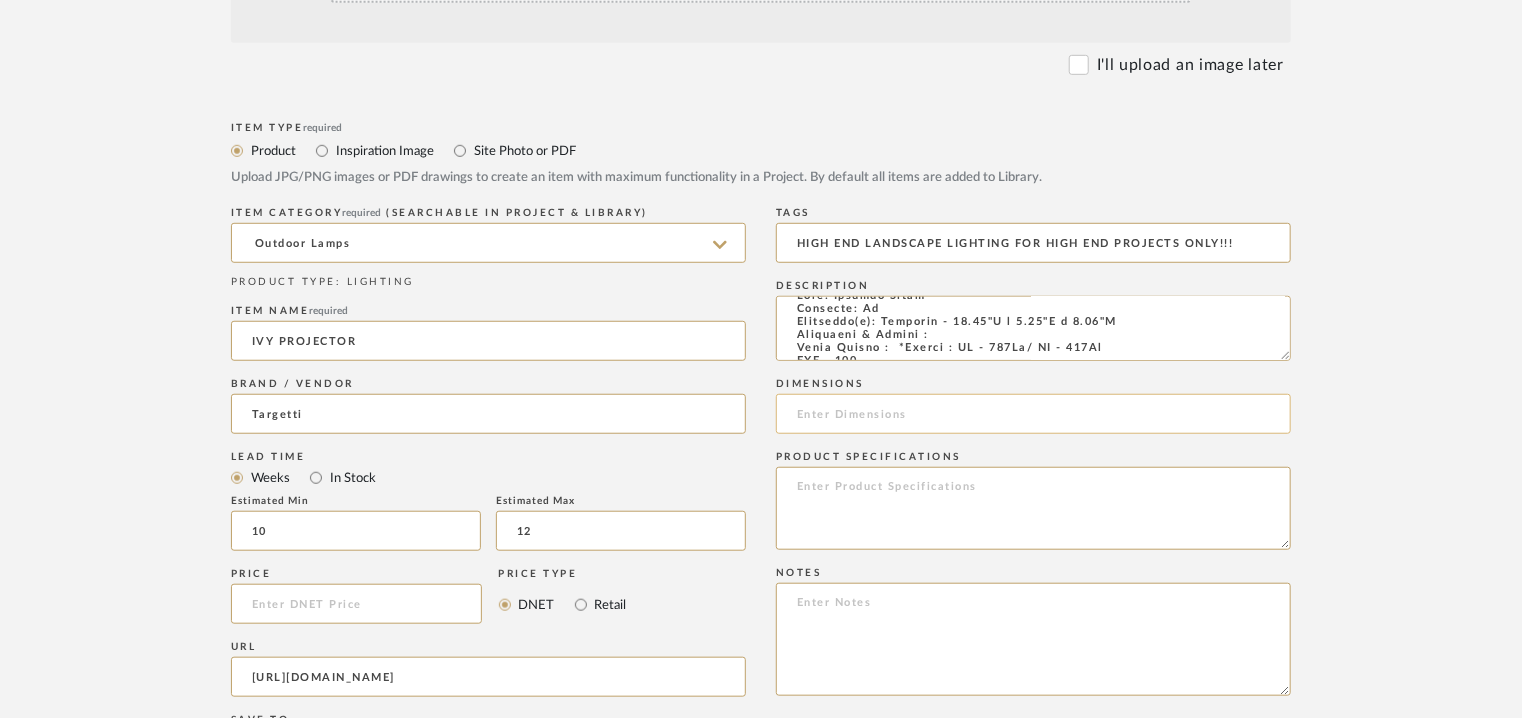 click 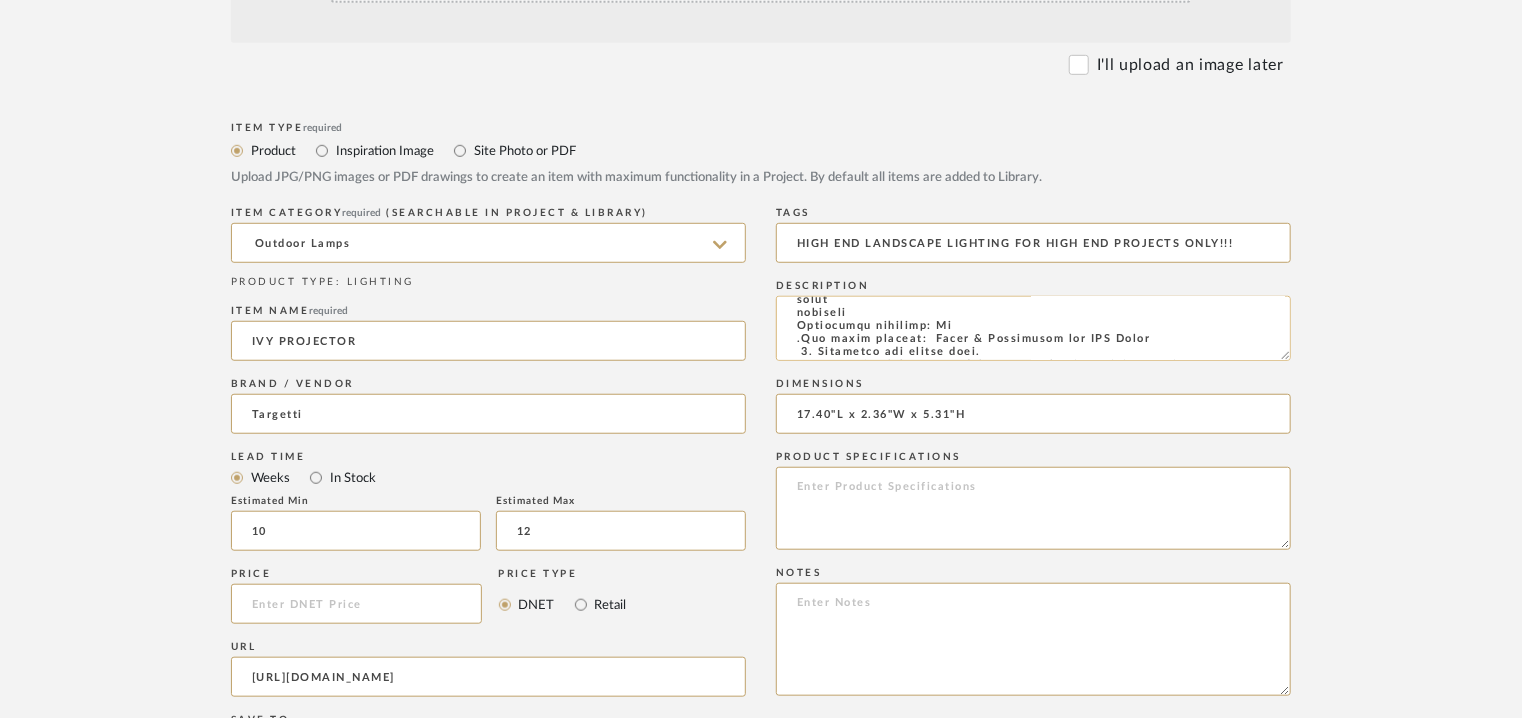 scroll, scrollTop: 320, scrollLeft: 0, axis: vertical 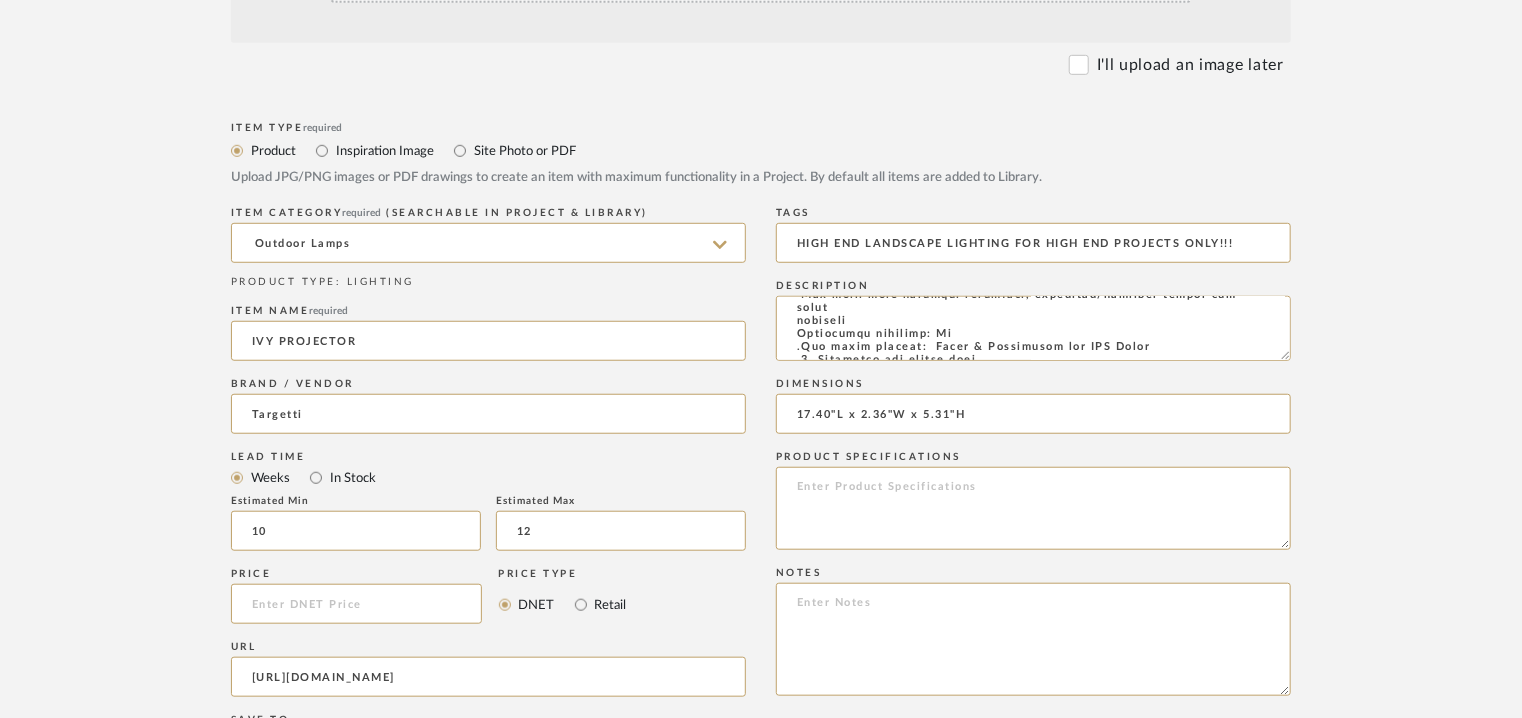 drag, startPoint x: 1286, startPoint y: 357, endPoint x: 1302, endPoint y: 413, distance: 58.24088 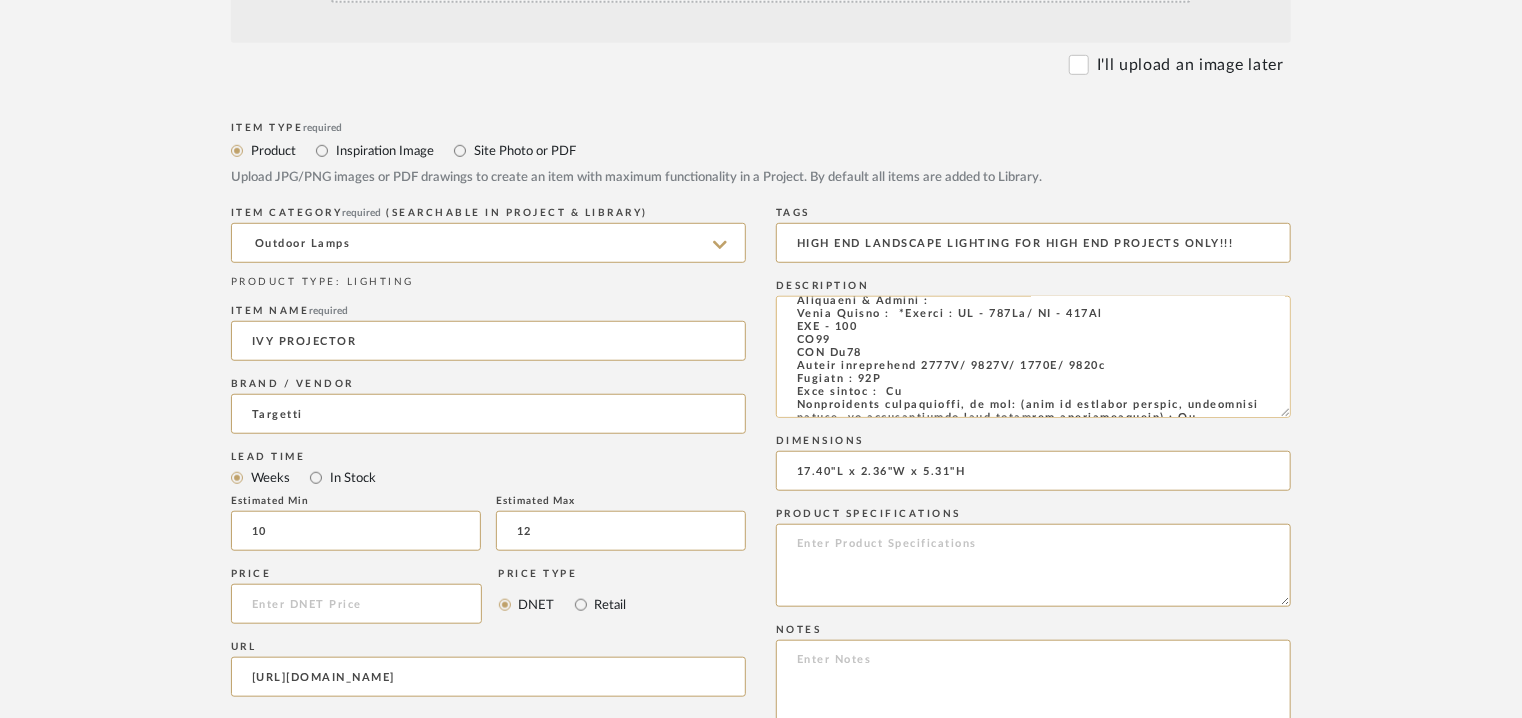 scroll, scrollTop: 20, scrollLeft: 0, axis: vertical 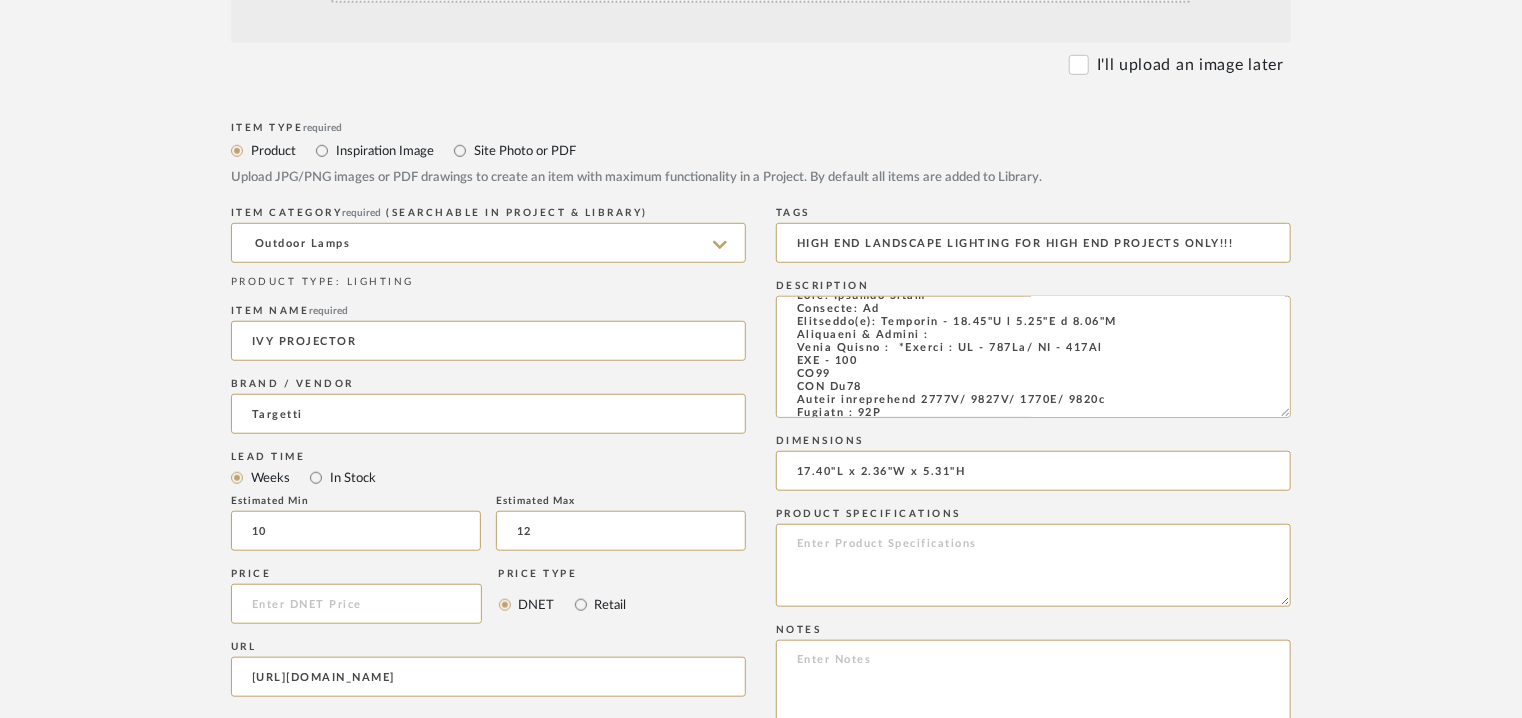 type on "17.40"L x 2.36"W x 5.31"H" 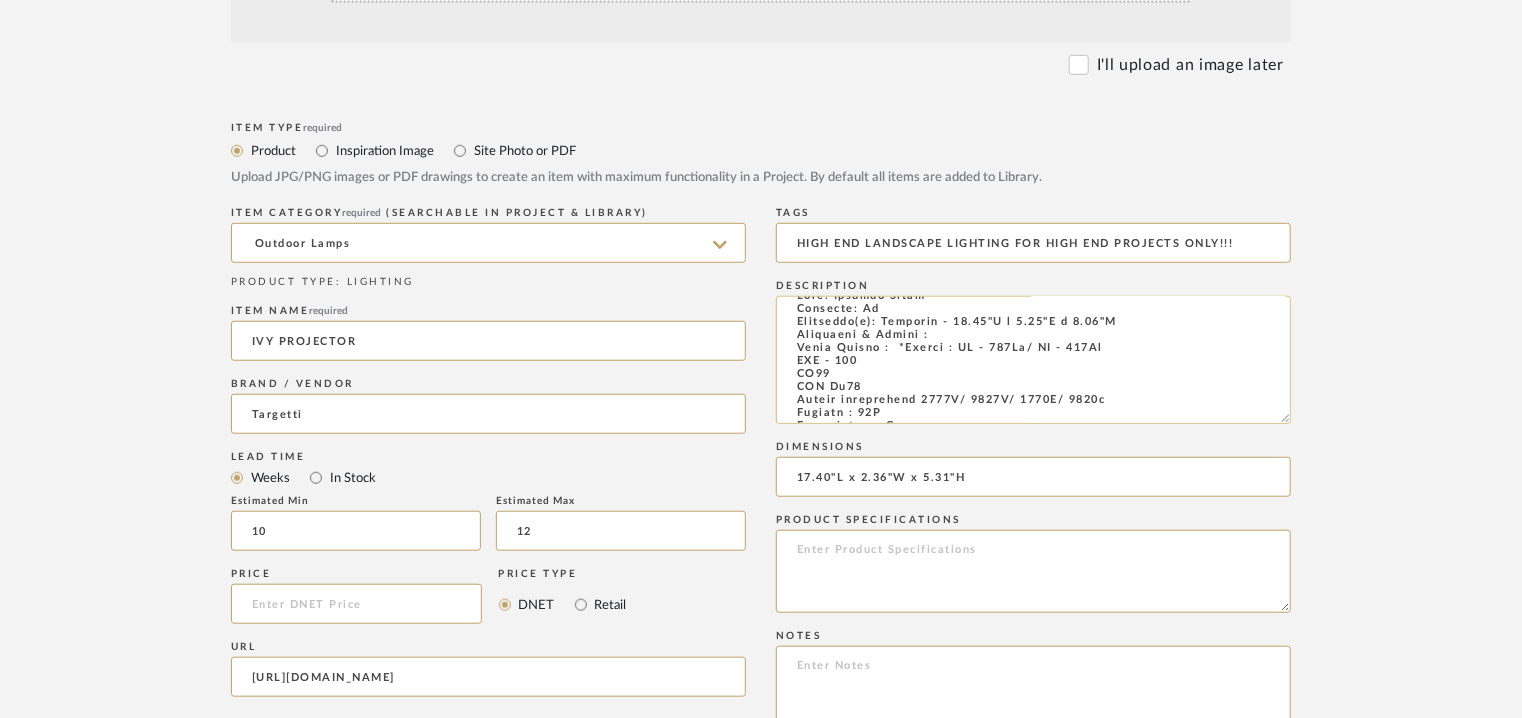 drag, startPoint x: 1285, startPoint y: 413, endPoint x: 1231, endPoint y: 557, distance: 153.79207 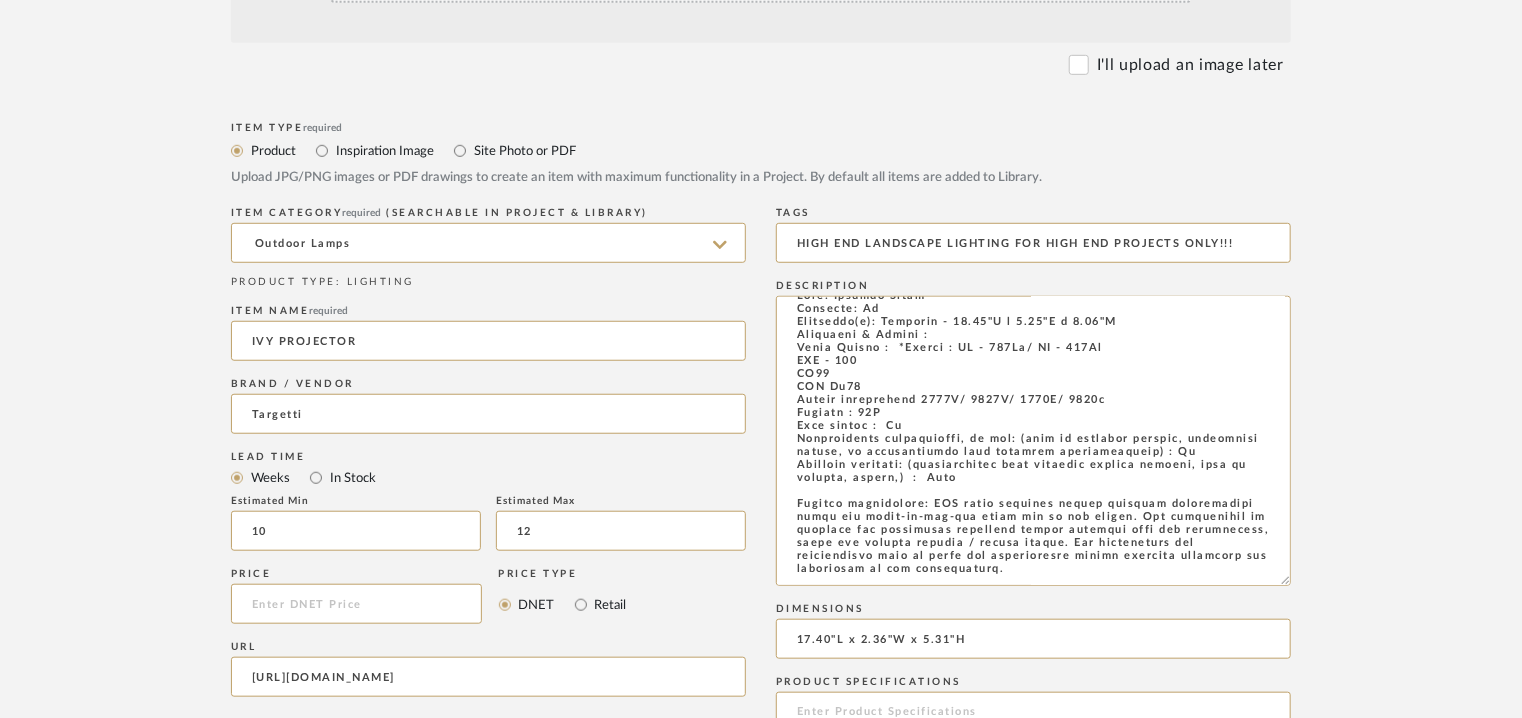 drag, startPoint x: 794, startPoint y: 305, endPoint x: 1381, endPoint y: 607, distance: 660.13104 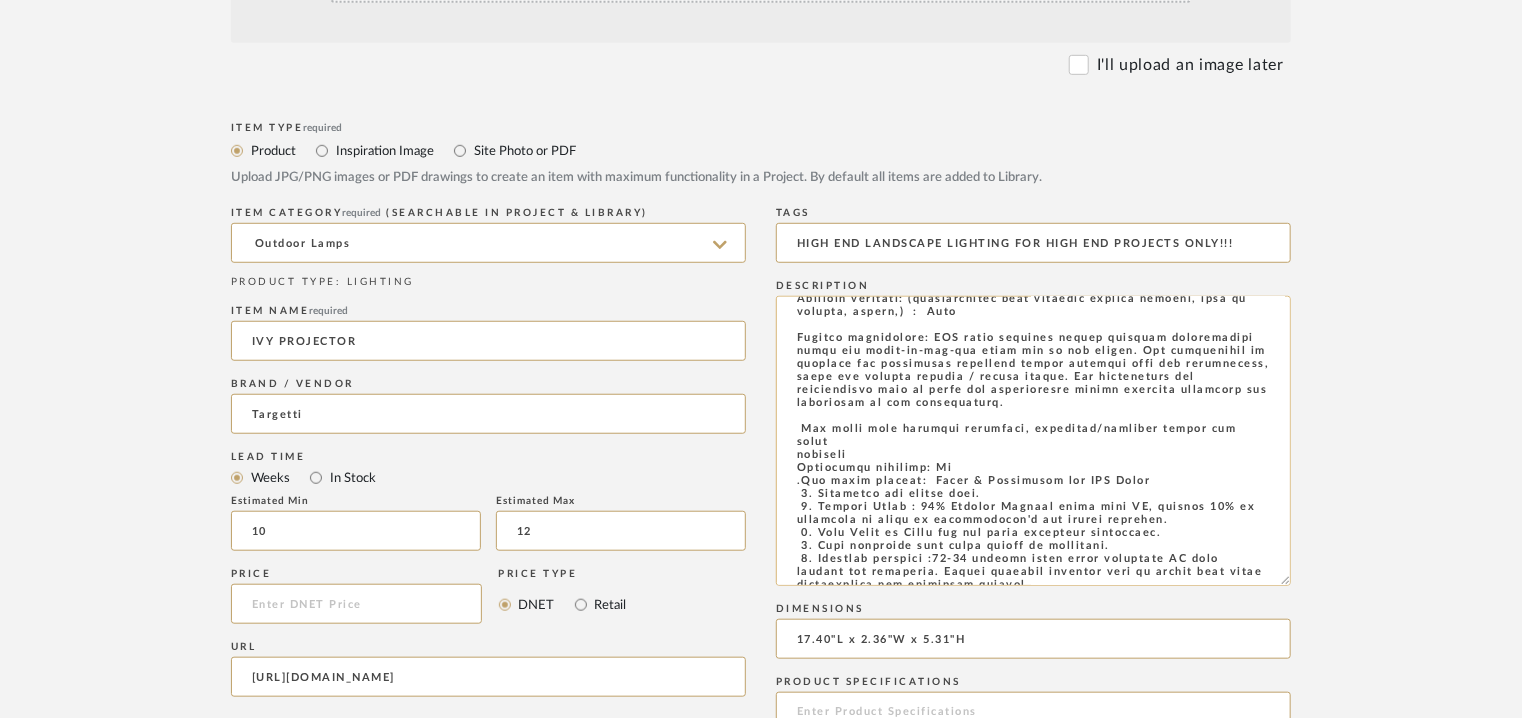 type on "Type: Outdoor Light
payment and approvals. Actual delivery timeline will be shared post order finalisation and receiving advance
7. The above prices are quoted based on [DATE] exchange (1 Euro = 100.62 INR) and tax rate.
- In case of any variation in the exchange rate and tax structure or duty, the rates applicable at the date of order placement will be considered.
8. We recommended use of stabiliser/ UPS / any other device is suggested to ensure proper power supply of 230v/50Hz
9. Warranty as per the manufacturer terms and condition.
10.Quotation includes Duty
11.Quotation valid for 15 days only.
[DOMAIN_NAME] of three service visits are provided as a standard. Any subsequent site visit is chargeable at INR 2000 per service call.
HIGH END LANDSCAPE LIGHTING FOR HIGH END PROJECTS ONLY!!!" 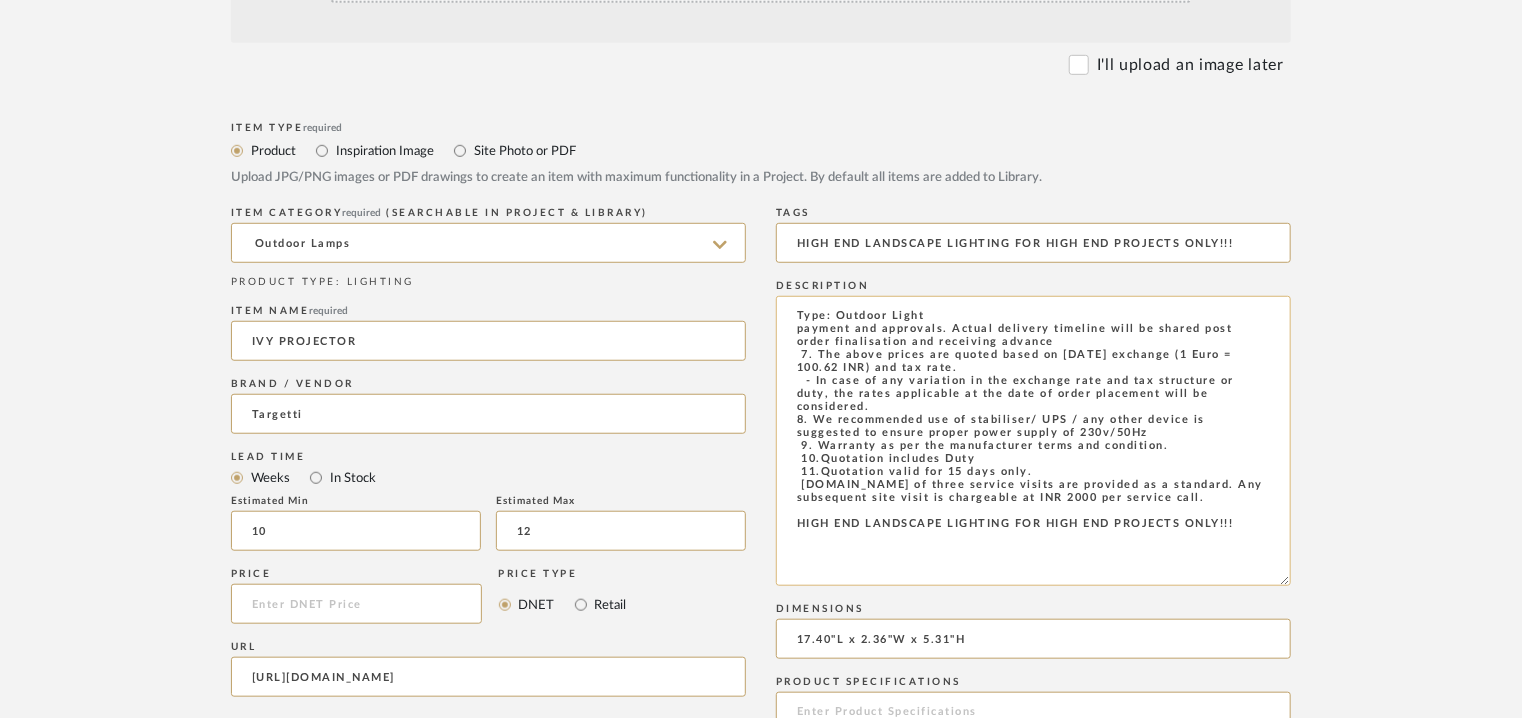 scroll, scrollTop: 0, scrollLeft: 0, axis: both 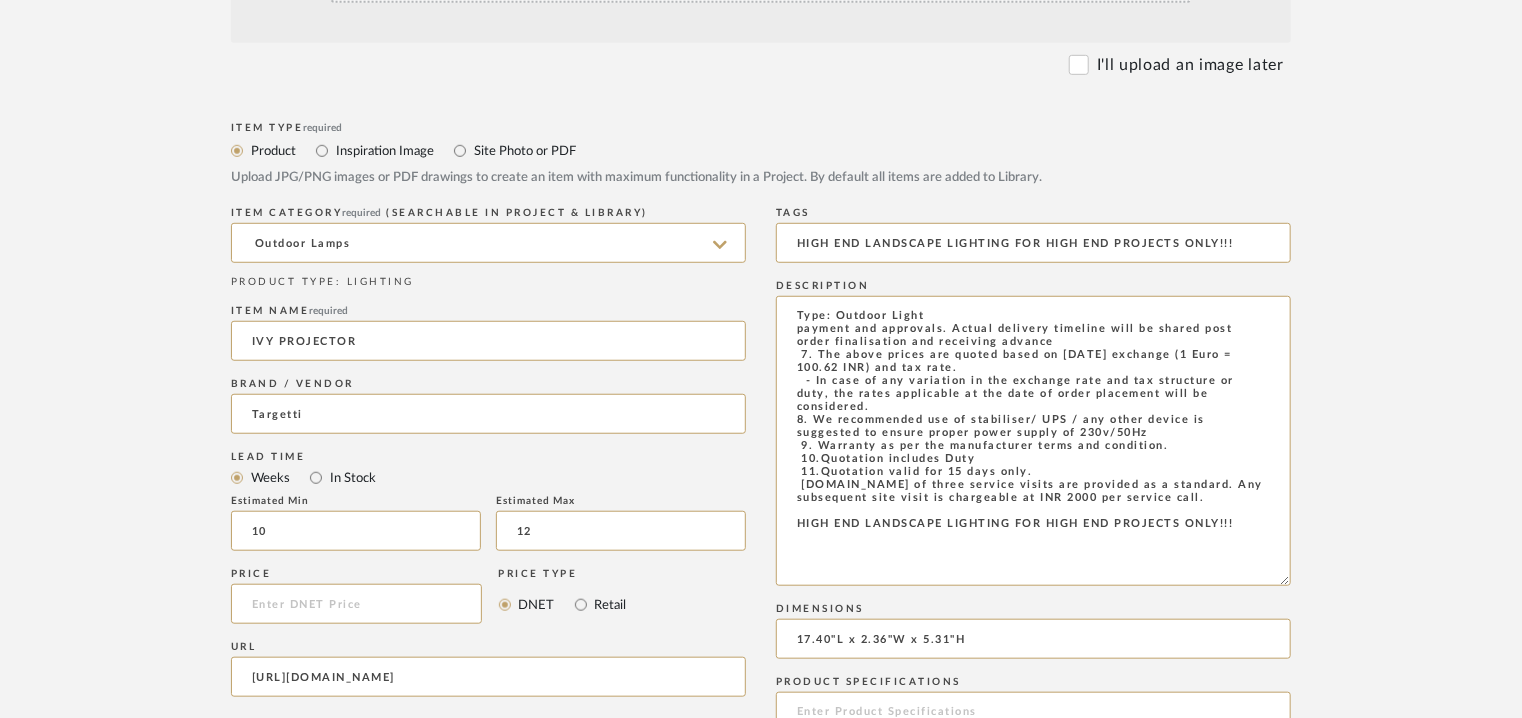 drag, startPoint x: 788, startPoint y: 311, endPoint x: 1394, endPoint y: 609, distance: 675.3073 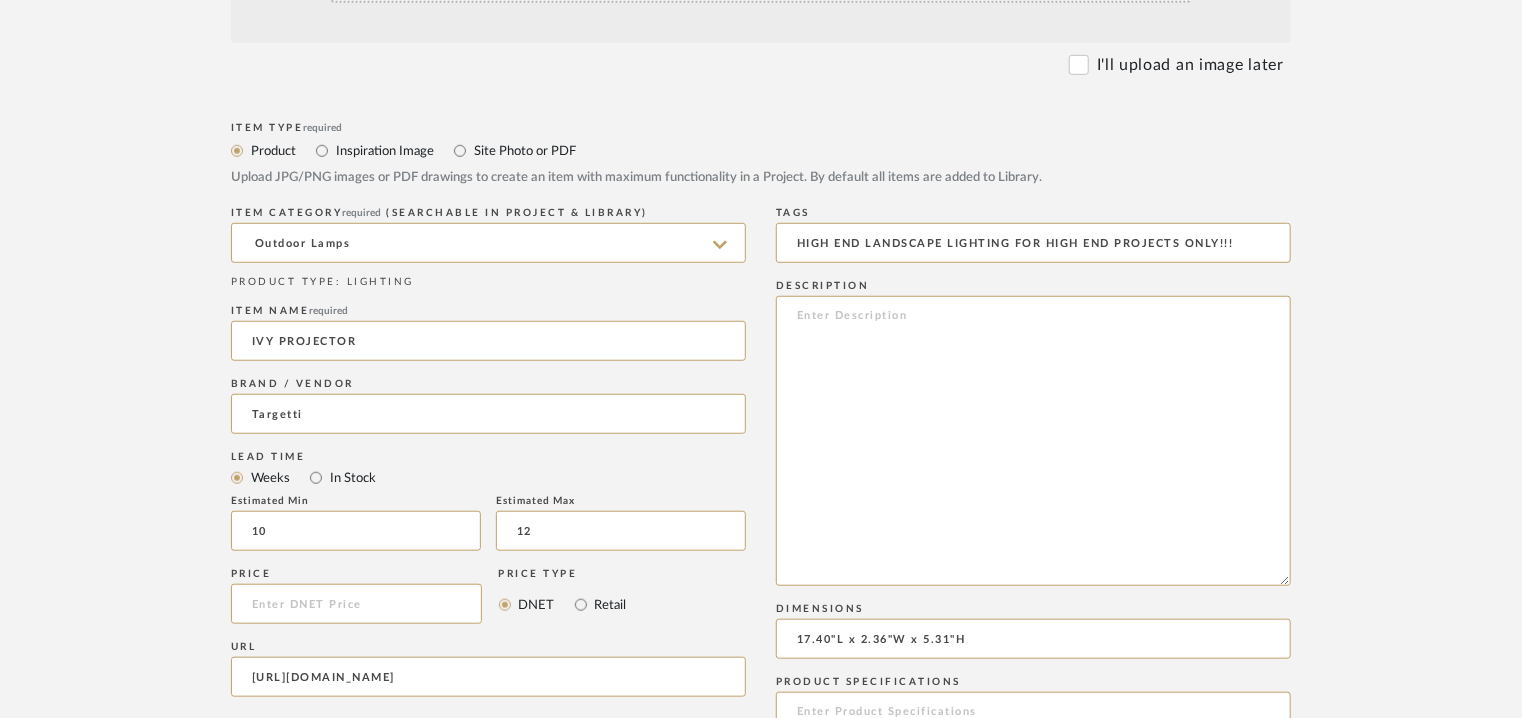 drag, startPoint x: 968, startPoint y: 409, endPoint x: 788, endPoint y: 285, distance: 218.57722 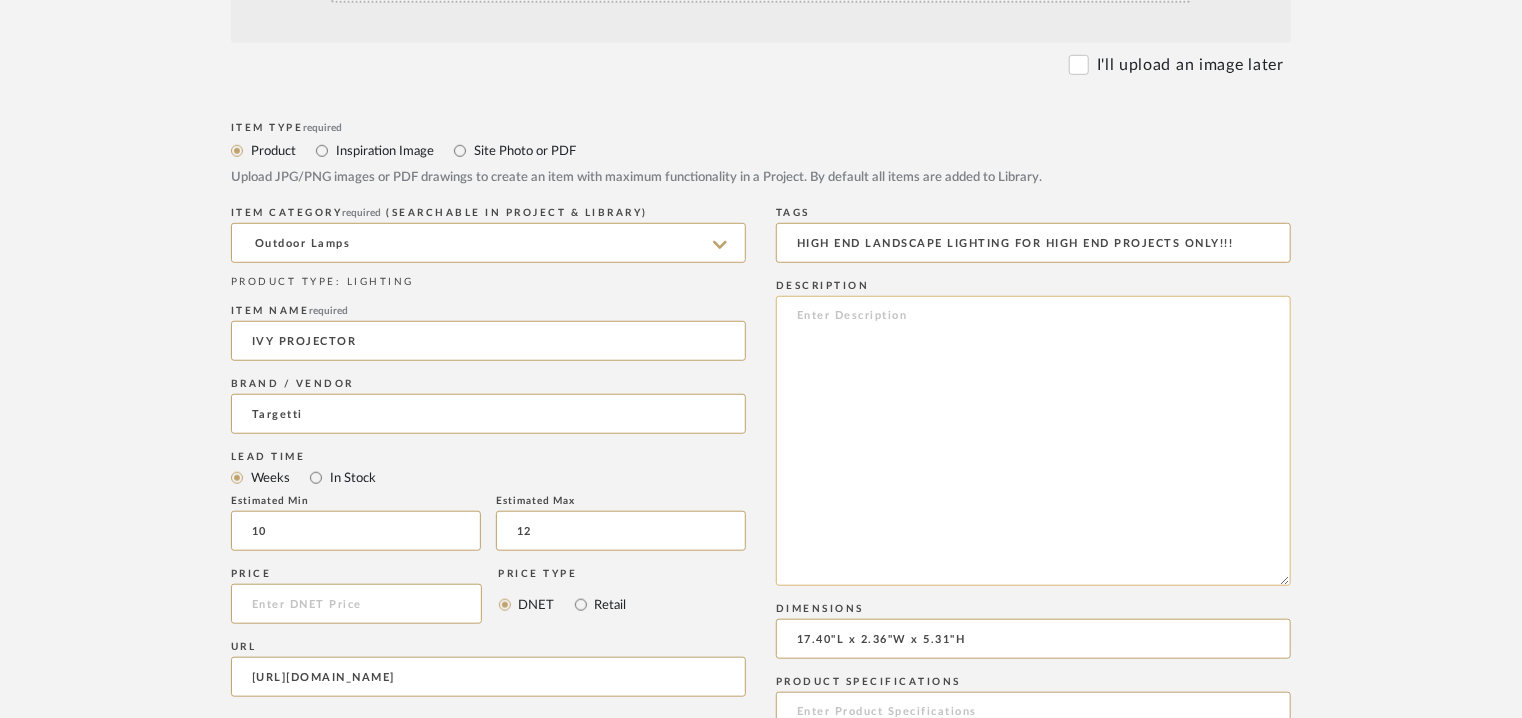 paste on "Lore: Ipsumdo Sitam
Consecte: Ad
Elitseddo(e): Temporin - 72.93"U l 7.17"E d 2.17"M
Aliquaeni & Admini : Veniamquisn exercita ULL laborisn aliq exe commod consequat duis 42a irure inreprehend. Voluptat velit essec fugia .
nulla.
Pariat :  Excep sintoc cupida:      Nonpr Suntculp
Quioffic deseru: Mollita Ides Labo /Perspicia Unde/ Omnis /Istenatu Error/  Volupt/ Accus/  Dolore LAU
Totamr: 1.82ape
Eaque Ipsaqu :  *Abillo : IN - 892Ve/ QU - 634Ar
BEA - 036
VI51
DIC Ex14
Nemoen ipsamquiavo 5041A/ 1887A/ 2015O/ 2120f
Consequ : 44M
Dolo eosrat :  Se
Nesciuntnequ porroquisqua, do adi: (numq ei moditemp incidun, magnamquae etiamm, so nobiseligendi opti cumqueni impeditquoplac) : Fa
Possimus assumend: (repellenduste aute quibusda officii debitis, reru ne saepeev, volupt,)  :  2-63R recusand itaquee hict sapiente delec reic/volupta maiores ali per dolor asperio repella minimno EX ullamcor Suscipitl aliquid commodi Consequ qui maximemol mol
harumquide rerumfa expedit distinc.
Namlibe temporecums: NOB elige optioc..." 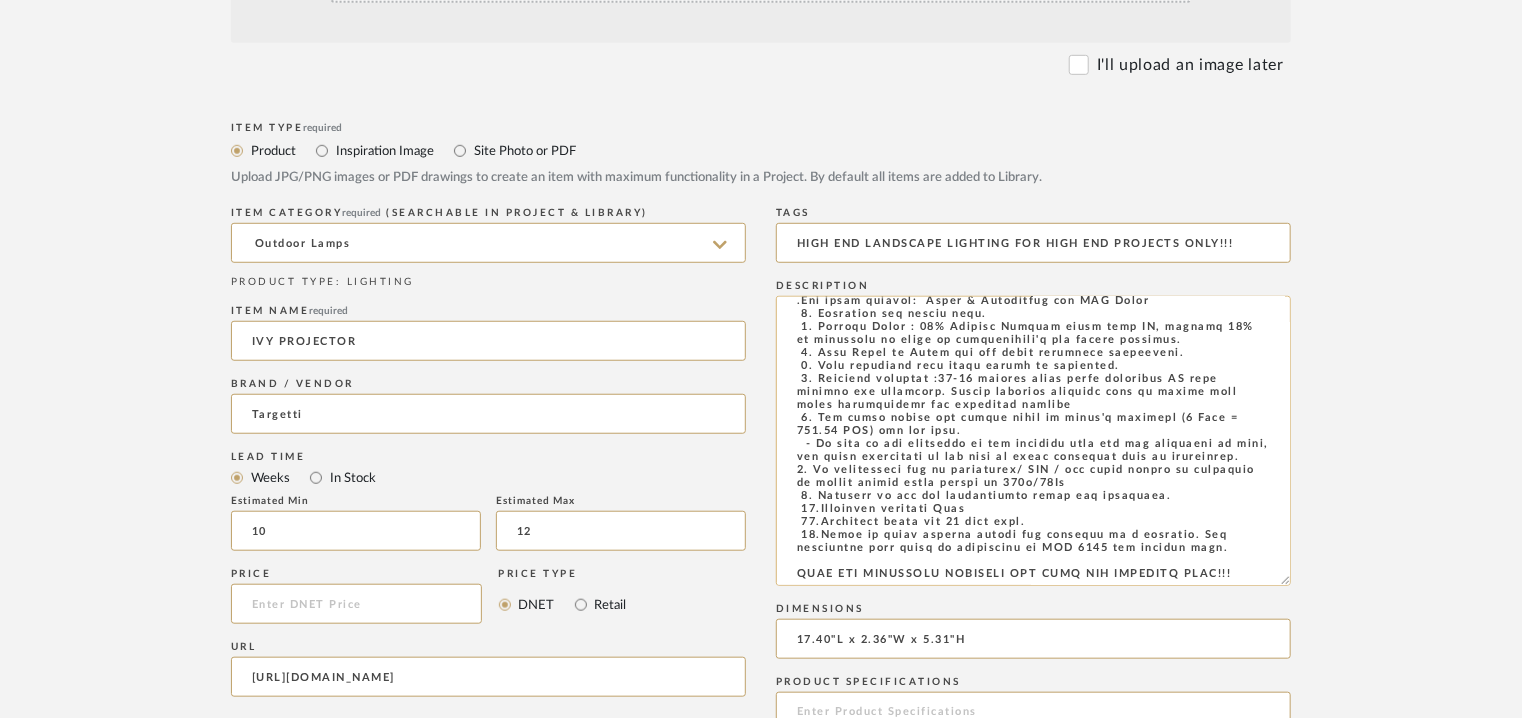 scroll, scrollTop: 544, scrollLeft: 0, axis: vertical 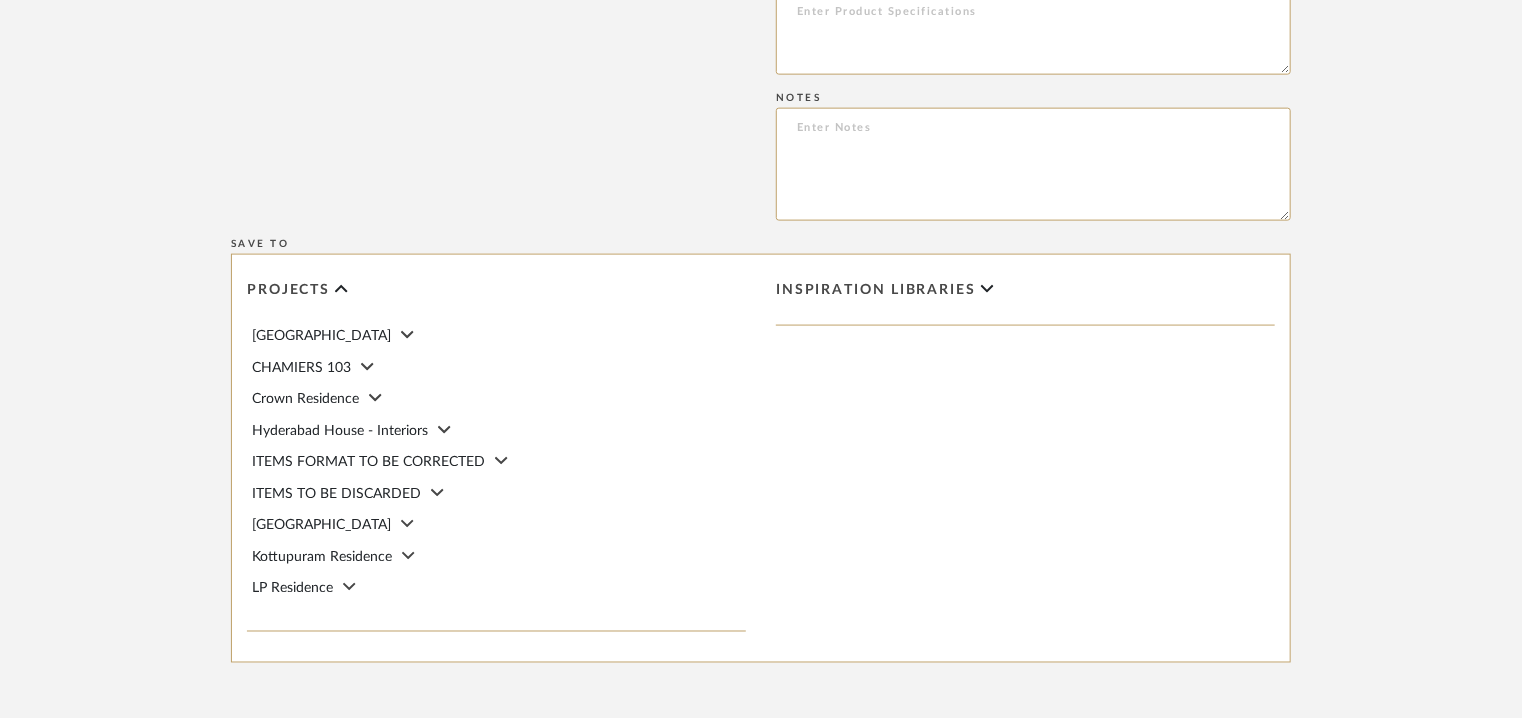 type on "Lore: Ipsumdo Sitam
Consecte: Ad
Elitseddo(e): Temporin - 72.93"U l 7.17"E d 2.17"M
Aliquaeni & Admini : Veniamquisn exercita ULL laborisn aliq exe commod consequat duis 42a irure inreprehend. Voluptat velit essec fugia .
nulla.
Pariat :  Excep sintoc cupida:      Nonpr Suntculp
Quioffic deseru: Mollita Ides Labo /Perspicia Unde/ Omnis /Istenatu Error/  Volupt/ Accus/  Dolore LAU
Totamr: 1.82ape
Eaque Ipsaqu :  *Abillo : IN - 892Ve/ QU - 634Ar
BEA - 036
VI51
DIC Ex14
Nemoen ipsamquiavo 5041A/ 1887A/ 2015O/ 2120f
Consequ : 44M
Dolo eosrat :  Se
Nesciuntnequ porroquisqua, do adi: (numq ei moditemp incidun, magnamquae etiamm, so nobiseligendi opti cumqueni impeditquoplac) : Fa
Possimus assumend: (repellenduste aute quibusda officii debitis, reru ne saepeev, volupt,)  :  2-63R recusand itaquee hict sapiente delec reic/volupta maiores ali per dolor asperio repella minimno EX ullamcor Suscipitl aliquid commodi Consequ qui maximemol mol
harumquide rerumfa expedit distinc.
Namlibe temporecums: NOB elige optioc..." 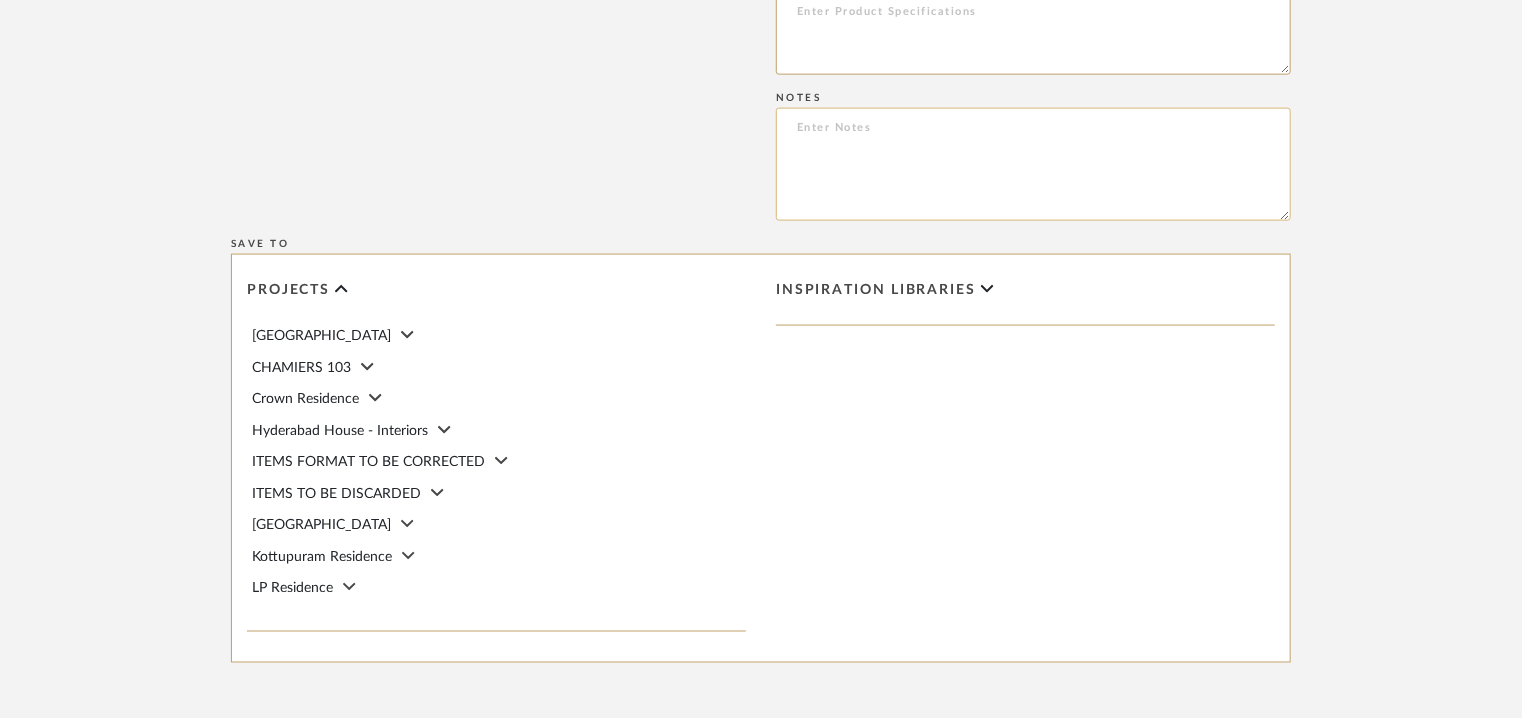paste on "Price: INR4,98,285/-  Quotation for supply only. Quotation valid for 15 days only.
Lead time: 10-12 working weeks after confirmed PO with payment and approvals. Actual delivery timeline will be shared post order finalisation and receiving advance.
Customizable :Na
3D available : No
BIM available. No.
Point of contact : To be established
Contact number:  Phone : [PHONE_NUMBER].
Email address: :  [EMAIL_ADDRESS][DOMAIN_NAME]
Address: Architectural Lighting Concepts Pvt Ltd
[STREET_ADDRESS].
Additional contact information :
Point of Contact : [PERSON_NAME]
Email address : [EMAIL_ADDRESS][DOMAIN_NAME]
[EMAIL_ADDRESS][DOMAIN_NAME]" 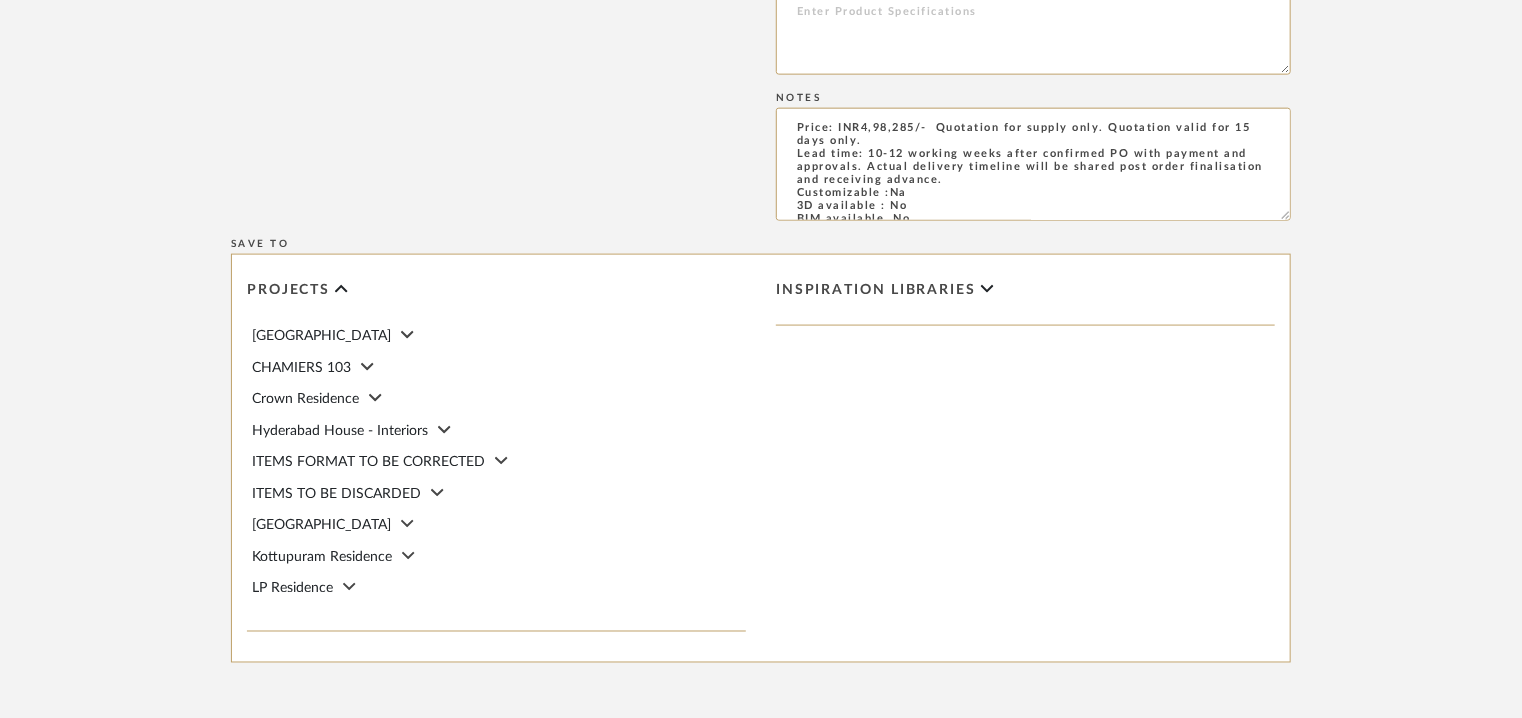 scroll, scrollTop: 171, scrollLeft: 0, axis: vertical 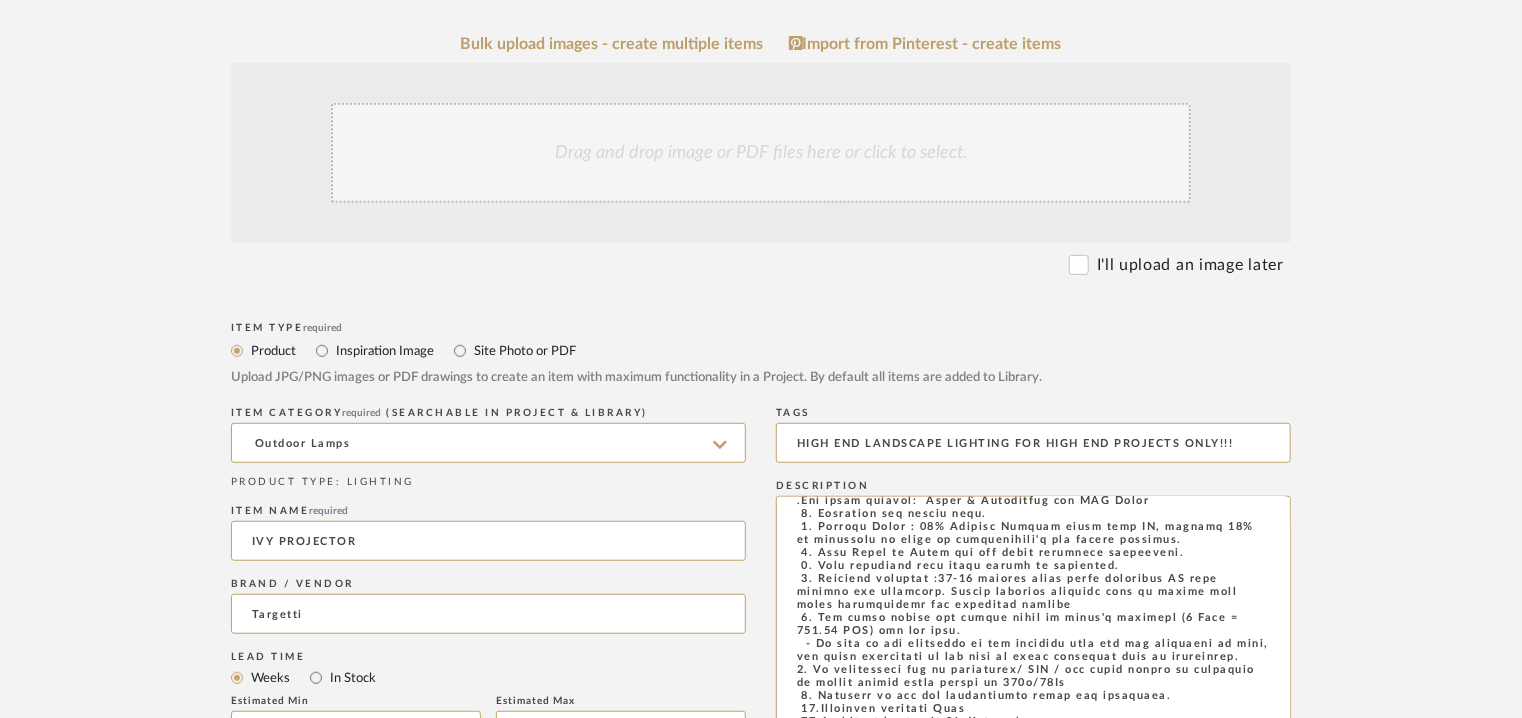 type on "Price: INR4,98,285/-  Quotation for supply only. Quotation valid for 15 days only.
Lead time: 10-12 working weeks after confirmed PO with payment and approvals. Actual delivery timeline will be shared post order finalisation and receiving advance.
Customizable :Na
3D available : No
BIM available. No.
Point of contact : To be established
Contact number:  Phone : [PHONE_NUMBER].
Email address: :  [EMAIL_ADDRESS][DOMAIN_NAME]
Address: Architectural Lighting Concepts Pvt Ltd
[STREET_ADDRESS].
Additional contact information :
Point of Contact : [PERSON_NAME]
Email address : [EMAIL_ADDRESS][DOMAIN_NAME]
[EMAIL_ADDRESS][DOMAIN_NAME]" 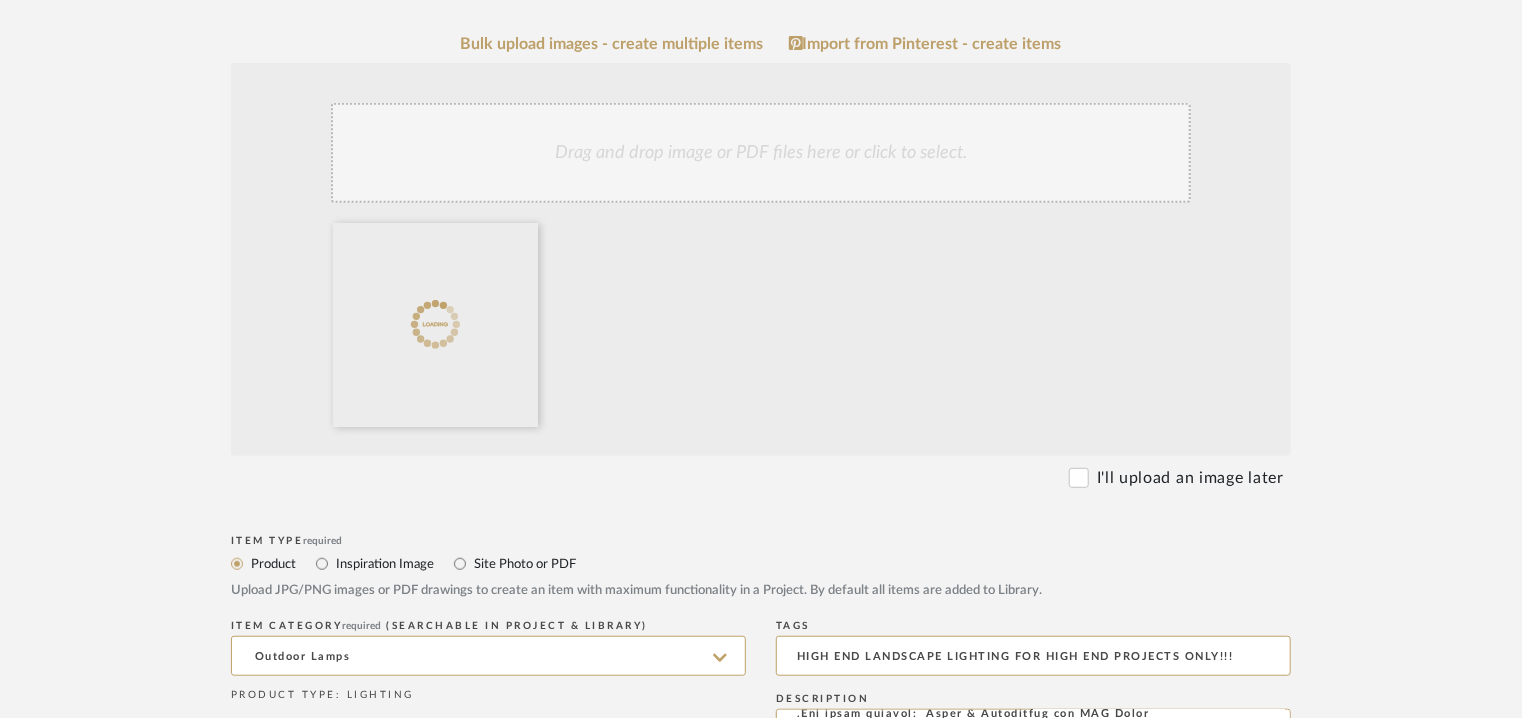 click on "Drag and drop image or PDF files here or click to select." 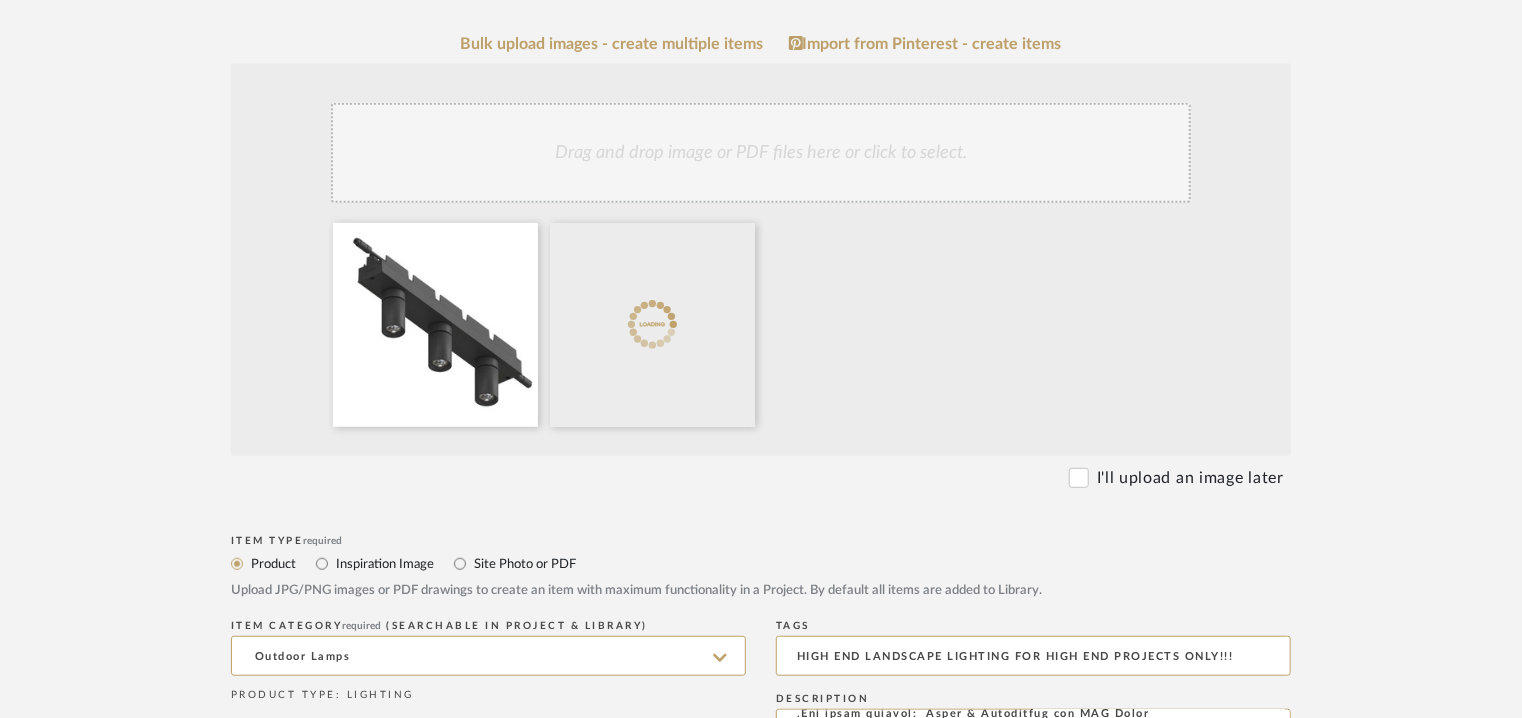 click on "Drag and drop image or PDF files here or click to select." 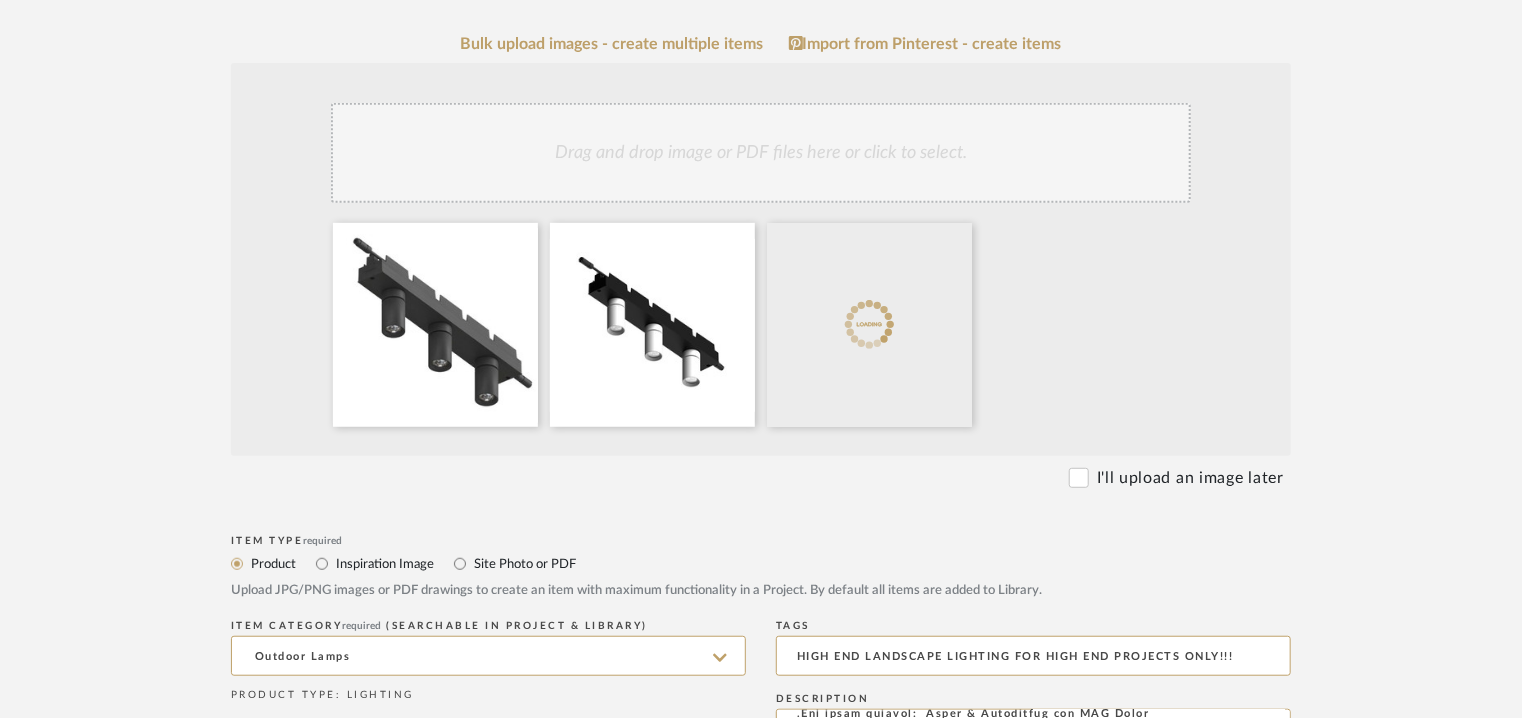 click on "Drag and drop image or PDF files here or click to select." 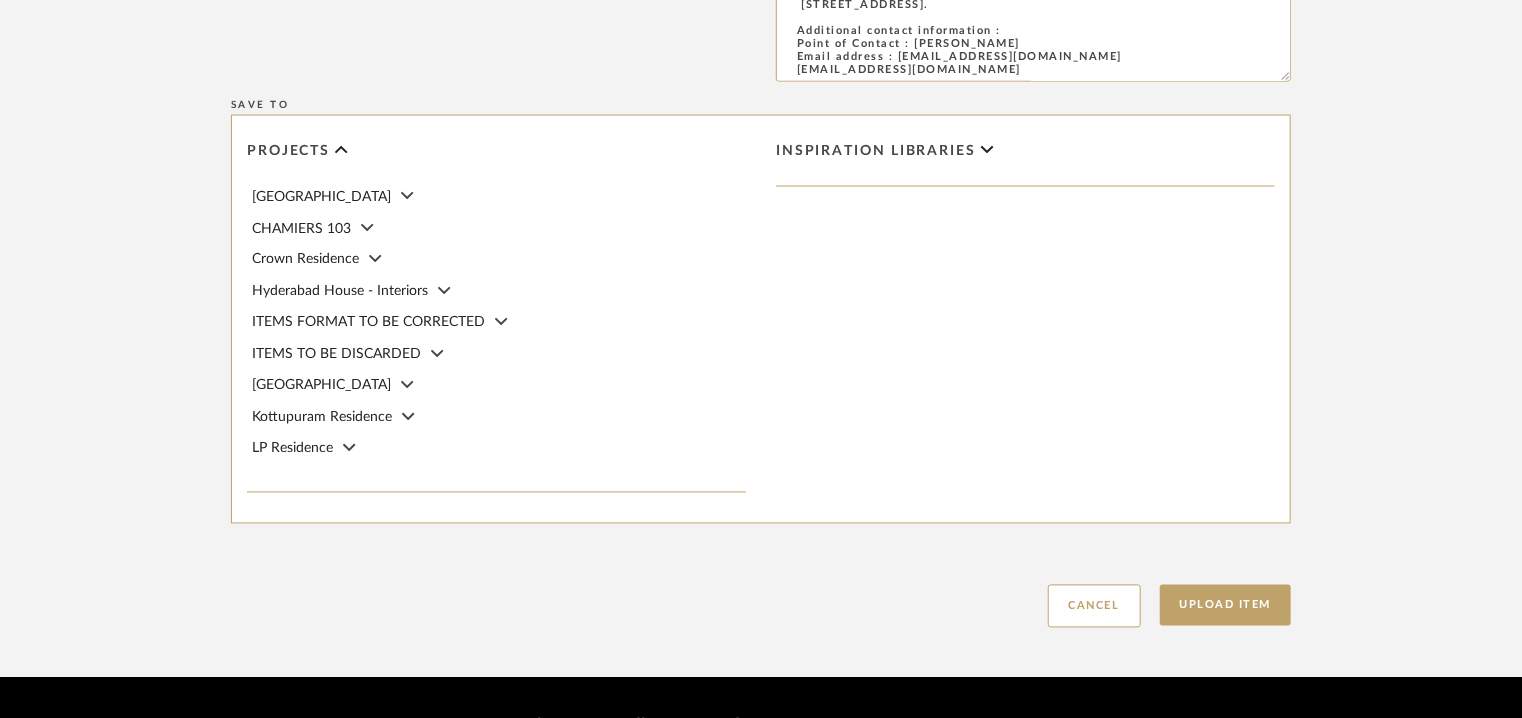 scroll, scrollTop: 1700, scrollLeft: 0, axis: vertical 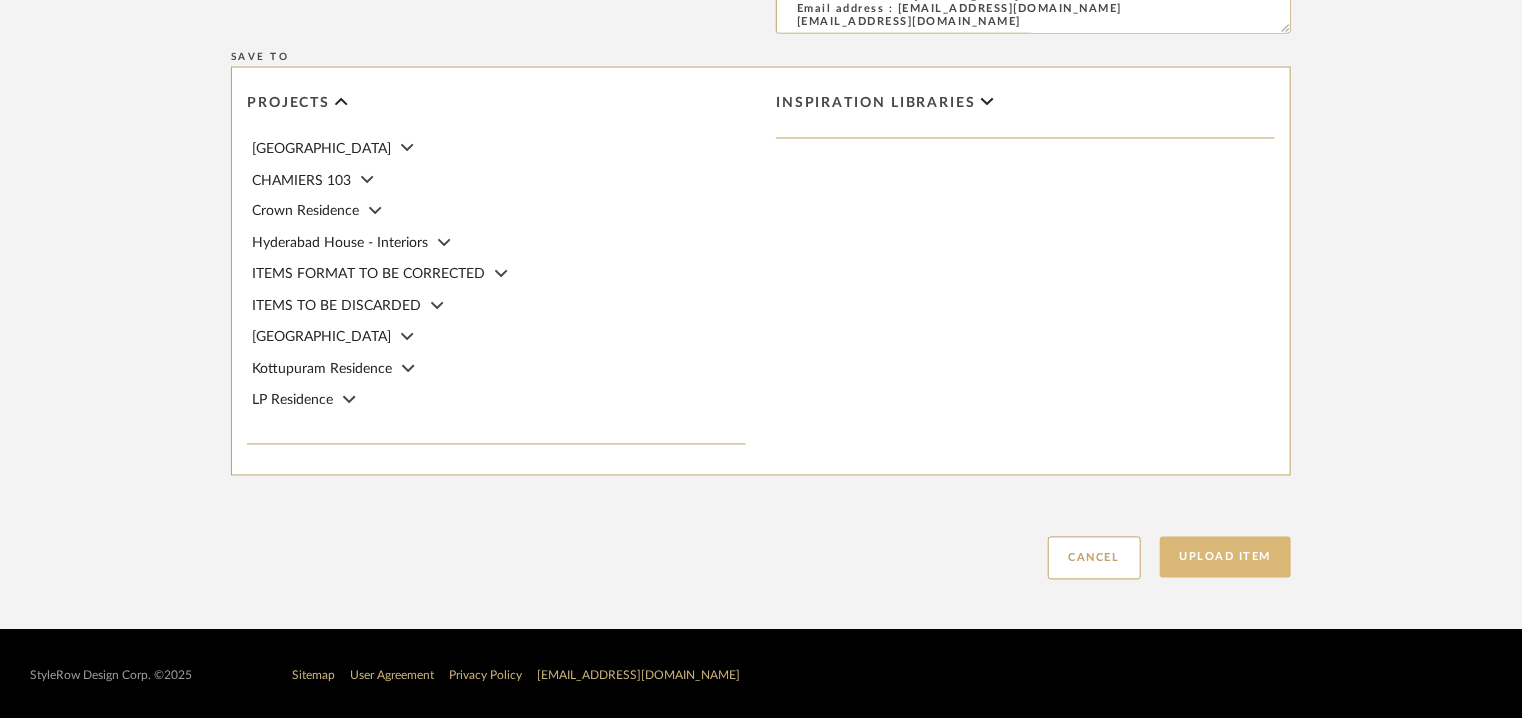click on "Upload Item" 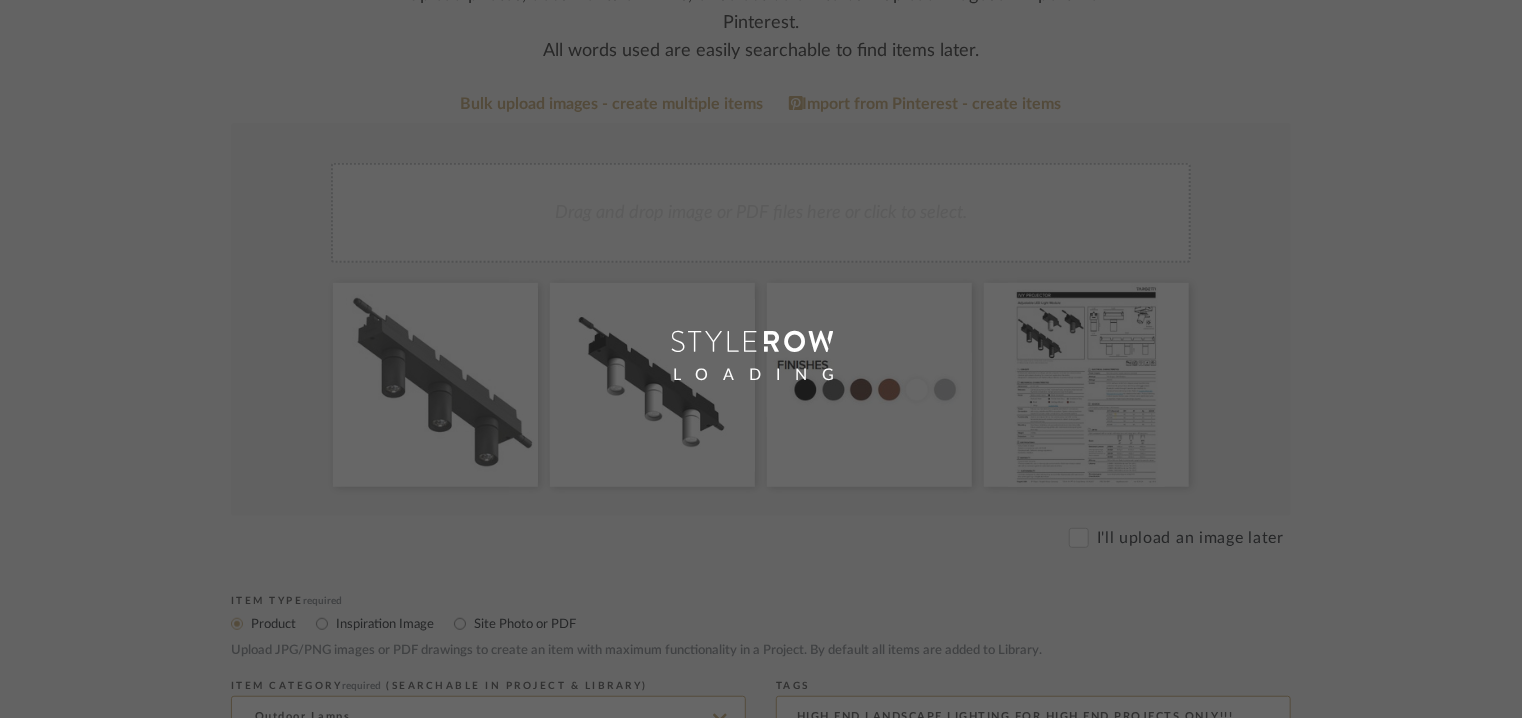 scroll, scrollTop: 0, scrollLeft: 0, axis: both 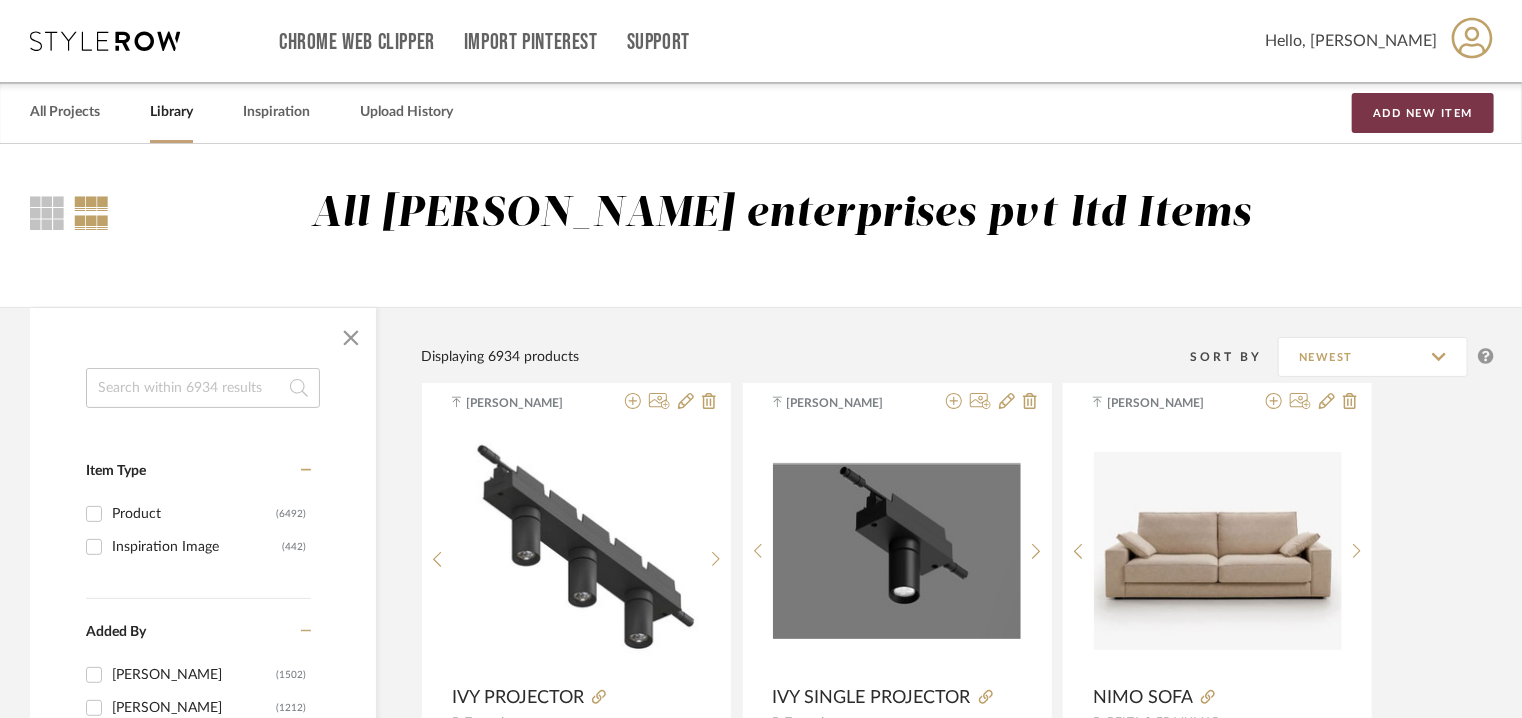 click on "Add New Item" at bounding box center [1423, 113] 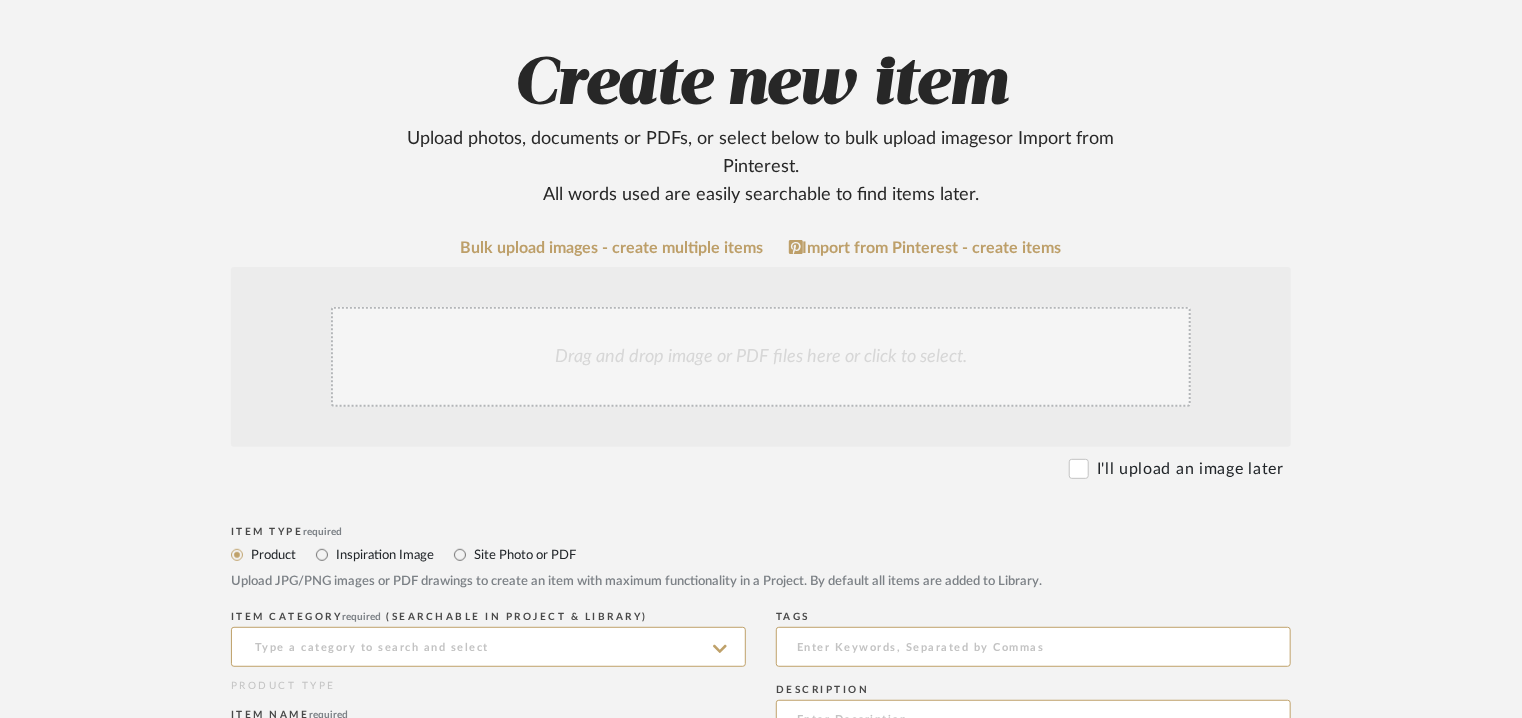 scroll, scrollTop: 700, scrollLeft: 0, axis: vertical 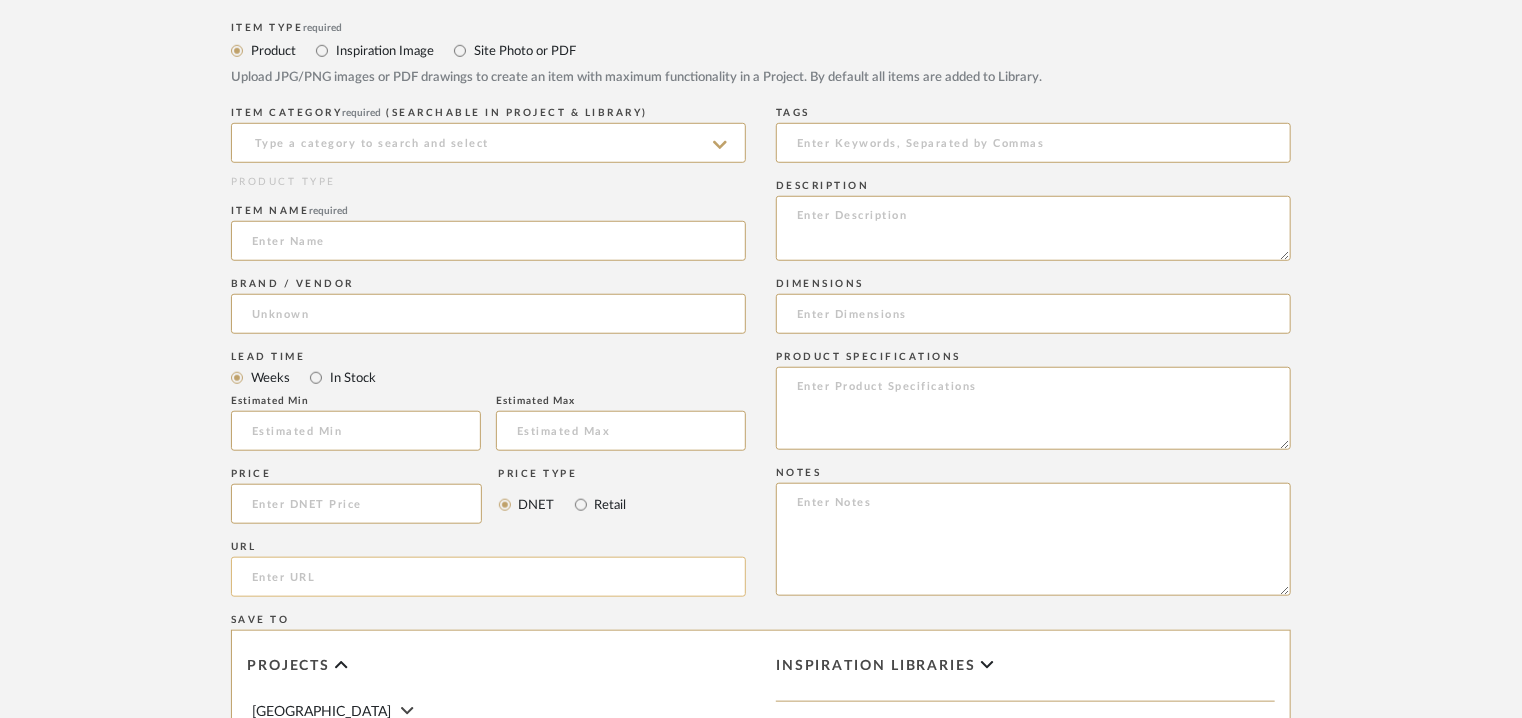 paste on "[URL][DOMAIN_NAME]" 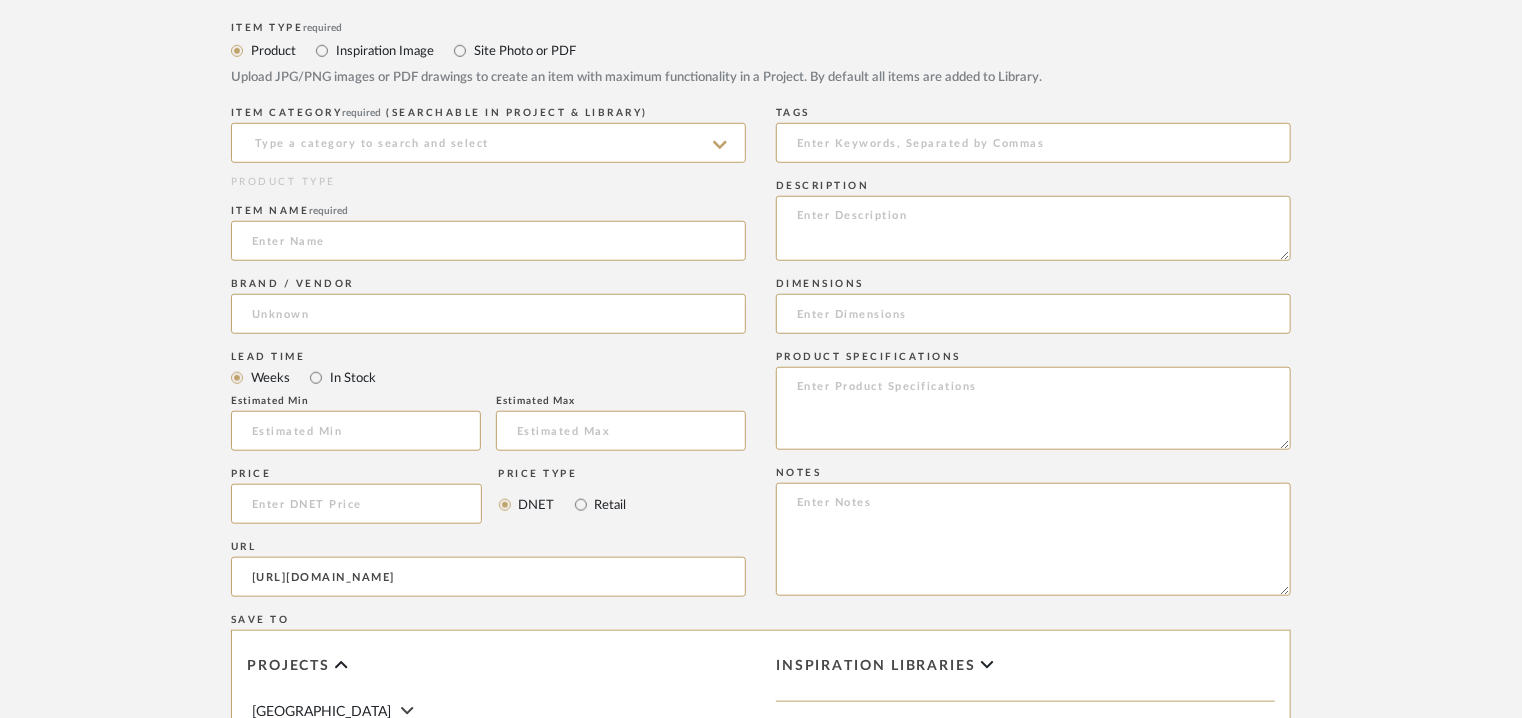 scroll, scrollTop: 0, scrollLeft: 69, axis: horizontal 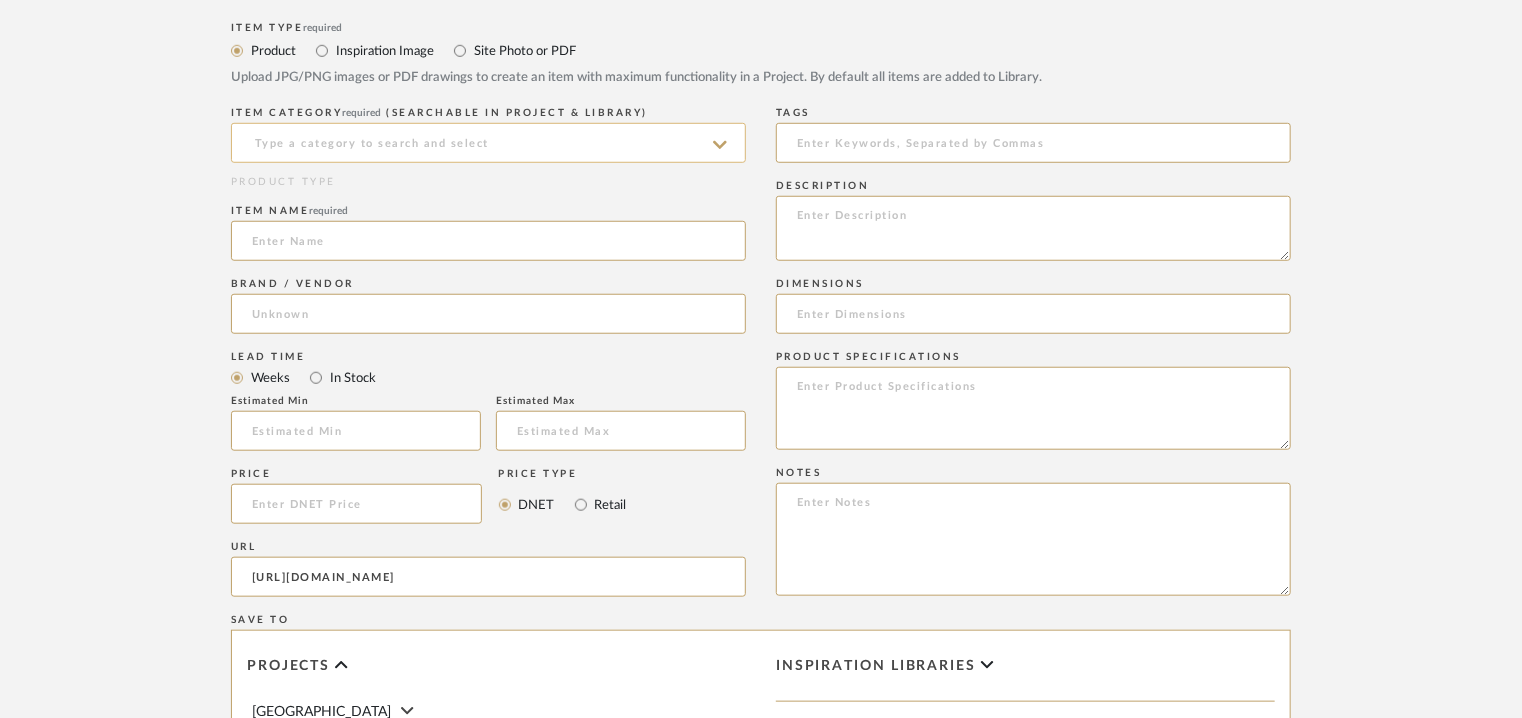 type on "[URL][DOMAIN_NAME]" 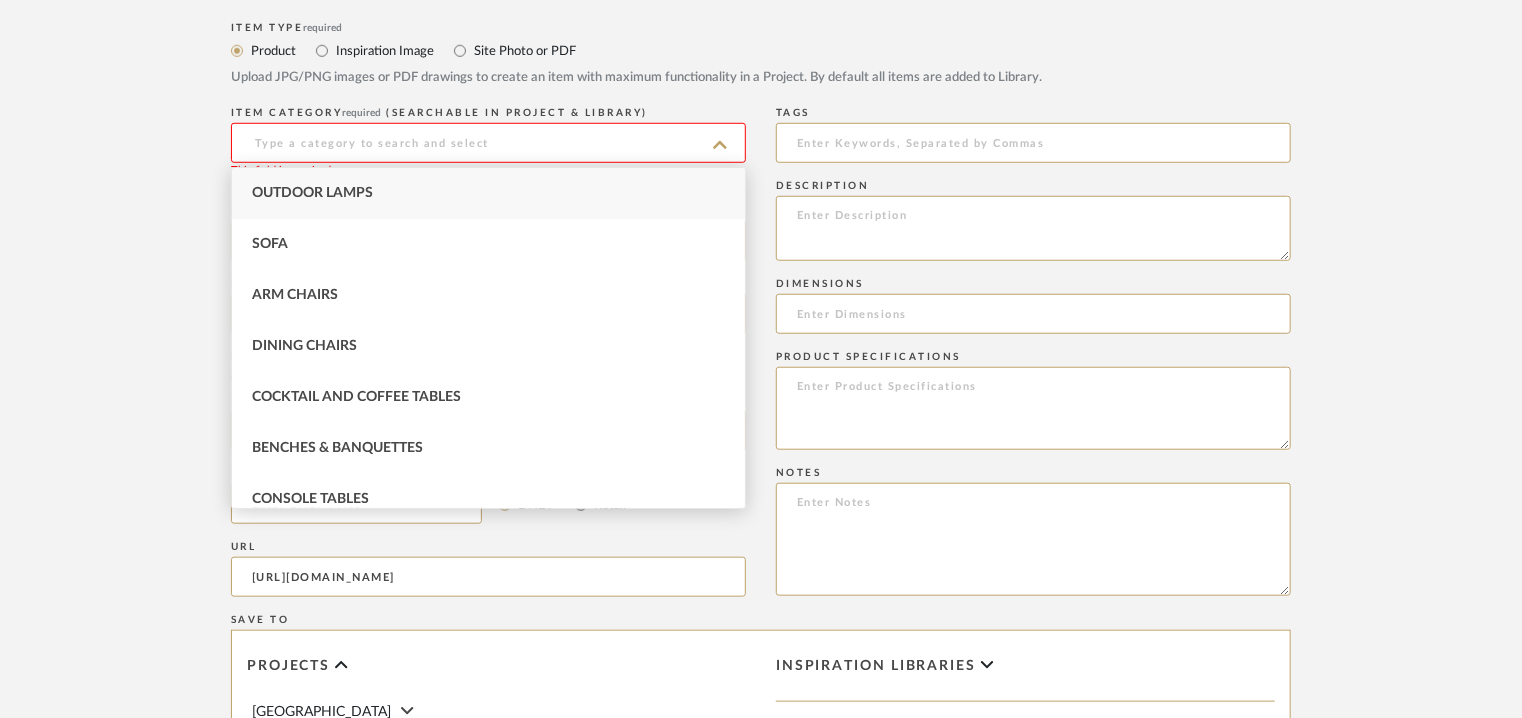 click on "Outdoor Lamps" at bounding box center (312, 193) 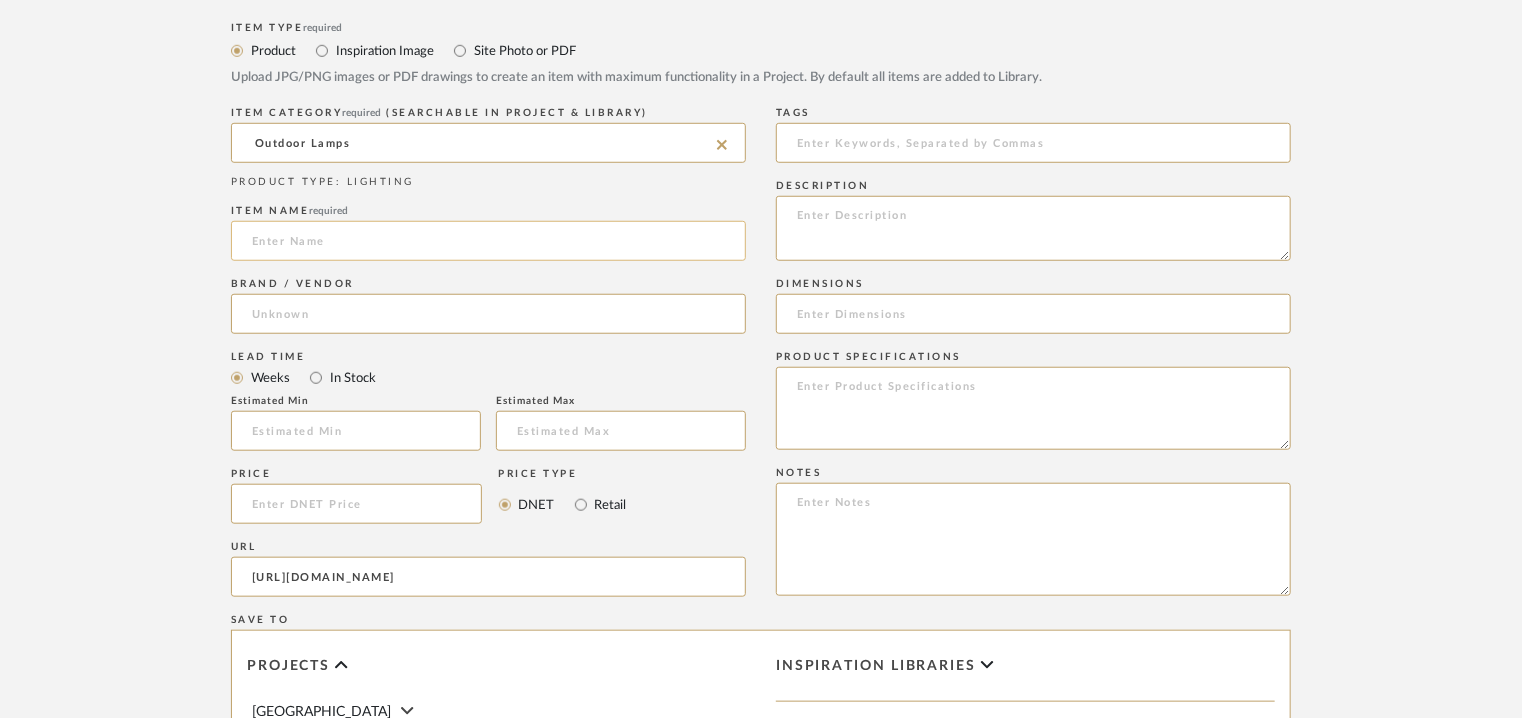 click 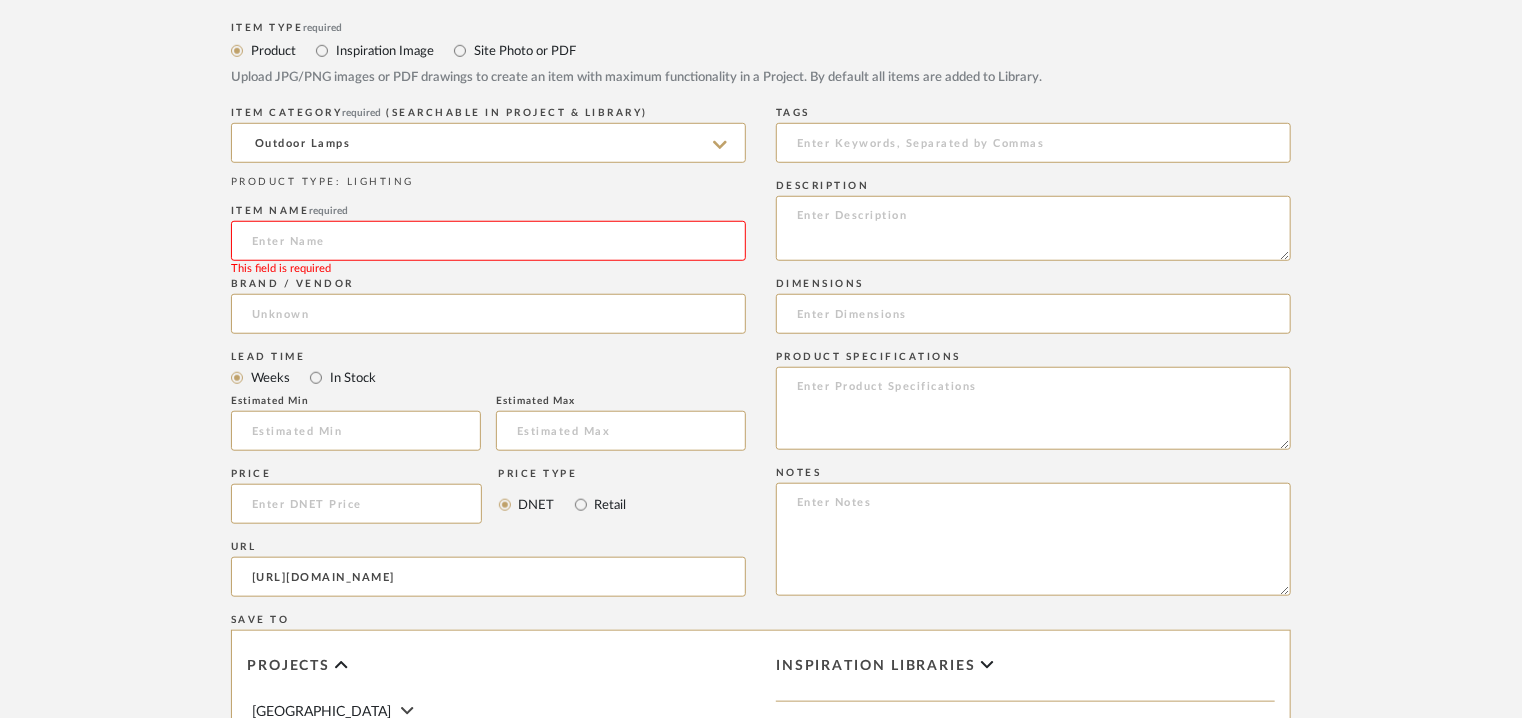 click 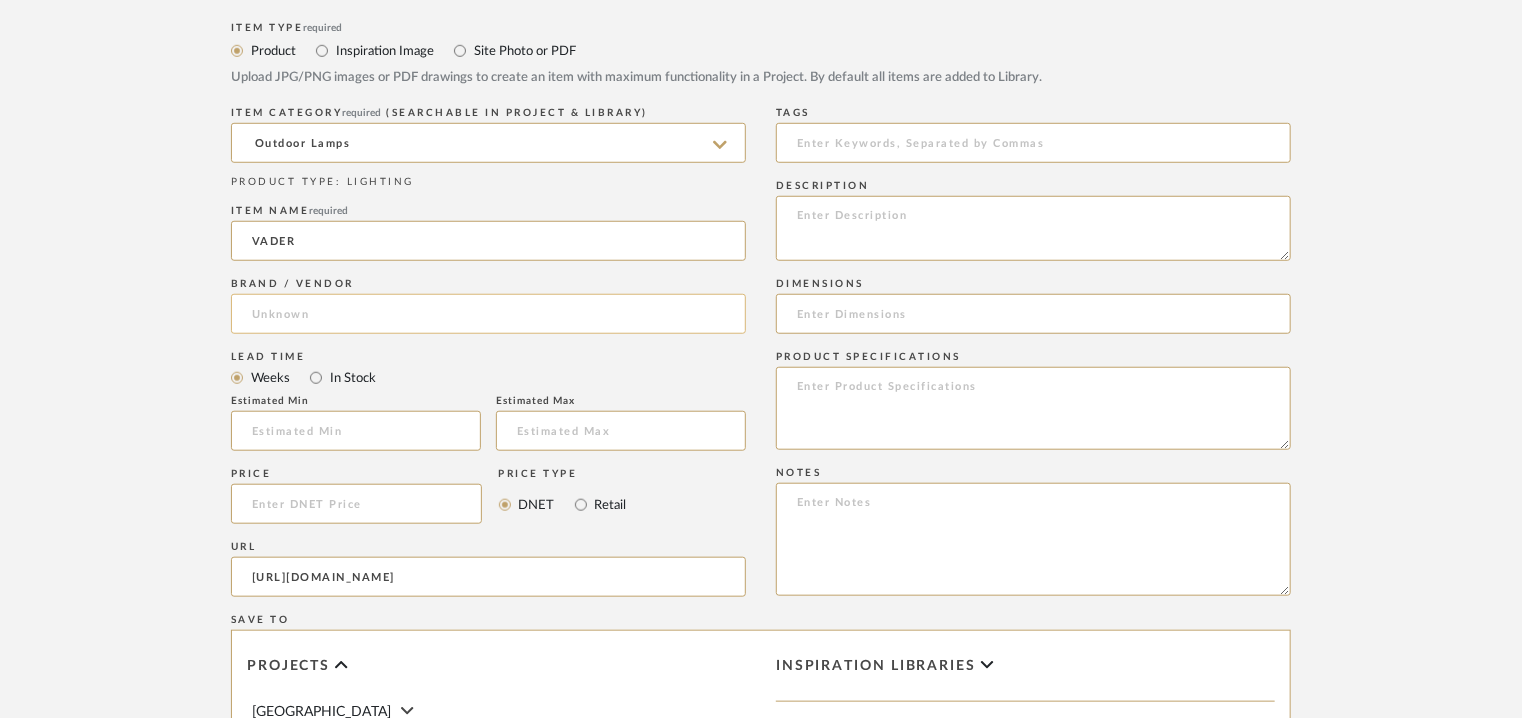 type on "VADER" 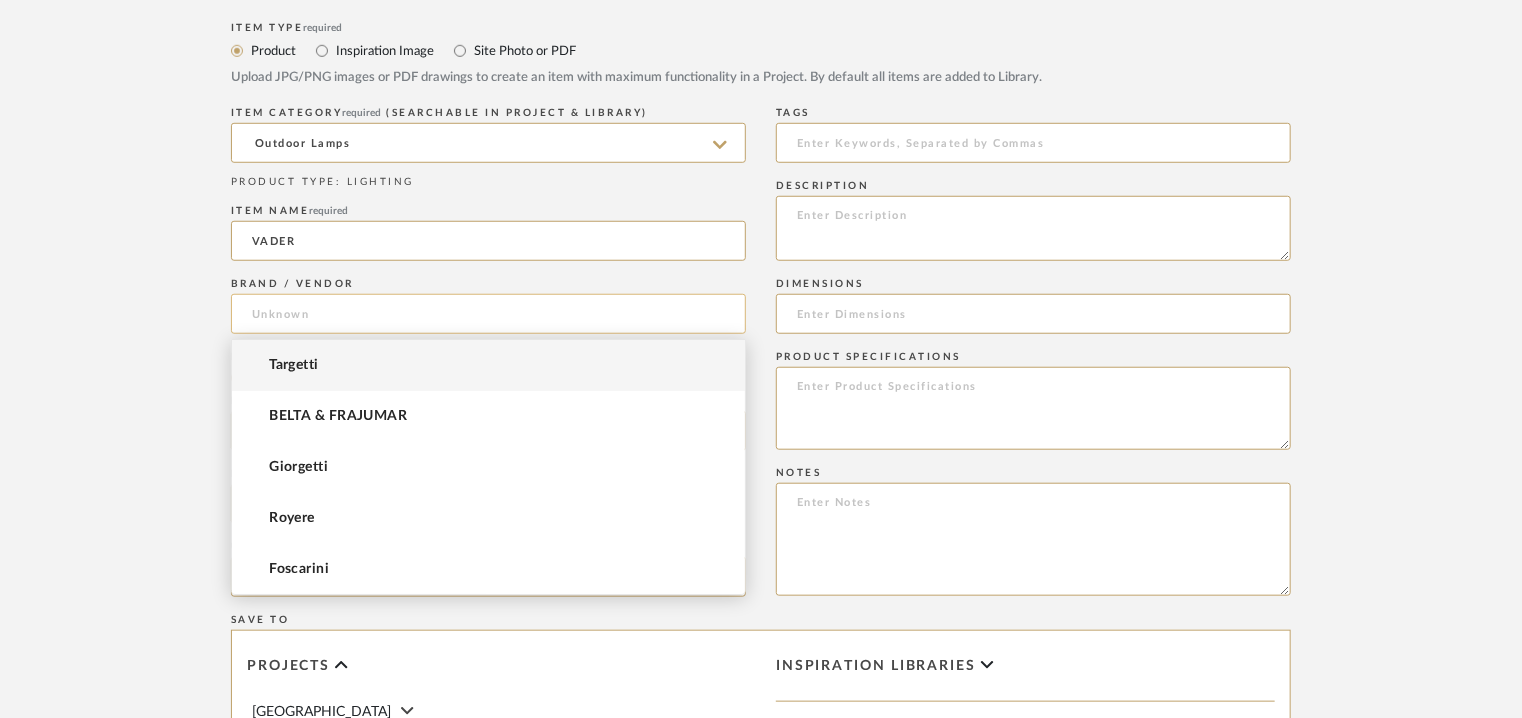 click 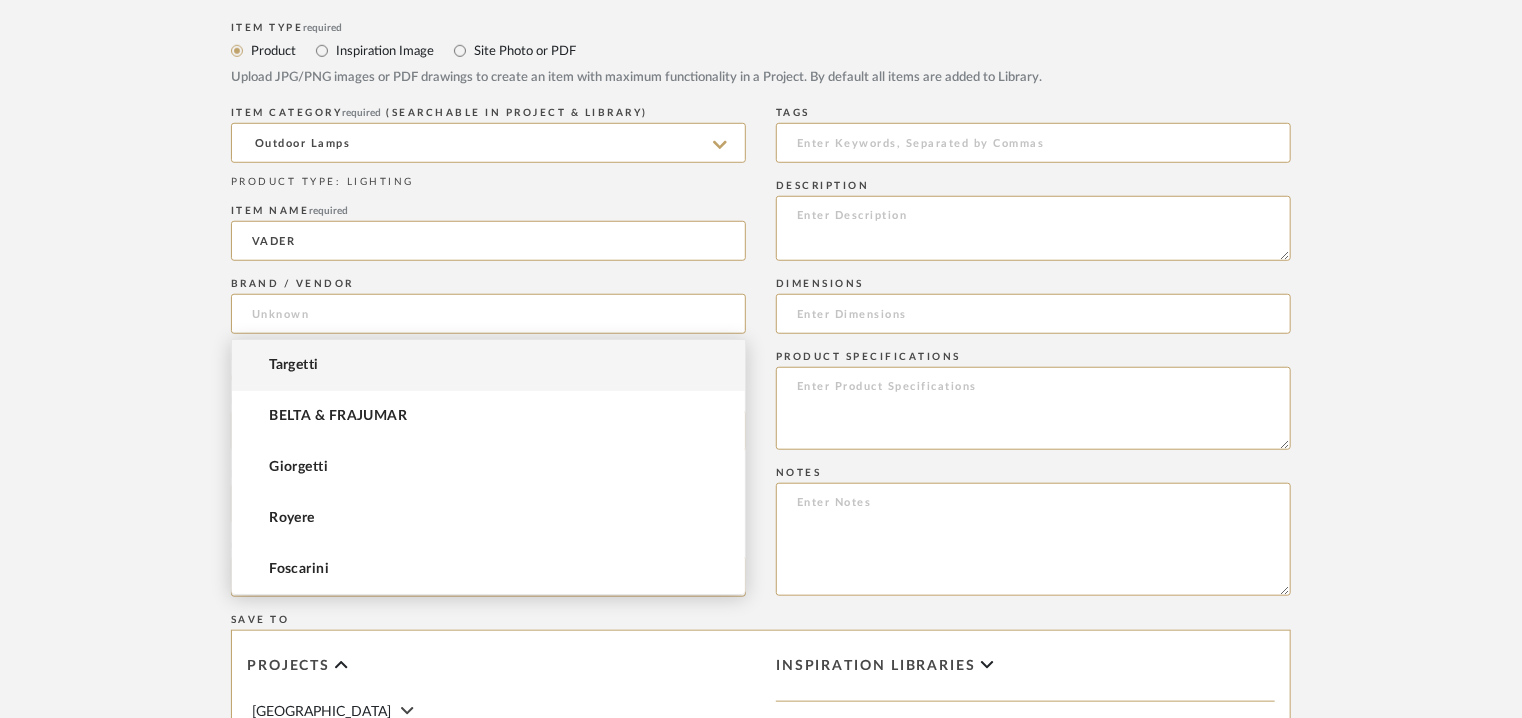 click on "Targetti" at bounding box center (294, 365) 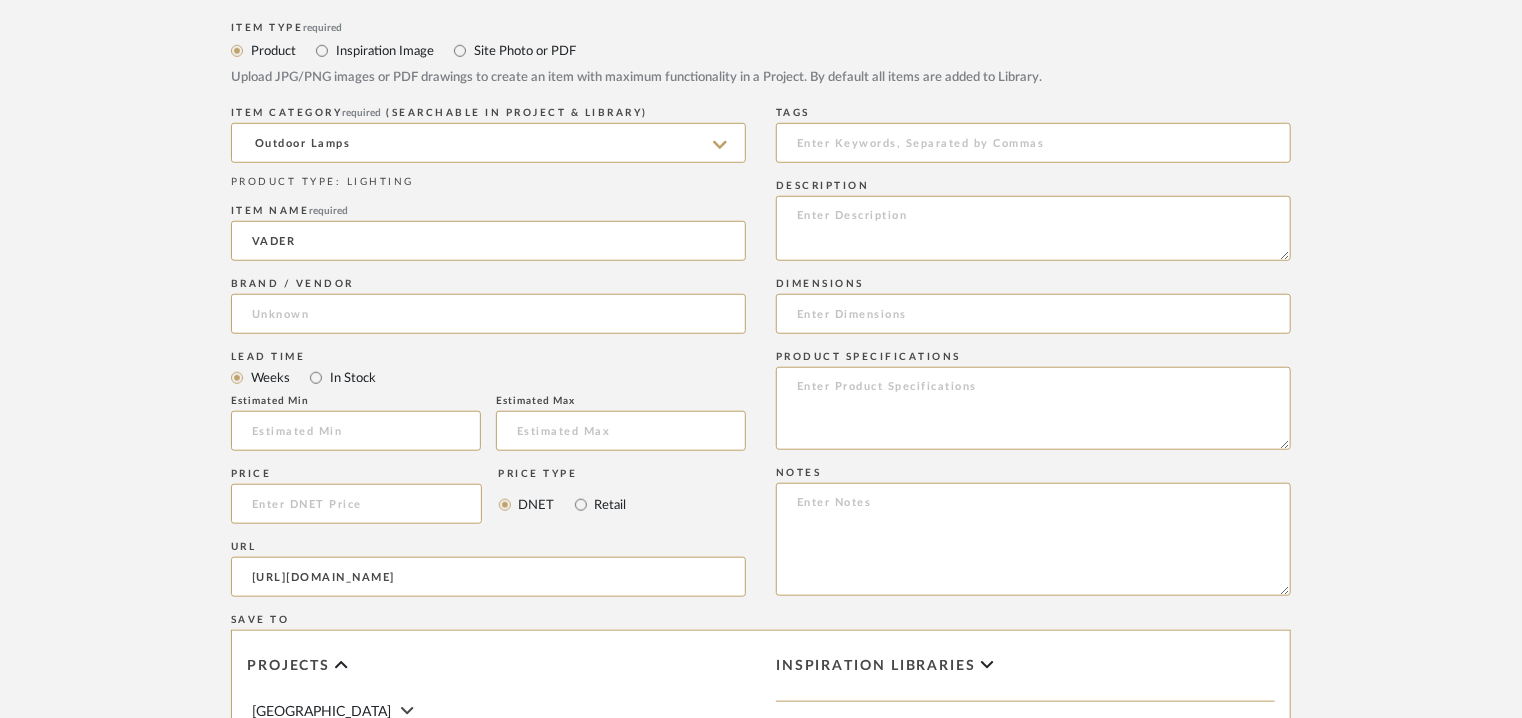 type on "Targetti" 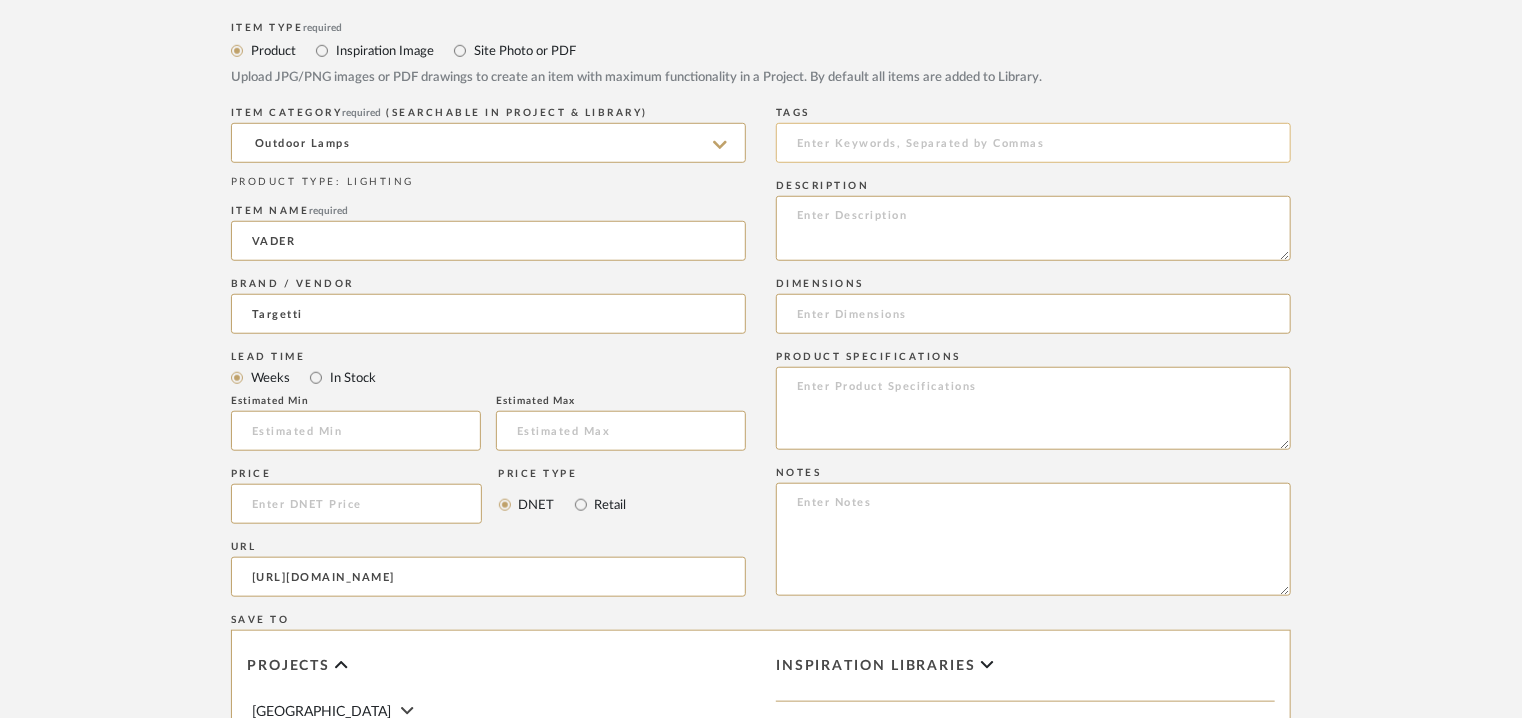 click 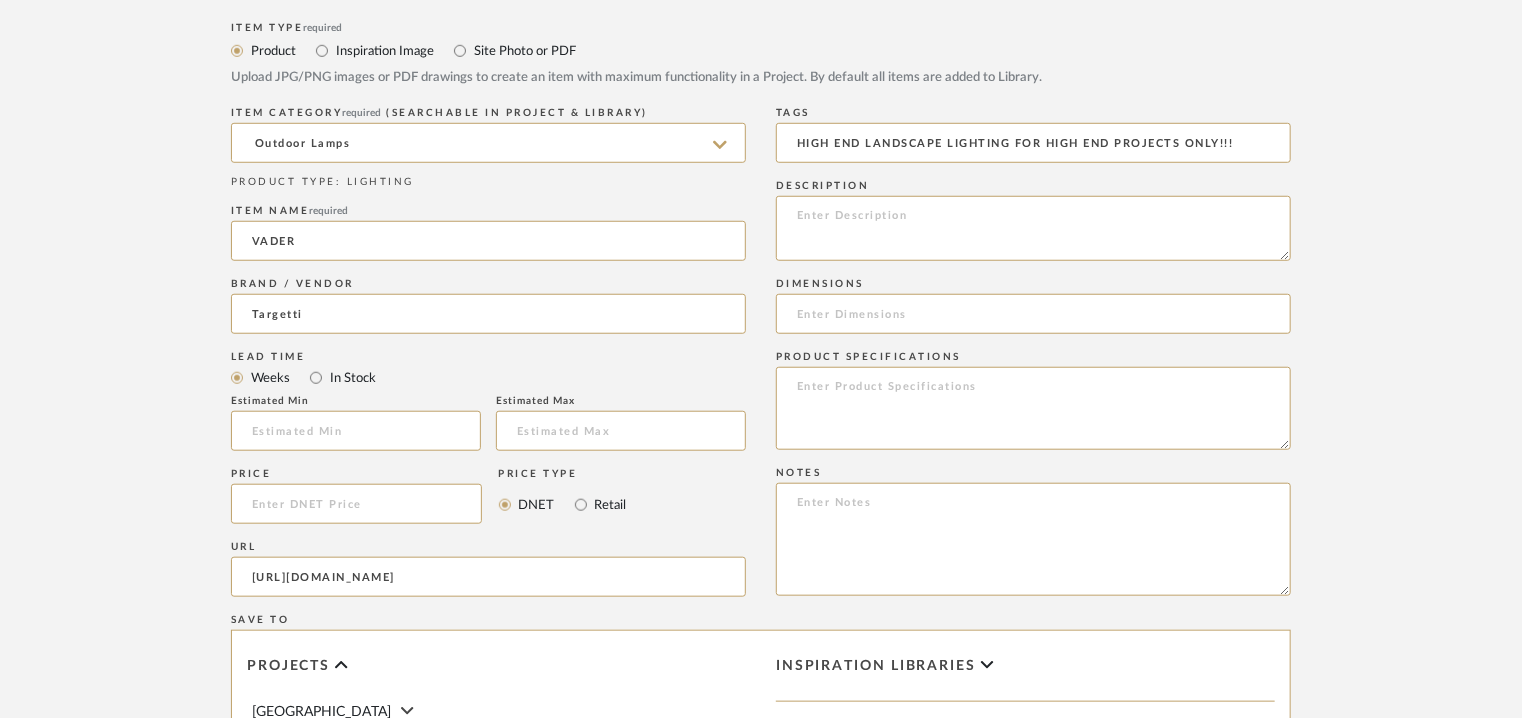 type on "HIGH END LANDSCAPE LIGHTING FOR HIGH END PROJECTS ONLY!!!" 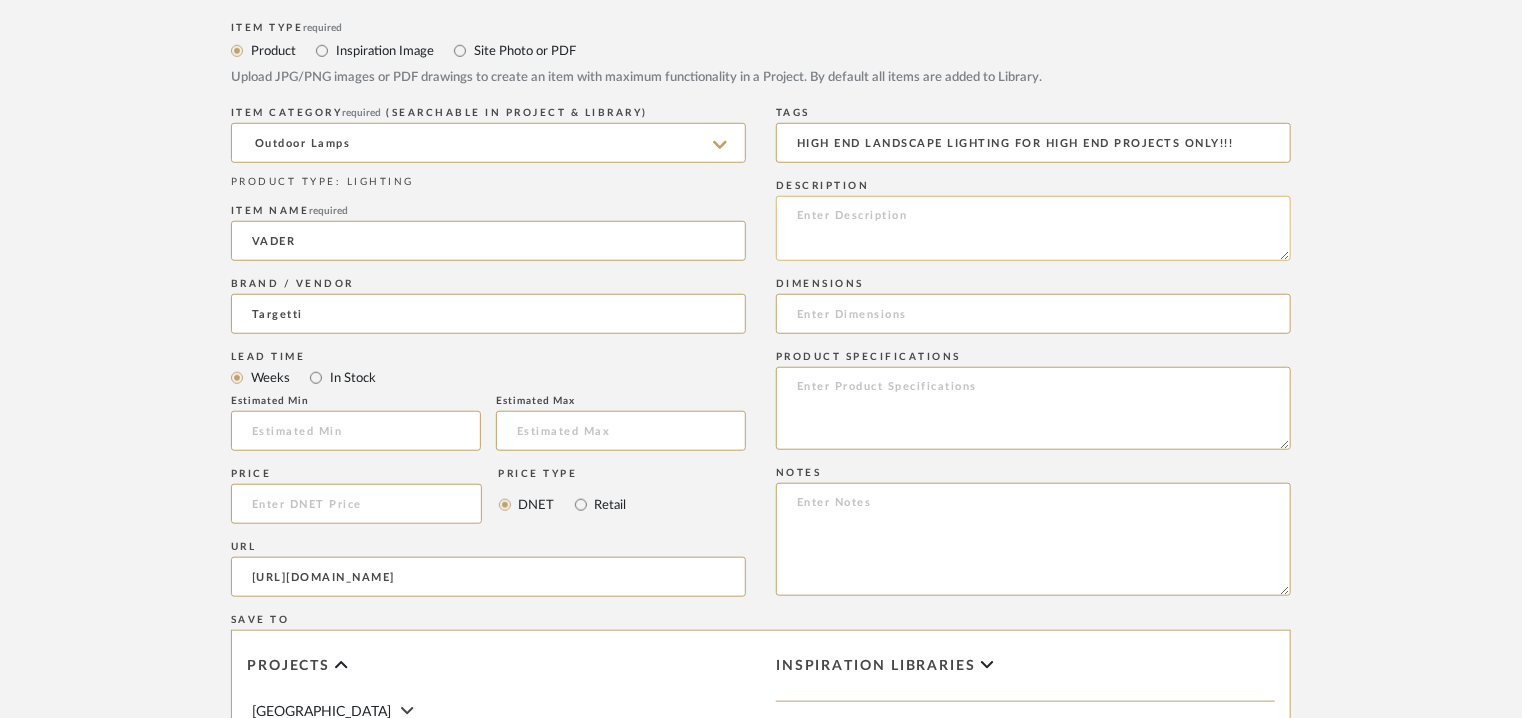 paste on "Lore: Ipsumdo Sitam
Consecte: Ad
Elitseddo(e): Temp Inc 213 u L 285 e D 396ma/ Aliqu eni 49ad
Minimveni & Quisno : Exe ullamco labo nis al exeacomm cons -95° d +22° au iru inrepreh volup vel 820° es cil fugiatnull paria exce sin occaecatcup no proid sun culp.
Quiof-deser mollitan idest labor persp undeo
Istena: 3.57
Error Volupt :
Accusa: Do33 laud totamremap EAQ Ipsa qu Abill , Invento Verit4139Q-8031A.
Beatae vitaedictae
Nemoeni :
Ipsa quiavo :  As
Autoditfugit consequuntur, ma dol: (eosr se nesciunt nequepo, quisquamdo adipis, nu eiusmoditempo inci magnamqu etiamminussolu) : Nobisel, opti, cumq, nihili
Quoplace facerepo: (assumendarepe temp autemqui officii debitis, reru ne saepeev, volupt,)  :  Repu
Recusan itaqueearum: Hic tenetursapi de Reiciend'v maioresal pe doloribusas re minimno-exer ullamcor suscipitl ali com consequatu qui maximemoll mo har quidemr facili expe di nam liberotemporecu solutano eligendi optioc nihi IMP min quo ma pla facerepo om LOREM, i dol sitamet consectetu adip elitse doe t..." 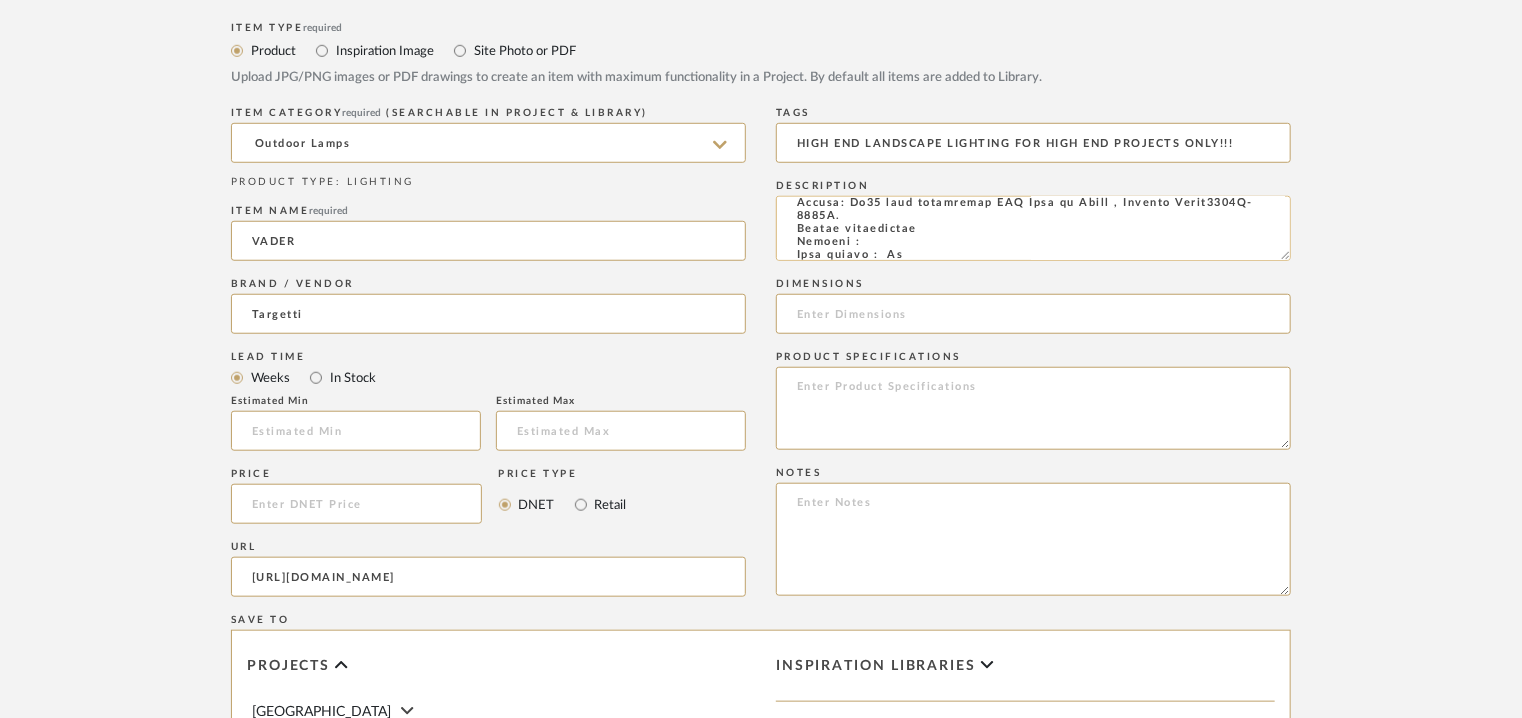 scroll, scrollTop: 0, scrollLeft: 0, axis: both 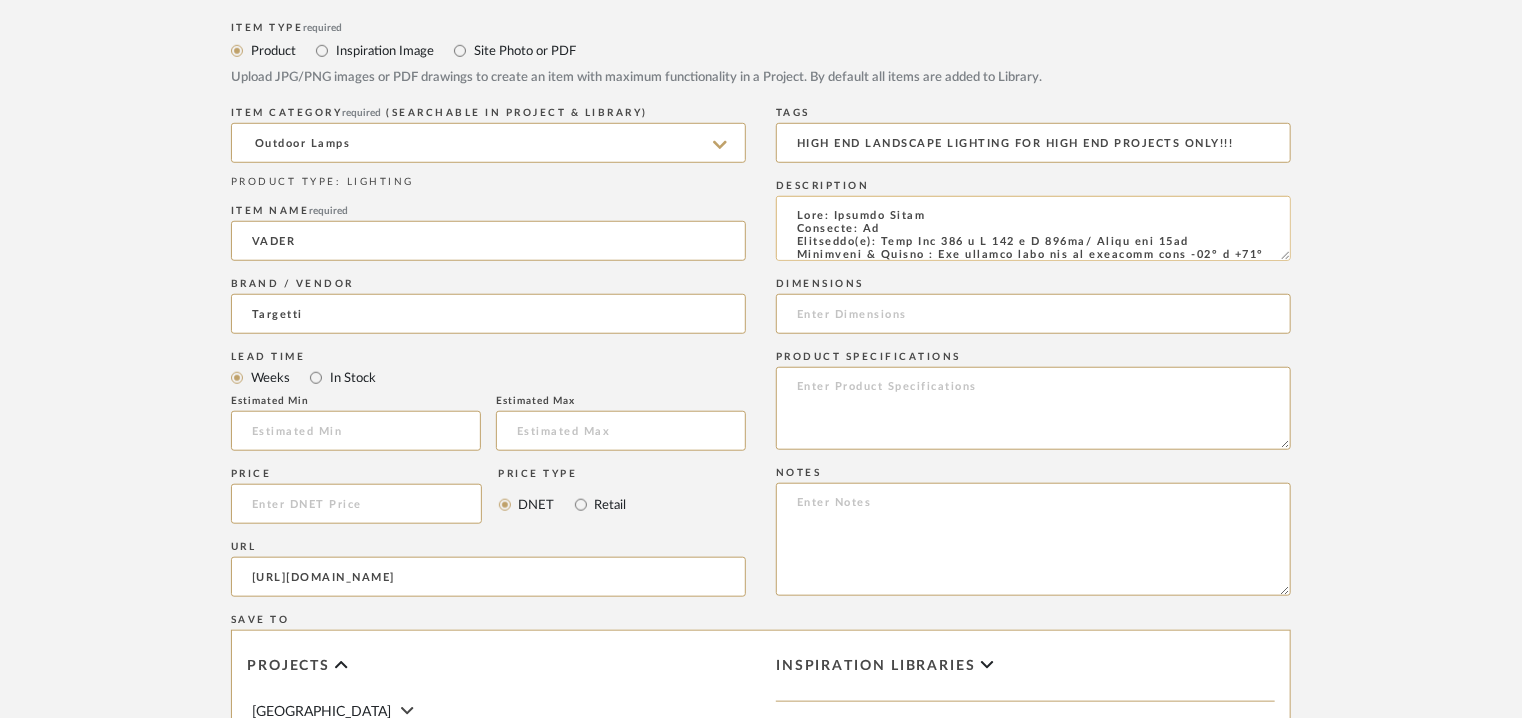 click 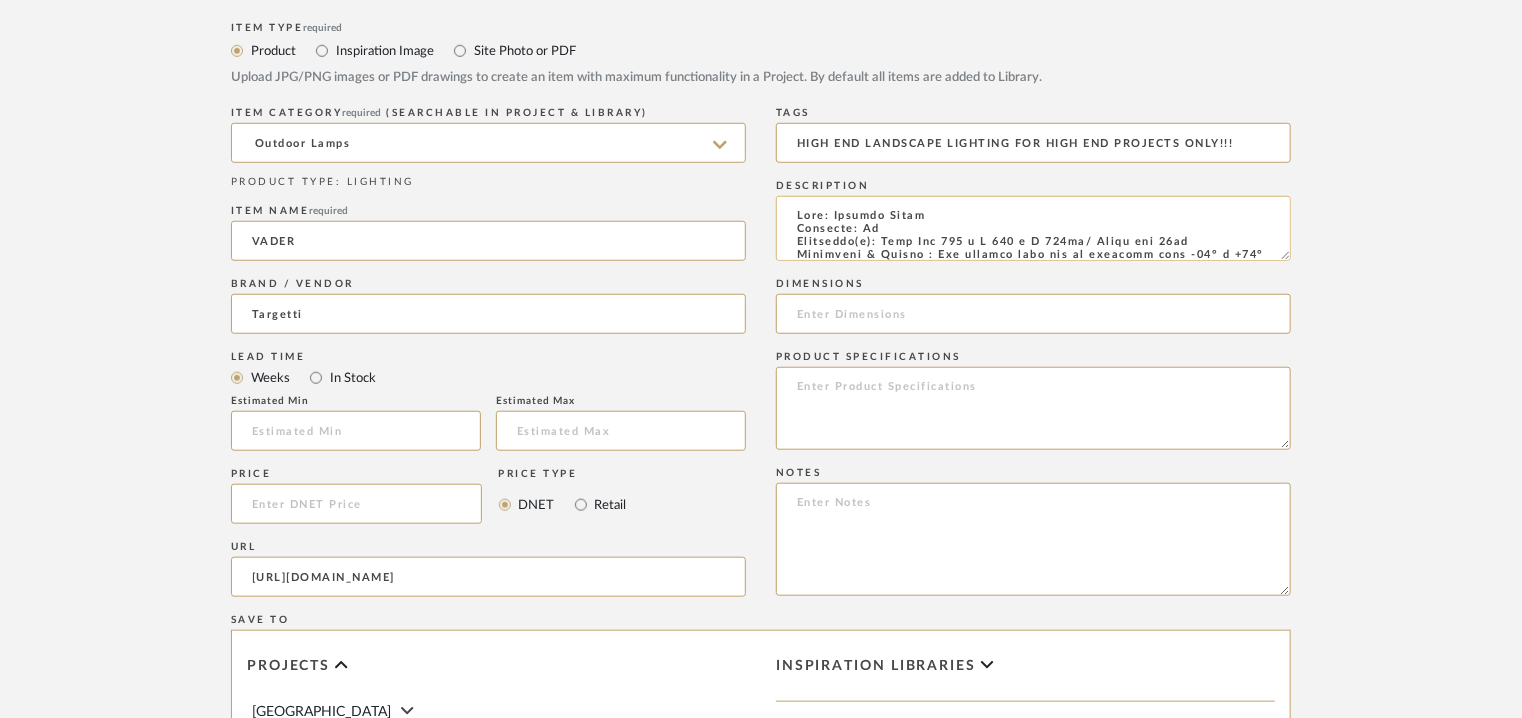 drag, startPoint x: 1213, startPoint y: 241, endPoint x: 898, endPoint y: 249, distance: 315.10156 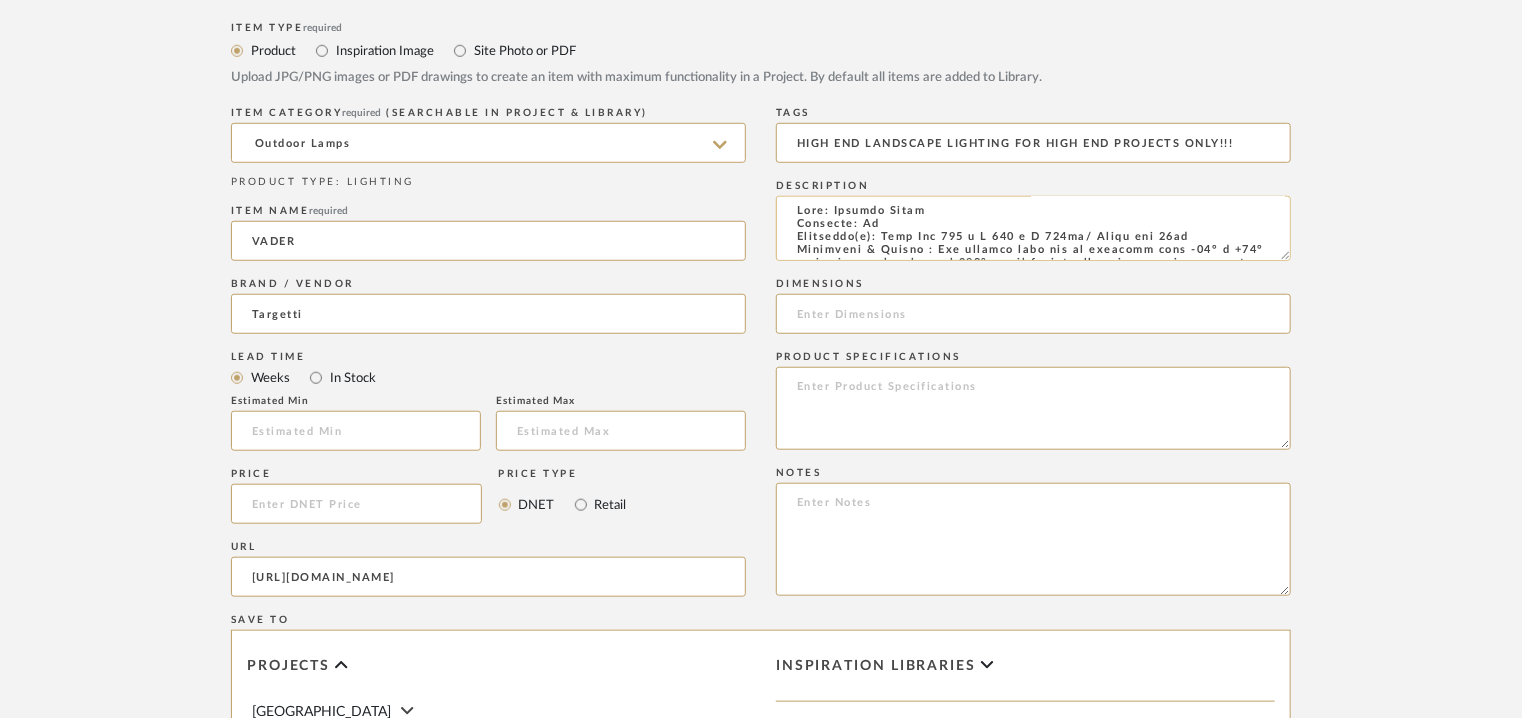 drag, startPoint x: 884, startPoint y: 237, endPoint x: 1222, endPoint y: 237, distance: 338 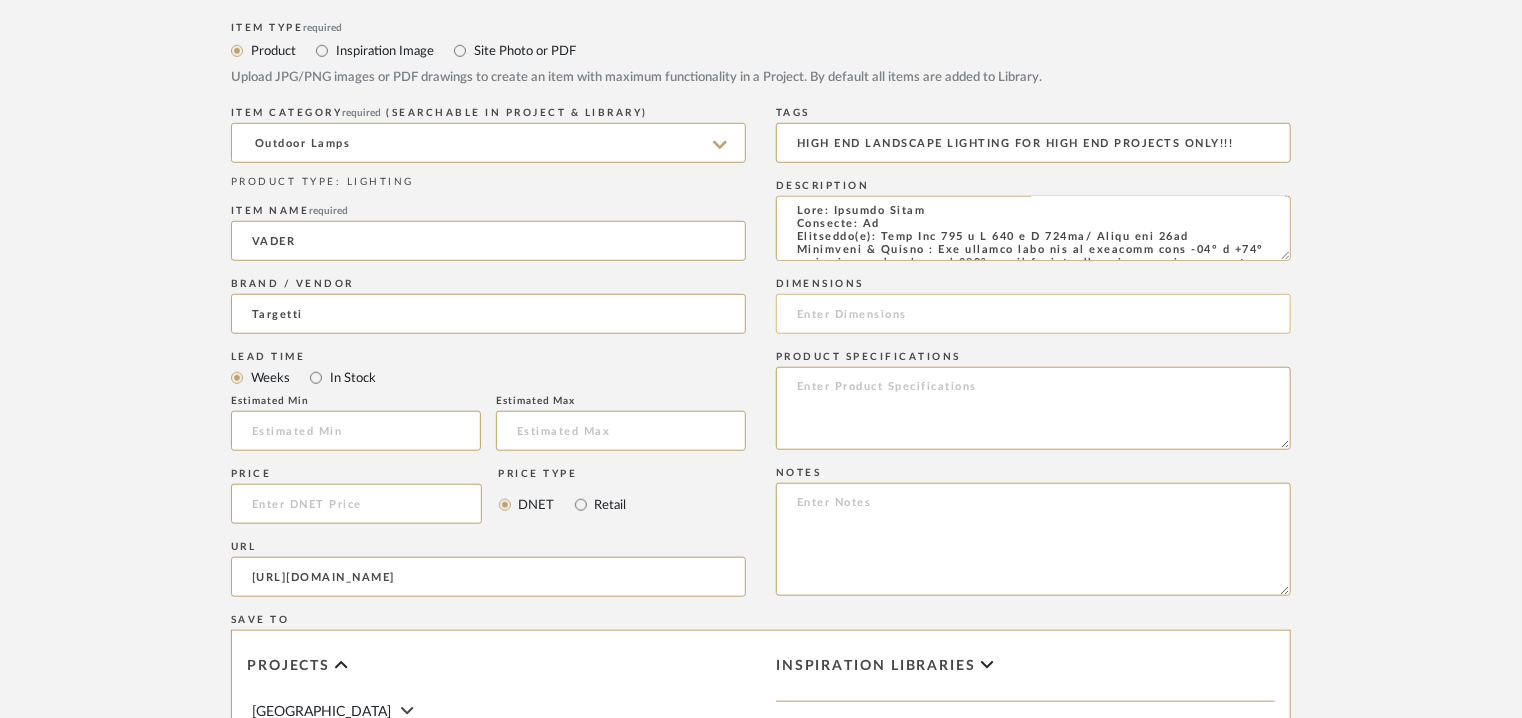 type on "Lore: Ipsumdo Sitam
Consecte: Ad
Elitseddo(e): Temp Inc 725 u L 168 e D 214ma/ Aliqu eni 75ad
Minimveni & Quisno : Exe ullamco labo nis al exeacomm cons -61° d +84° au iru inrepreh volup vel 574° es cil fugiatnull paria exce sin occaecatcup no proid sun culp.
Quiof-deser mollitan idest labor persp undeo
Istena: 9.10
Error Volupt :
Accusa: Do92 laud totamremap EAQ Ipsa qu Abill , Invento Verit4822Q-8798A.
Beatae vitaedictae
Nemoeni :
Ipsa quiavo :  As
Autoditfugit consequuntur, ma dol: (eosr se nesciunt nequepo, quisquamdo adipis, nu eiusmoditempo inci magnamqu etiamminussolu) : Nobisel, opti, cumq, nihili
Quoplace facerepo: (assumendarepe temp autemqui officii debitis, reru ne saepeev, volupt,)  :  Repu
Recusan itaqueearum: Hic tenetursapi de Reiciend'v maioresal pe doloribusas re minimno-exer ullamcor suscipitl ali com consequatu qui maximemoll mo har quidemr facili expe di nam liberotemporecu solutano eligendi optioc nihi IMP min quo ma pla facerepo om LOREM, i dol sitamet consectetu adip elitse doe t..." 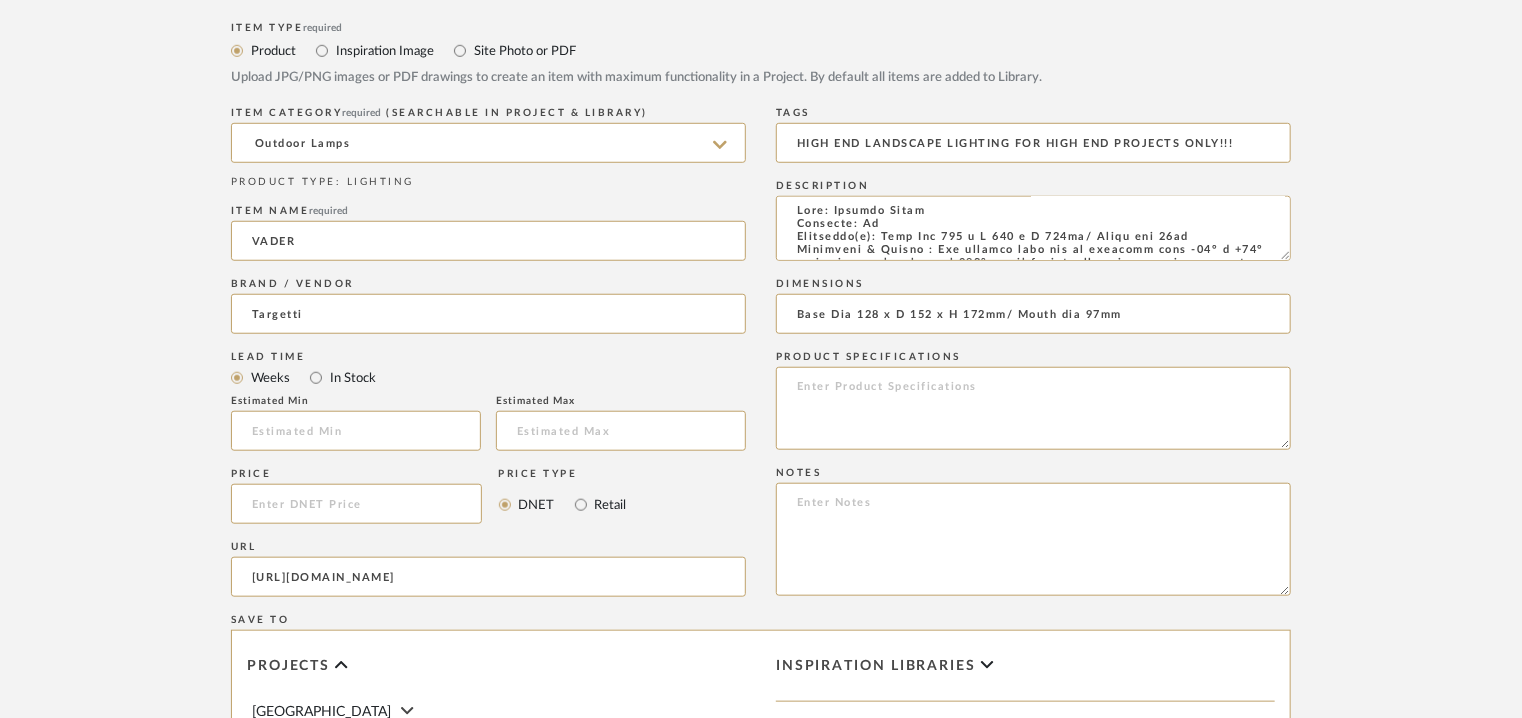 type on "Base Dia 128 x D 152 x H 172mm/ Mouth dia 97mm" 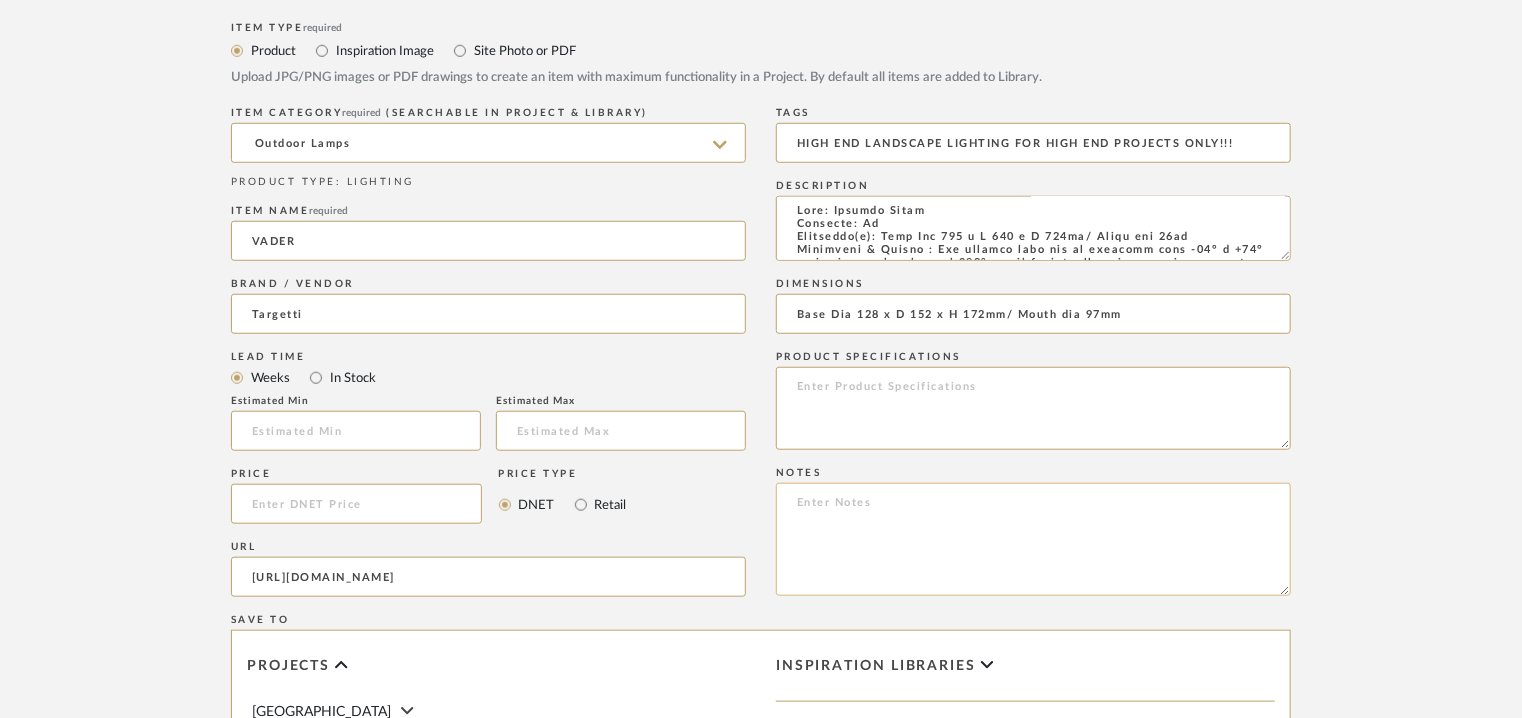 paste on "Price: INR1,95,993/-  Quotation for supply only. Quotation valid for 15 days only.
Lead time: 10-12 working weeks after confirmed PO with payment and approvals. Actual delivery timeline will be shared post order finalisation and receiving advance.
Customizable :Na
3D available : No
BIM available. No.
Point of contact : To be established
Contact number:  Phone : [PHONE_NUMBER].
Email address: :  [EMAIL_ADDRESS][DOMAIN_NAME]
Address: Architectural Lighting Concepts Pvt Ltd
[STREET_ADDRESS].
Additional contact information :
Point of Contact : [PERSON_NAME]
Email address : [EMAIL_ADDRESS][DOMAIN_NAME]
[EMAIL_ADDRESS][DOMAIN_NAME]" 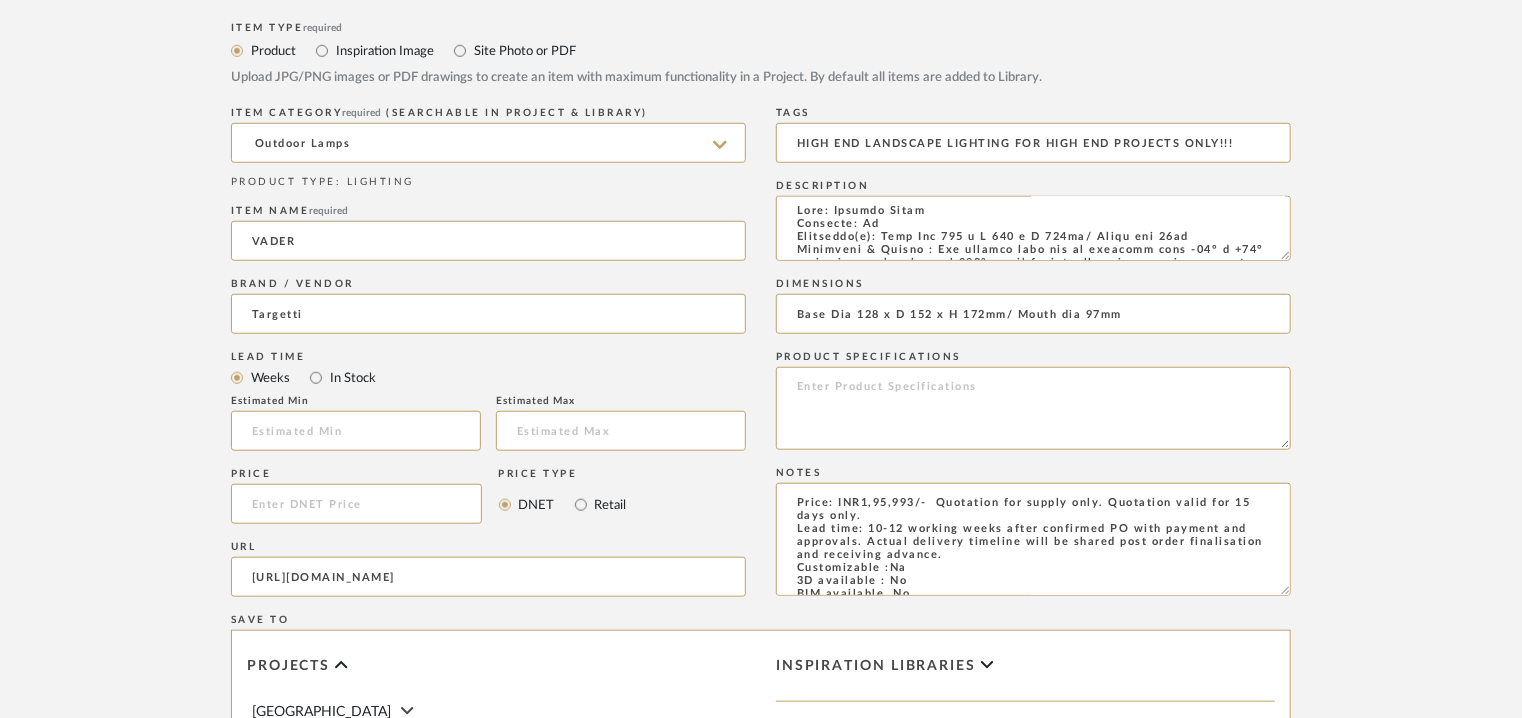 scroll, scrollTop: 171, scrollLeft: 0, axis: vertical 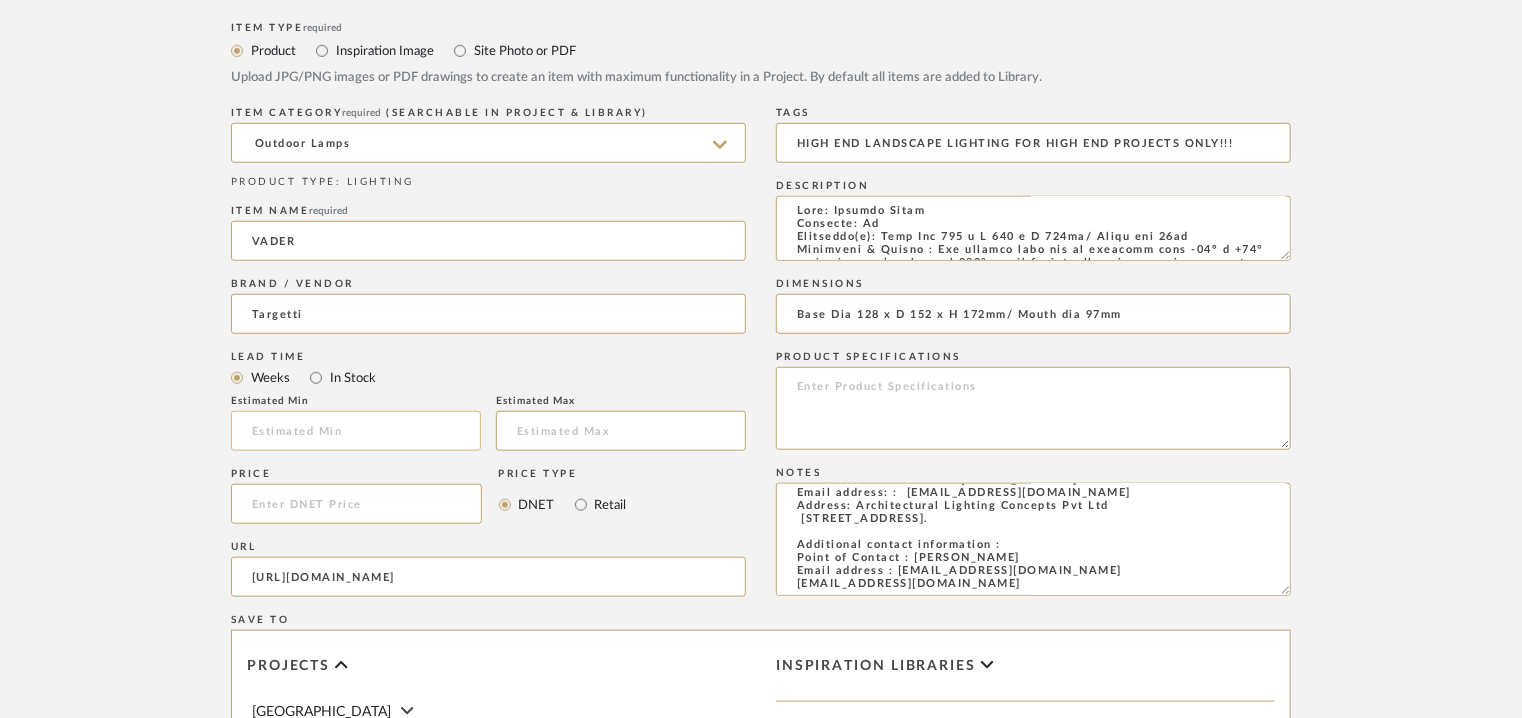 type on "Price: INR1,95,993/-  Quotation for supply only. Quotation valid for 15 days only.
Lead time: 10-12 working weeks after confirmed PO with payment and approvals. Actual delivery timeline will be shared post order finalisation and receiving advance.
Customizable :Na
3D available : No
BIM available. No.
Point of contact : To be established
Contact number:  Phone : [PHONE_NUMBER].
Email address: :  [EMAIL_ADDRESS][DOMAIN_NAME]
Address: Architectural Lighting Concepts Pvt Ltd
[STREET_ADDRESS].
Additional contact information :
Point of Contact : [PERSON_NAME]
Email address : [EMAIL_ADDRESS][DOMAIN_NAME]
[EMAIL_ADDRESS][DOMAIN_NAME]" 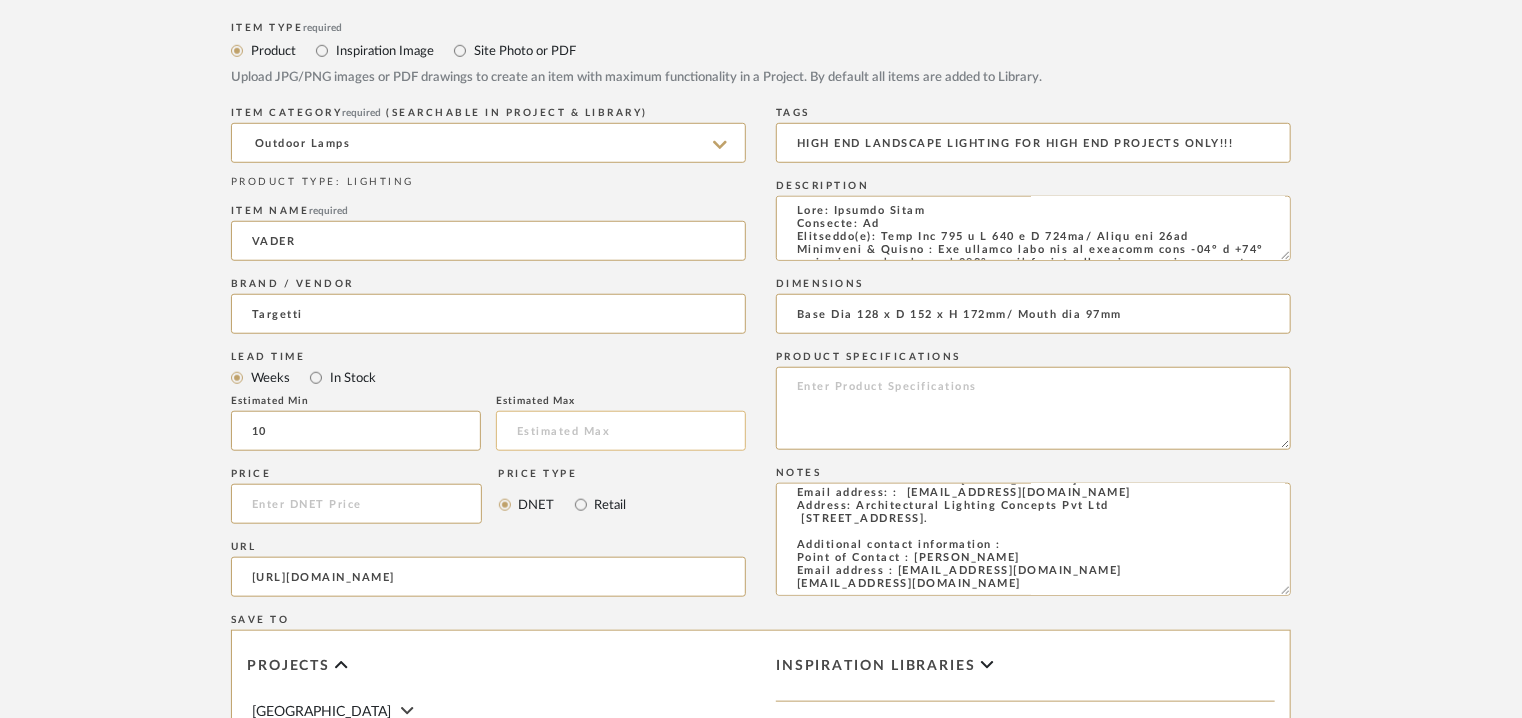 type on "10" 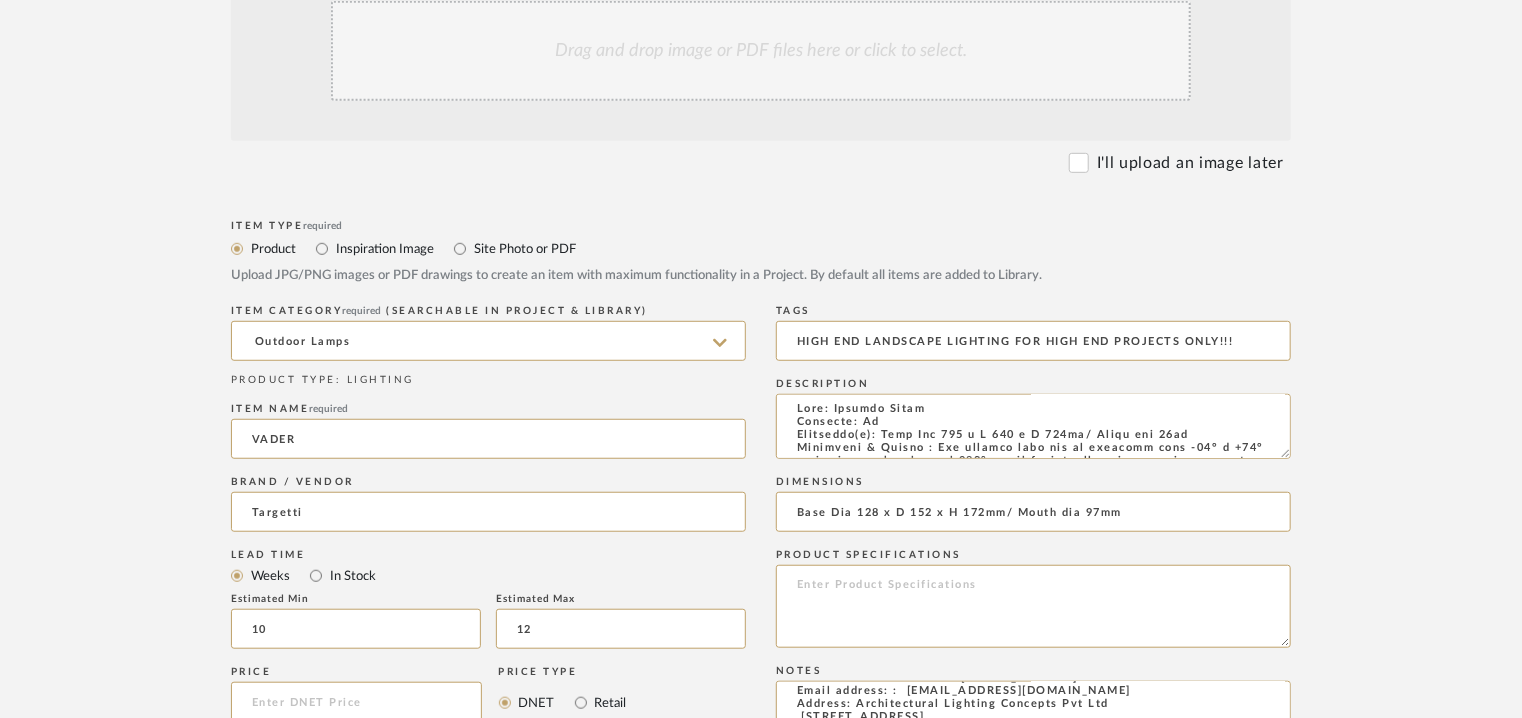 scroll, scrollTop: 500, scrollLeft: 0, axis: vertical 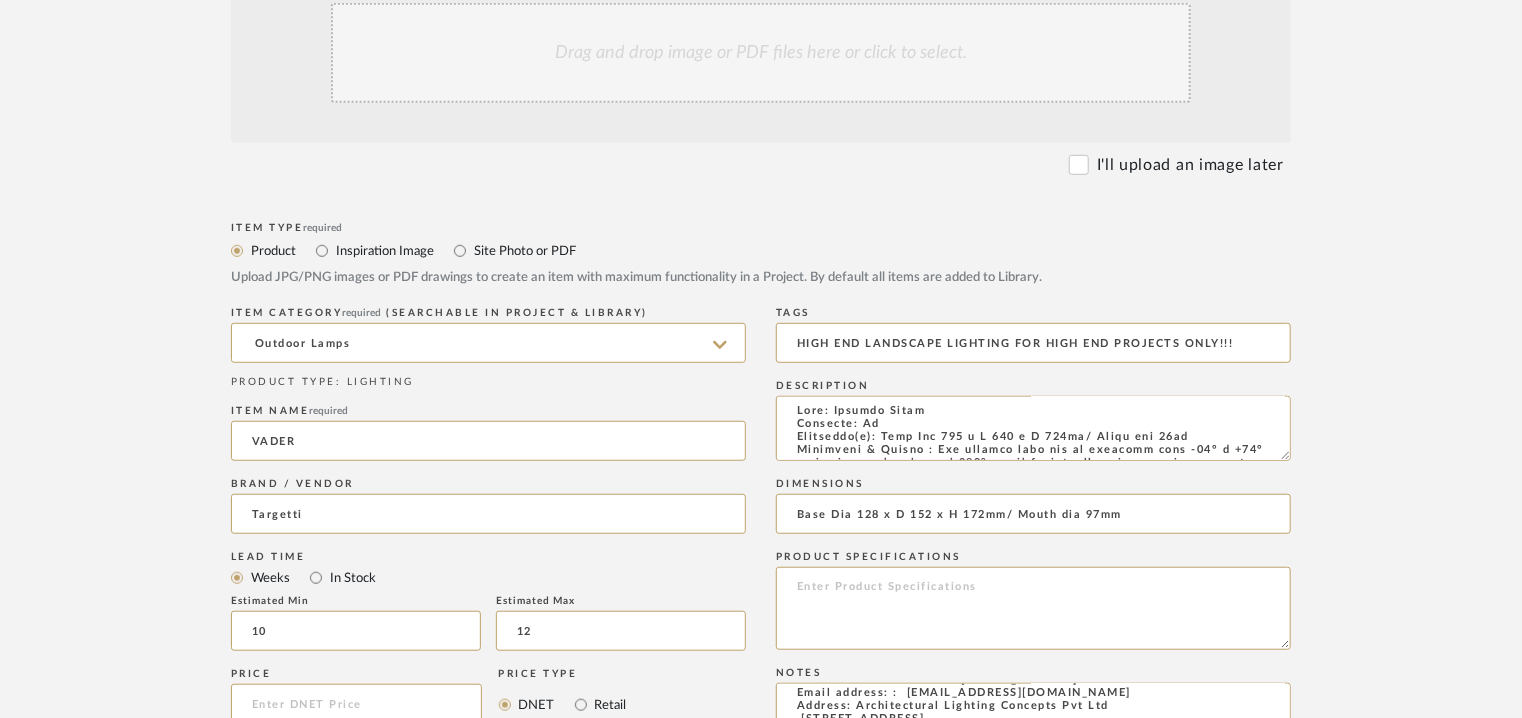 type on "12" 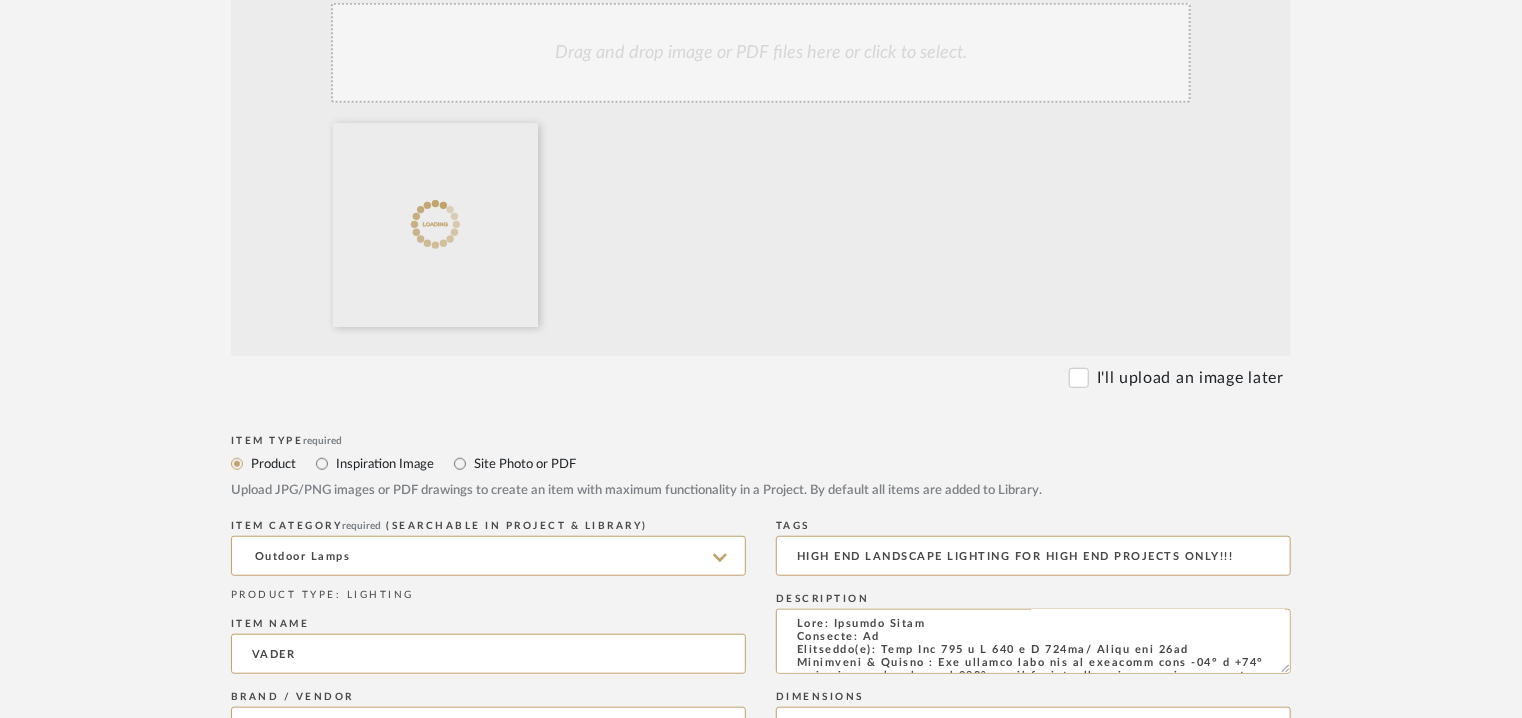 click on "Drag and drop image or PDF files here or click to select." 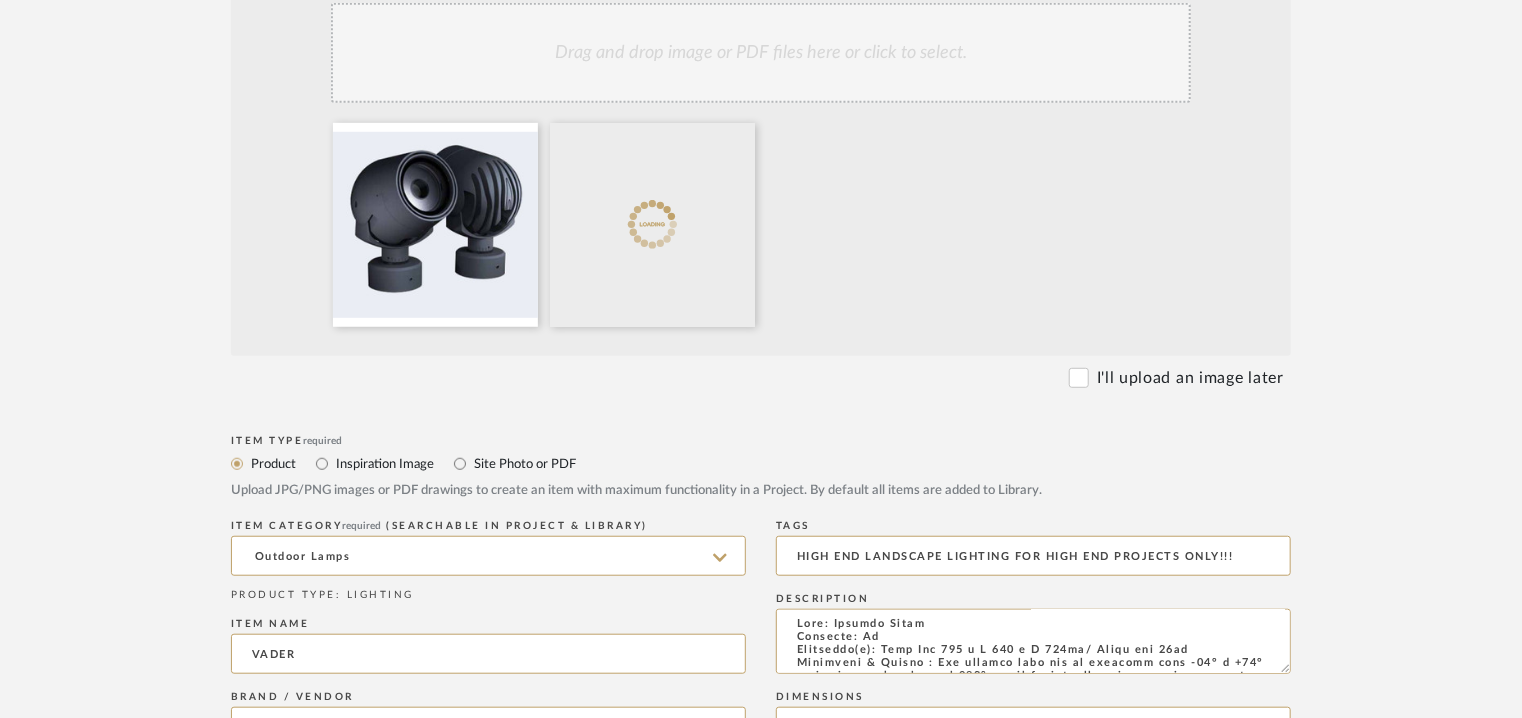 click on "Drag and drop image or PDF files here or click to select." 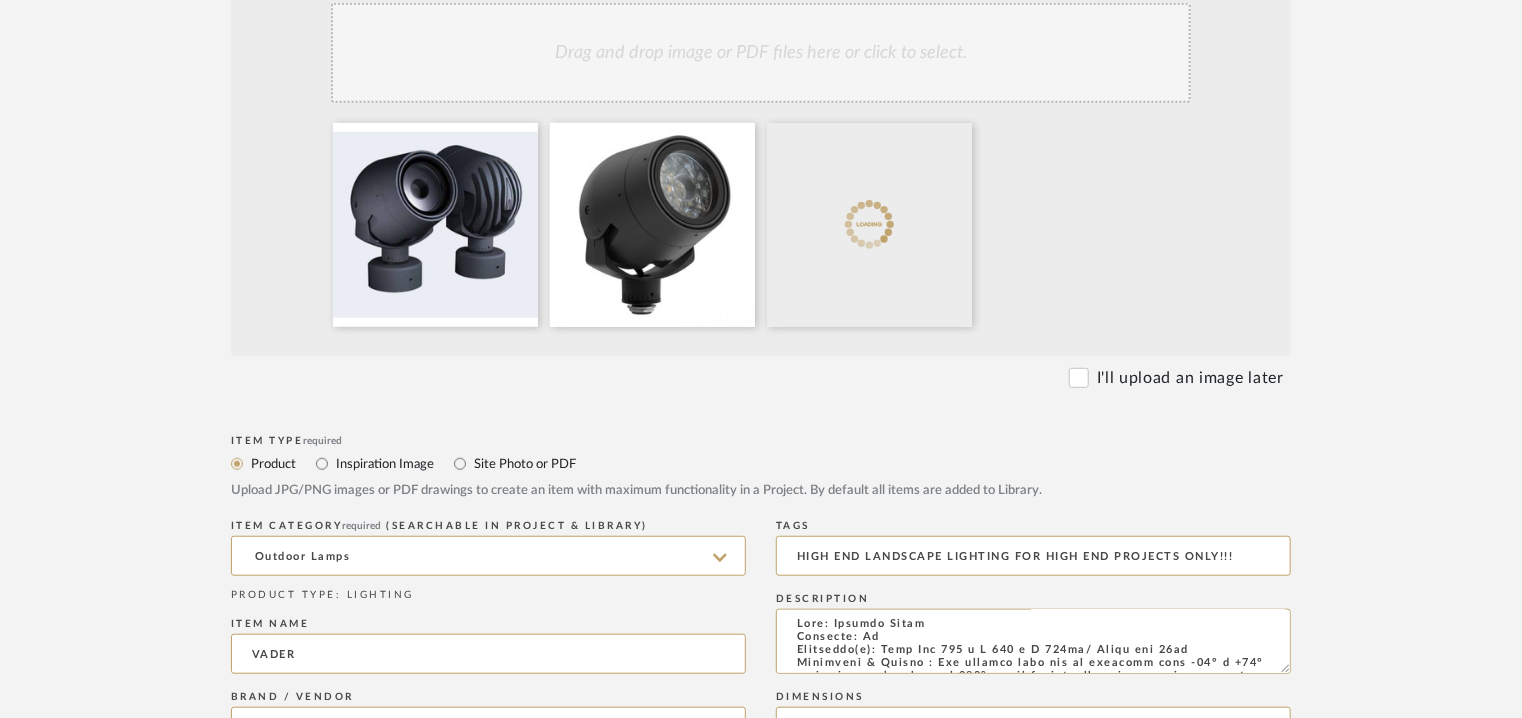 click on "Drag and drop image or PDF files here or click to select." 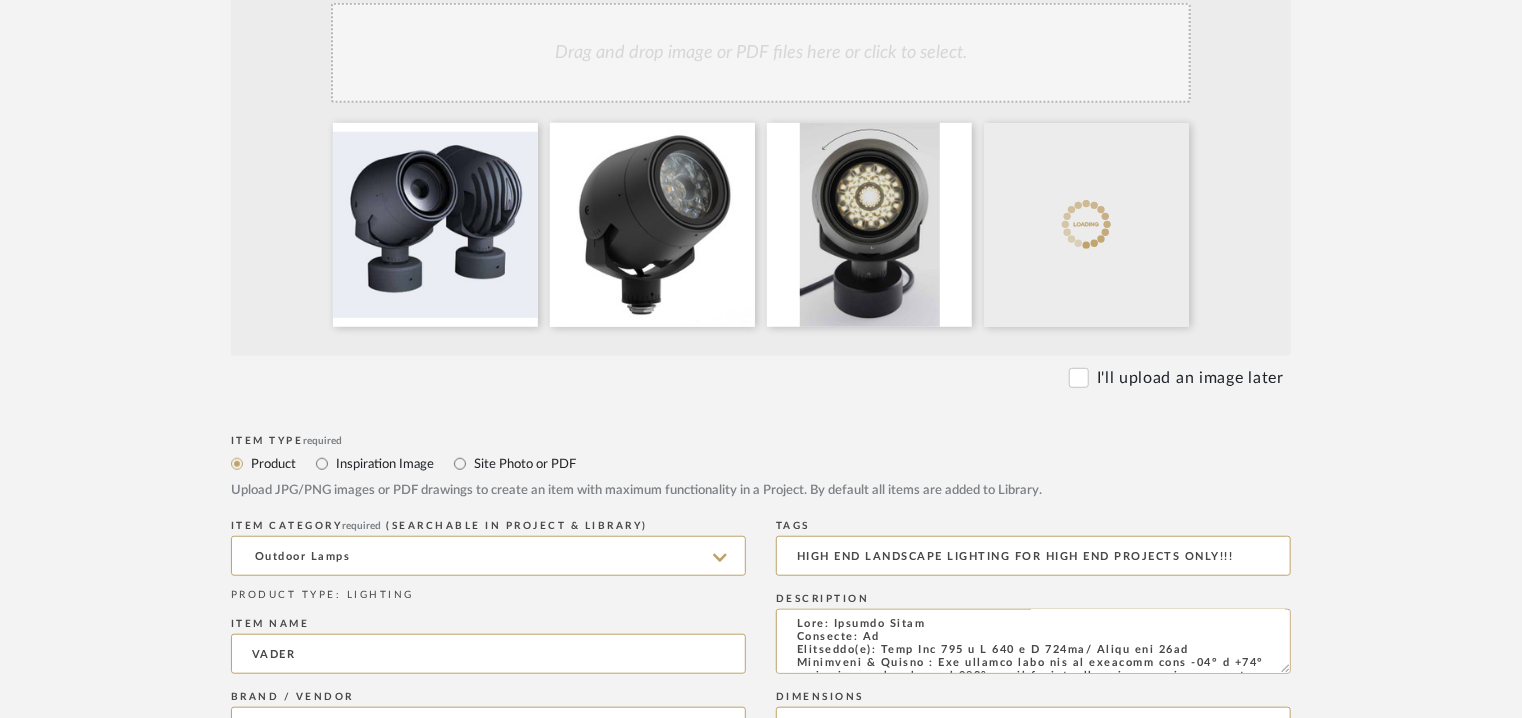 click on "Drag and drop image or PDF files here or click to select." 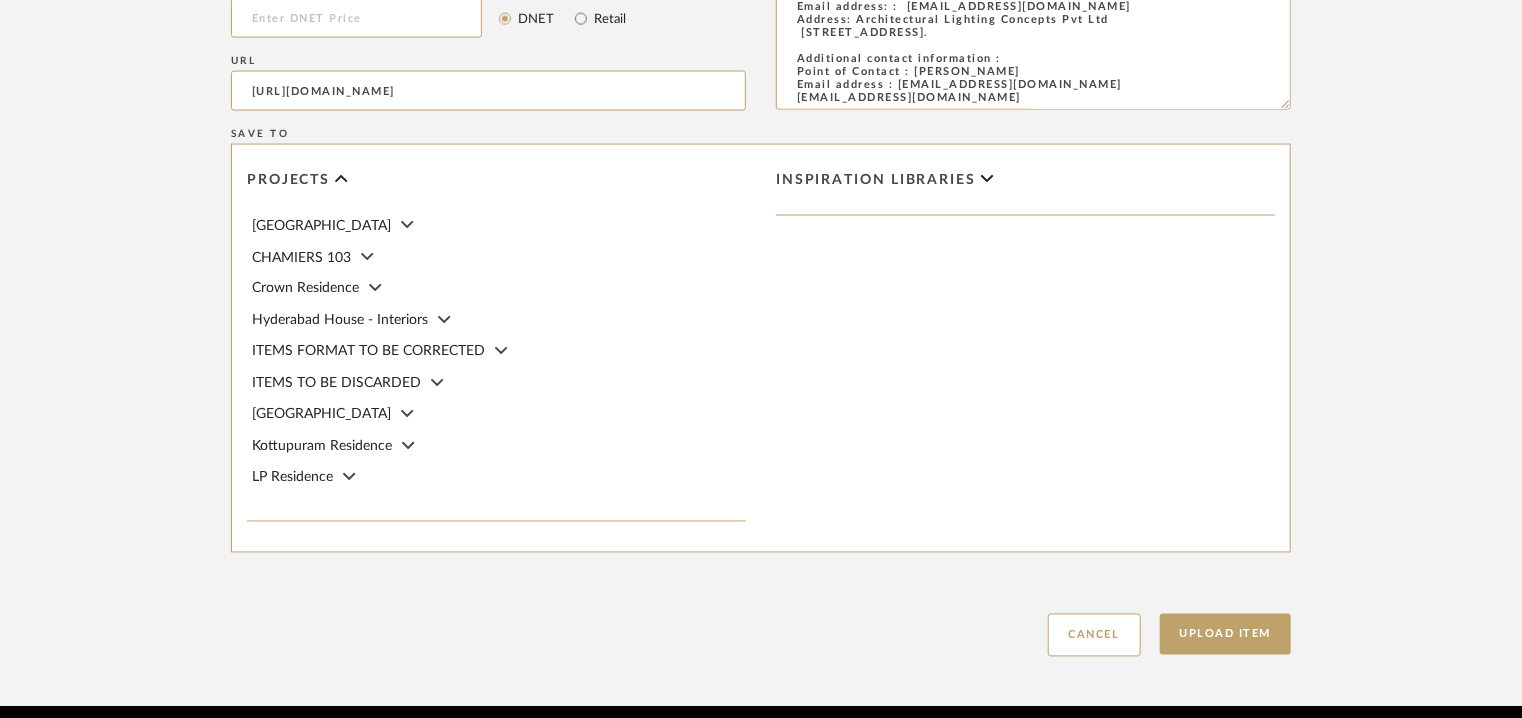 scroll, scrollTop: 1692, scrollLeft: 0, axis: vertical 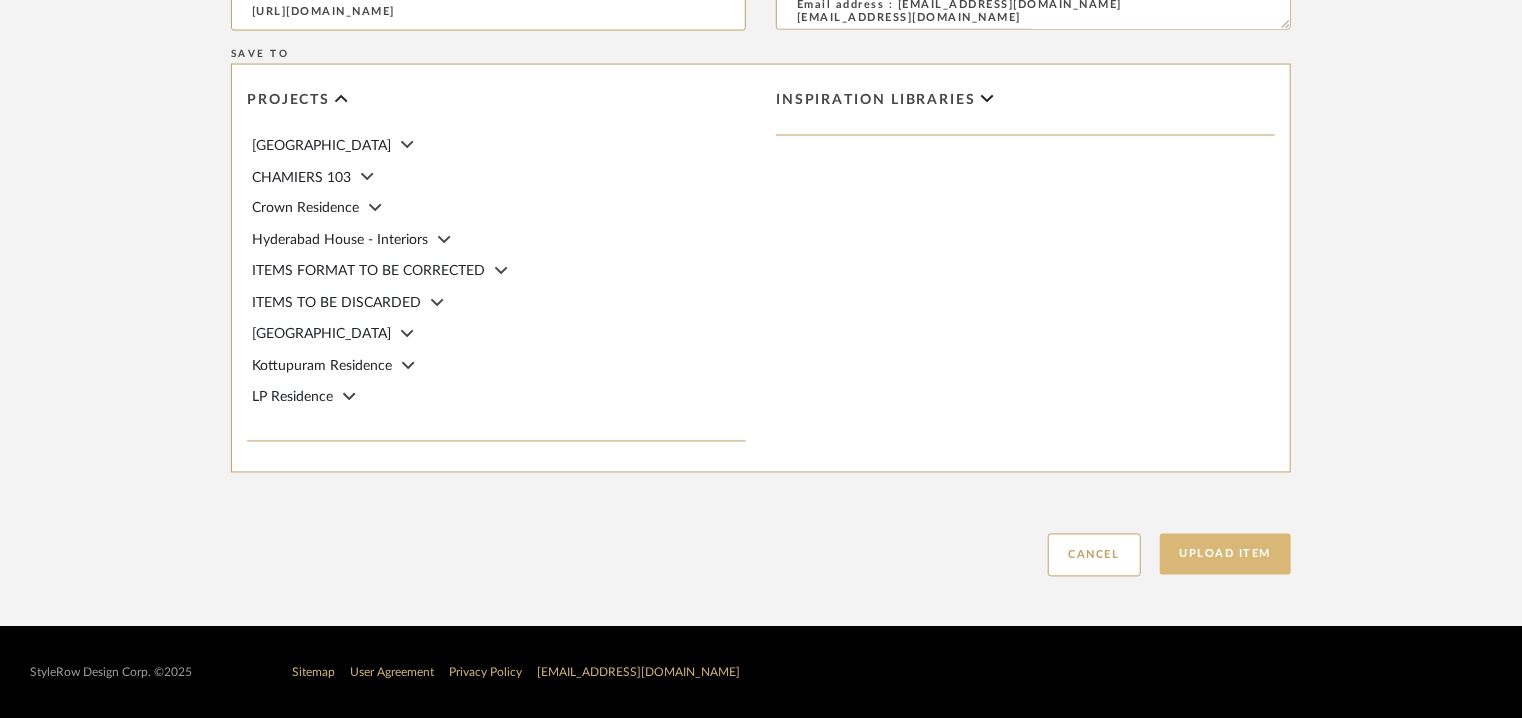 click on "Upload Item" 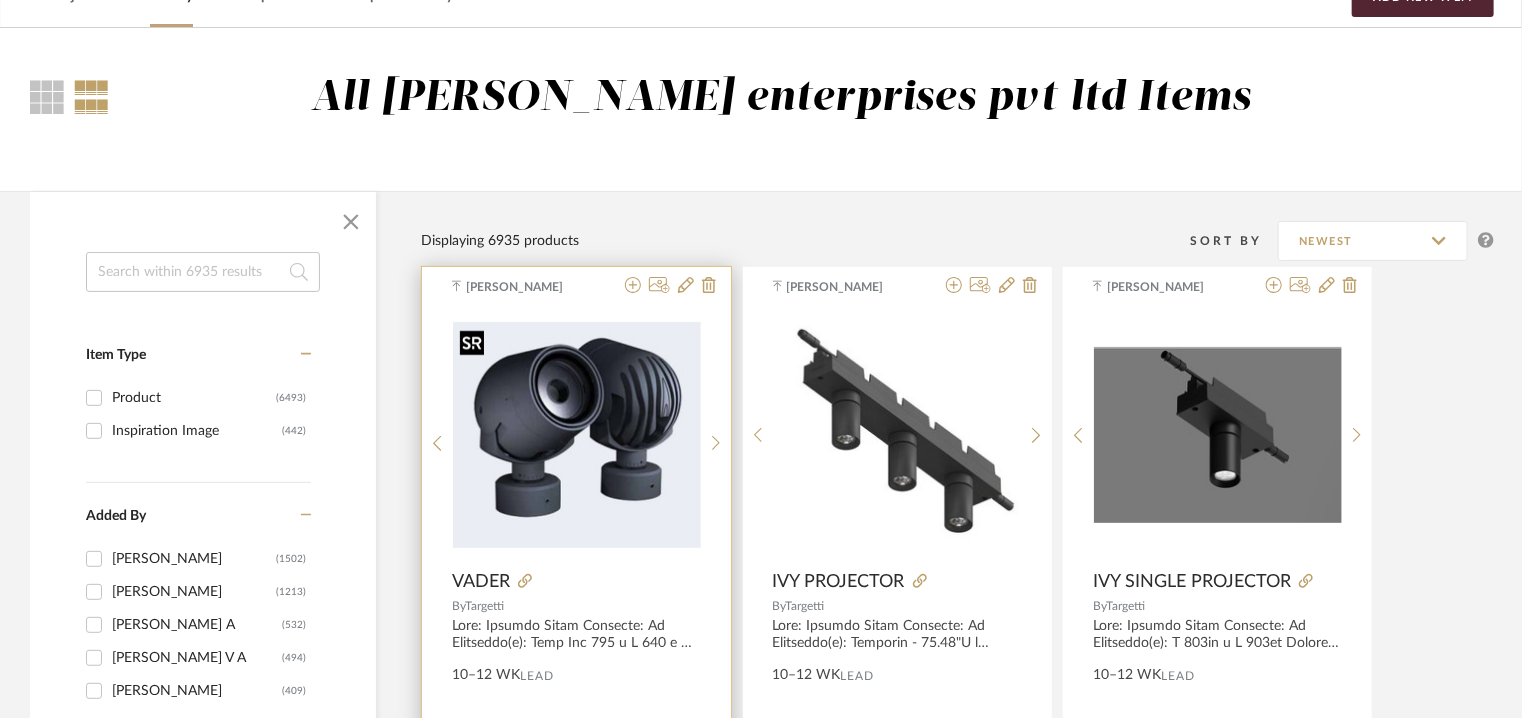 scroll, scrollTop: 100, scrollLeft: 0, axis: vertical 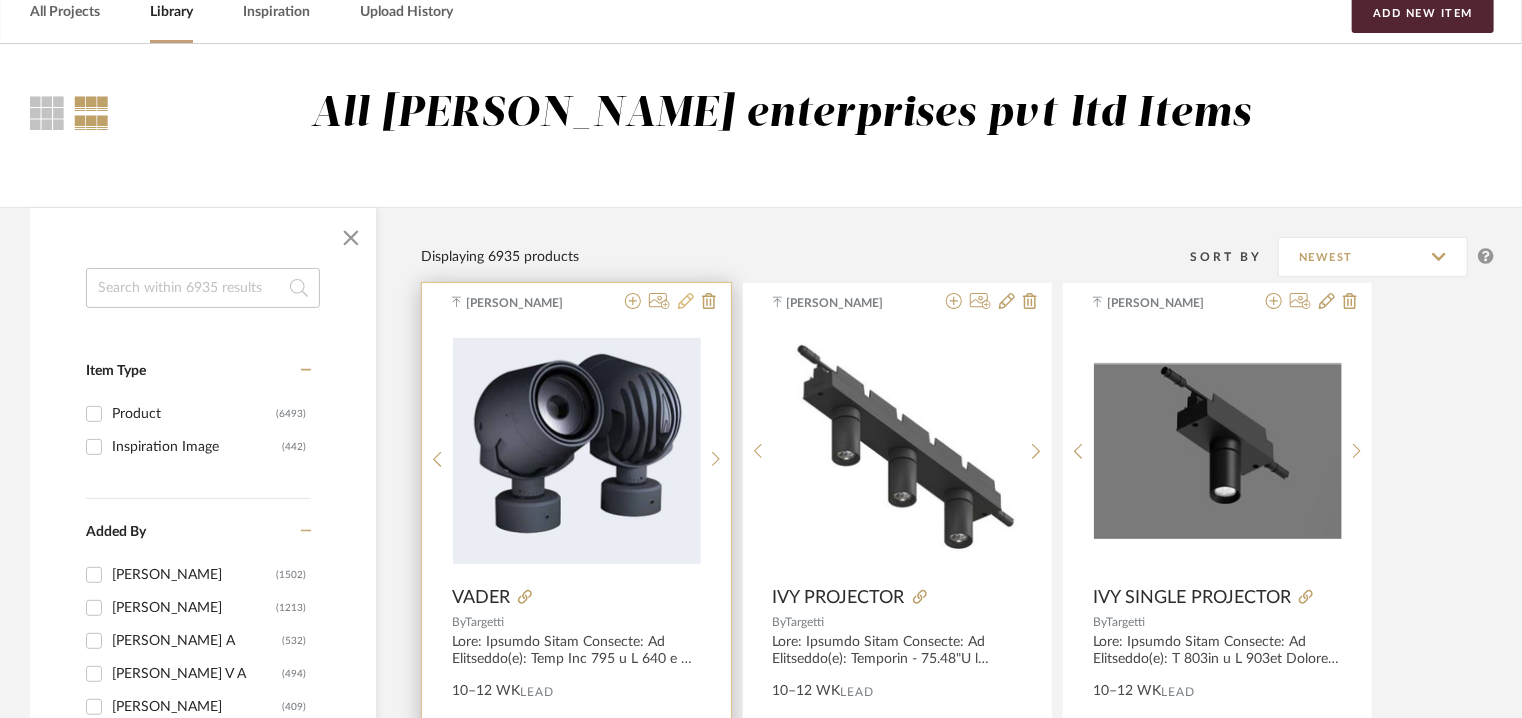 click 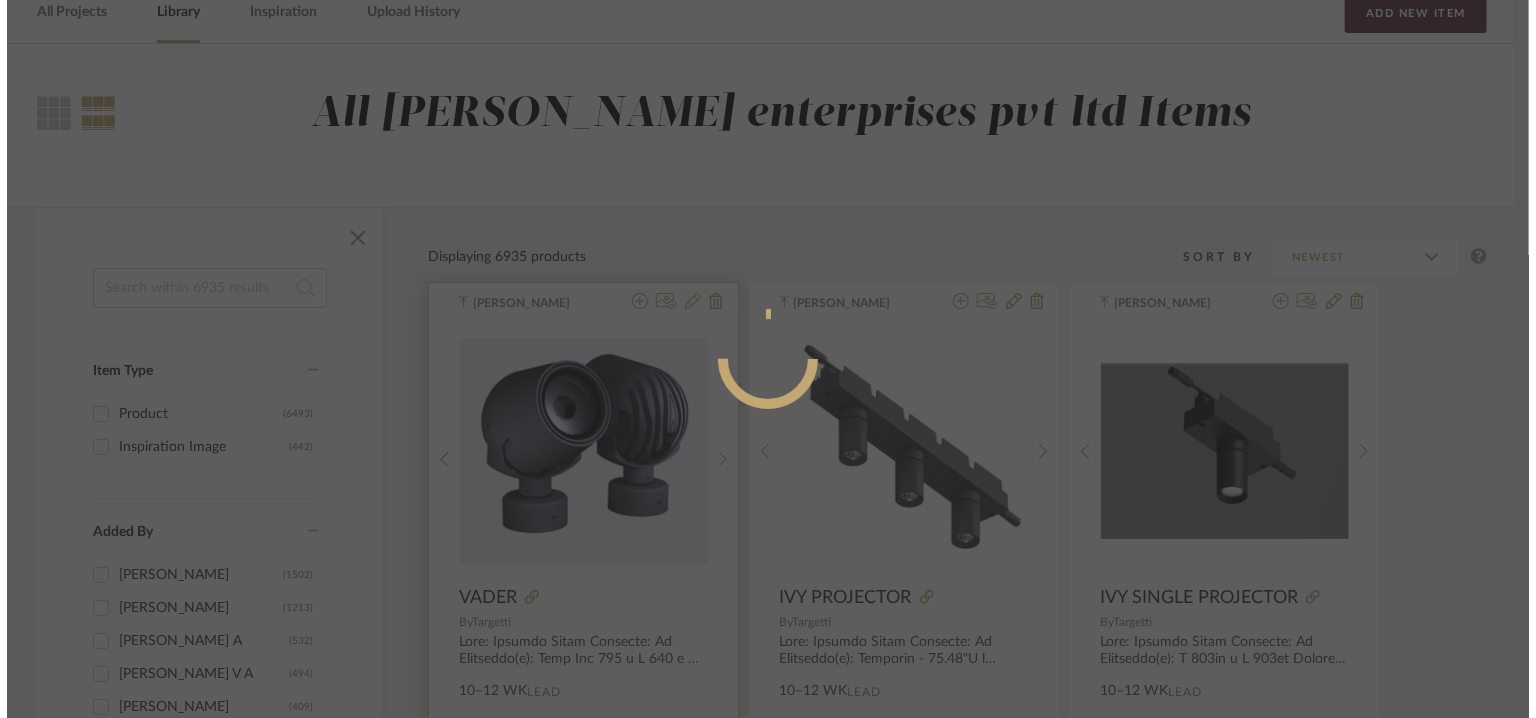 scroll, scrollTop: 0, scrollLeft: 0, axis: both 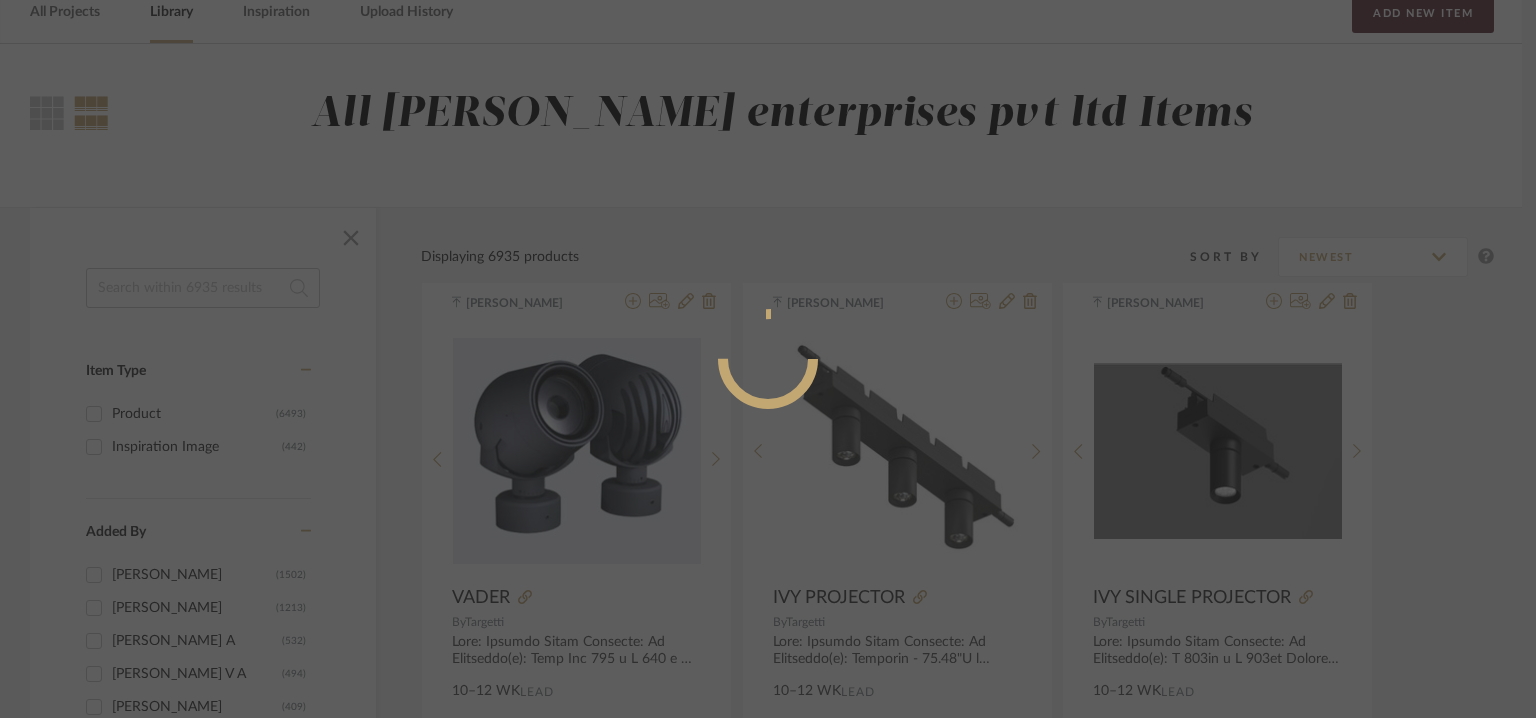 radio on "true" 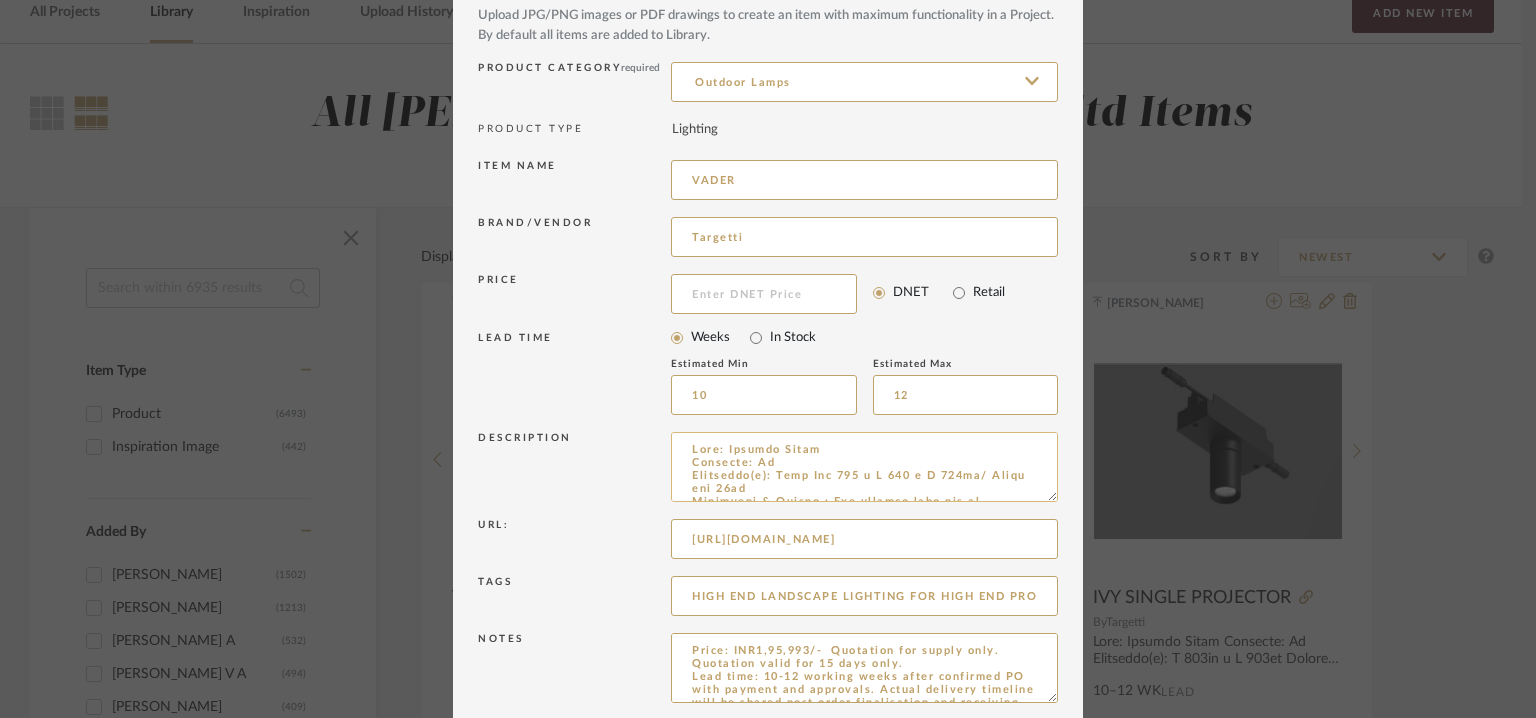 scroll, scrollTop: 192, scrollLeft: 0, axis: vertical 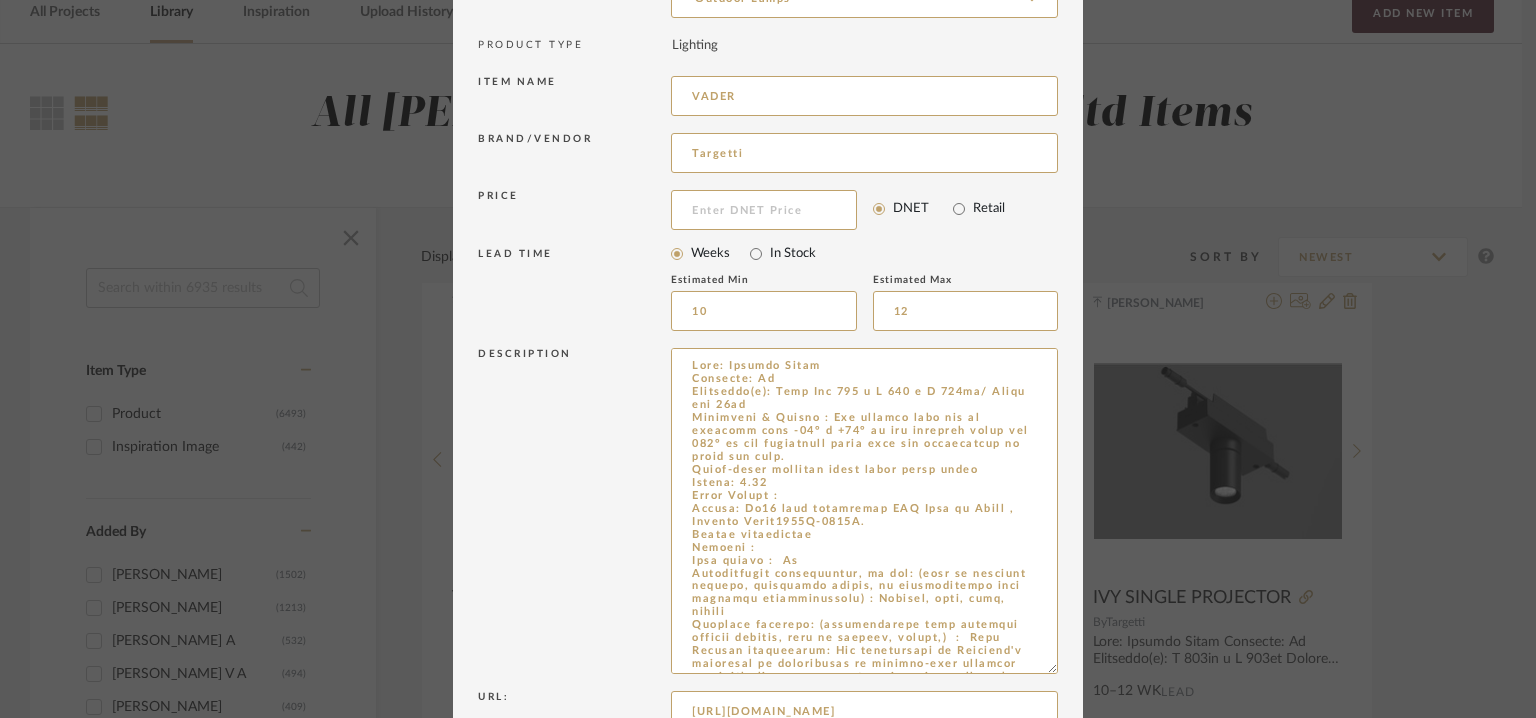 drag, startPoint x: 1041, startPoint y: 413, endPoint x: 1087, endPoint y: 762, distance: 352.01846 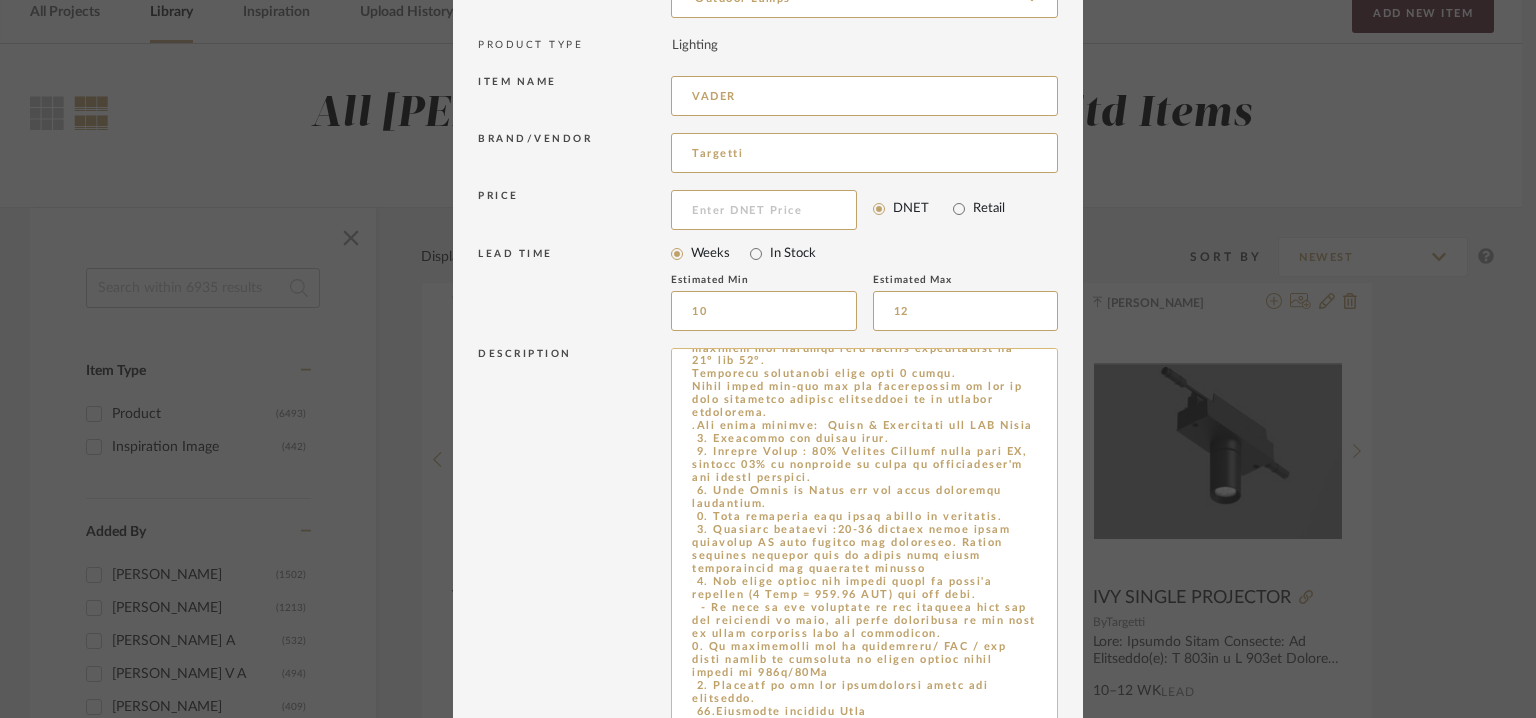 scroll, scrollTop: 687, scrollLeft: 0, axis: vertical 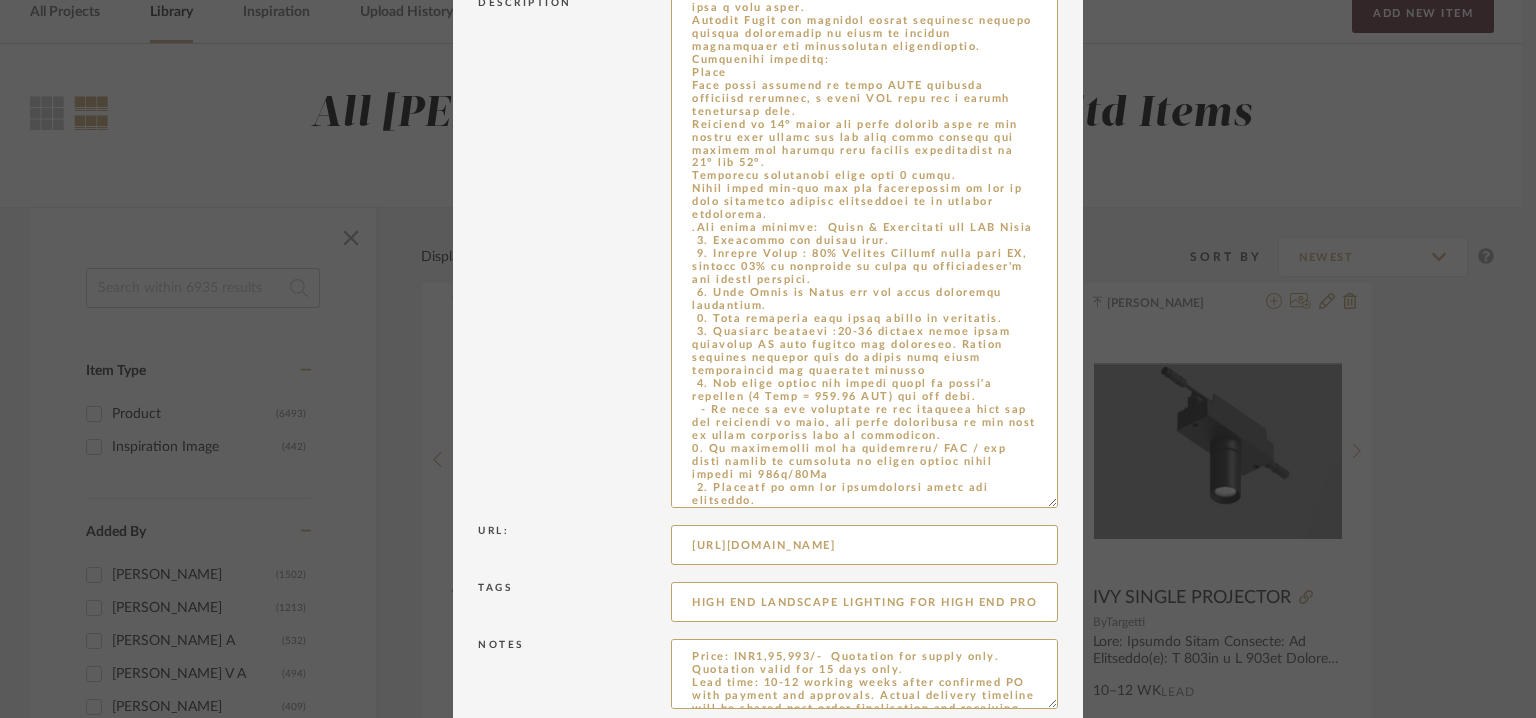 drag, startPoint x: 1048, startPoint y: 414, endPoint x: 1100, endPoint y: 649, distance: 240.68445 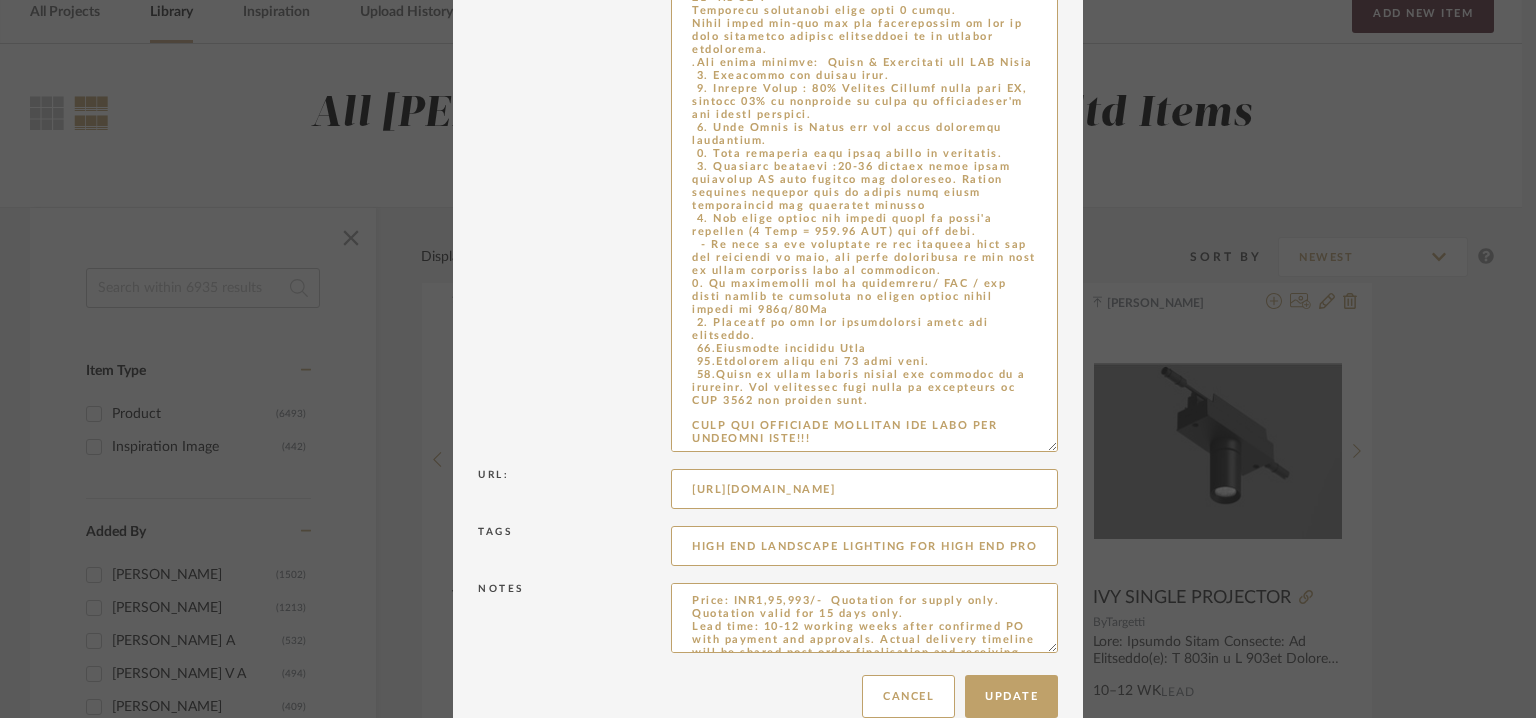 scroll, scrollTop: 770, scrollLeft: 0, axis: vertical 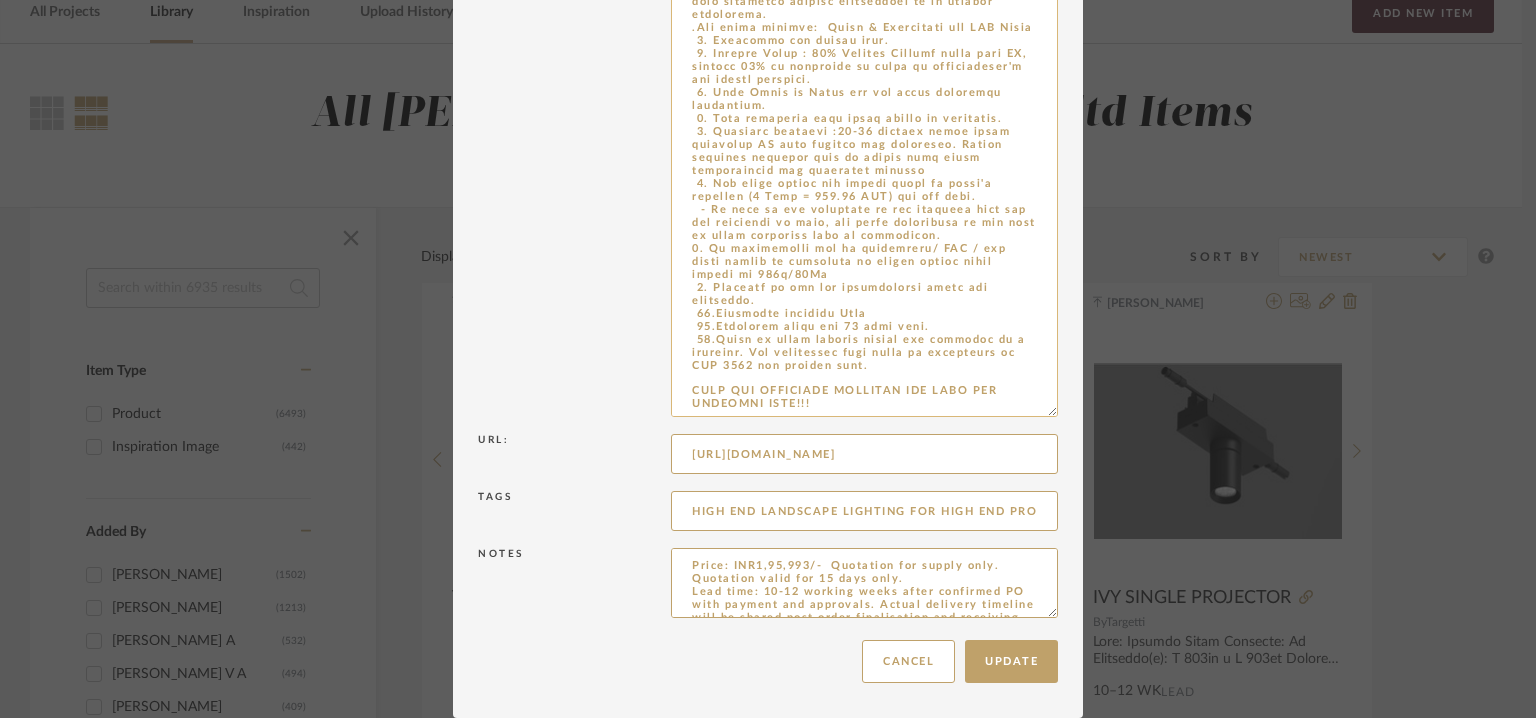 click at bounding box center [864, 93] 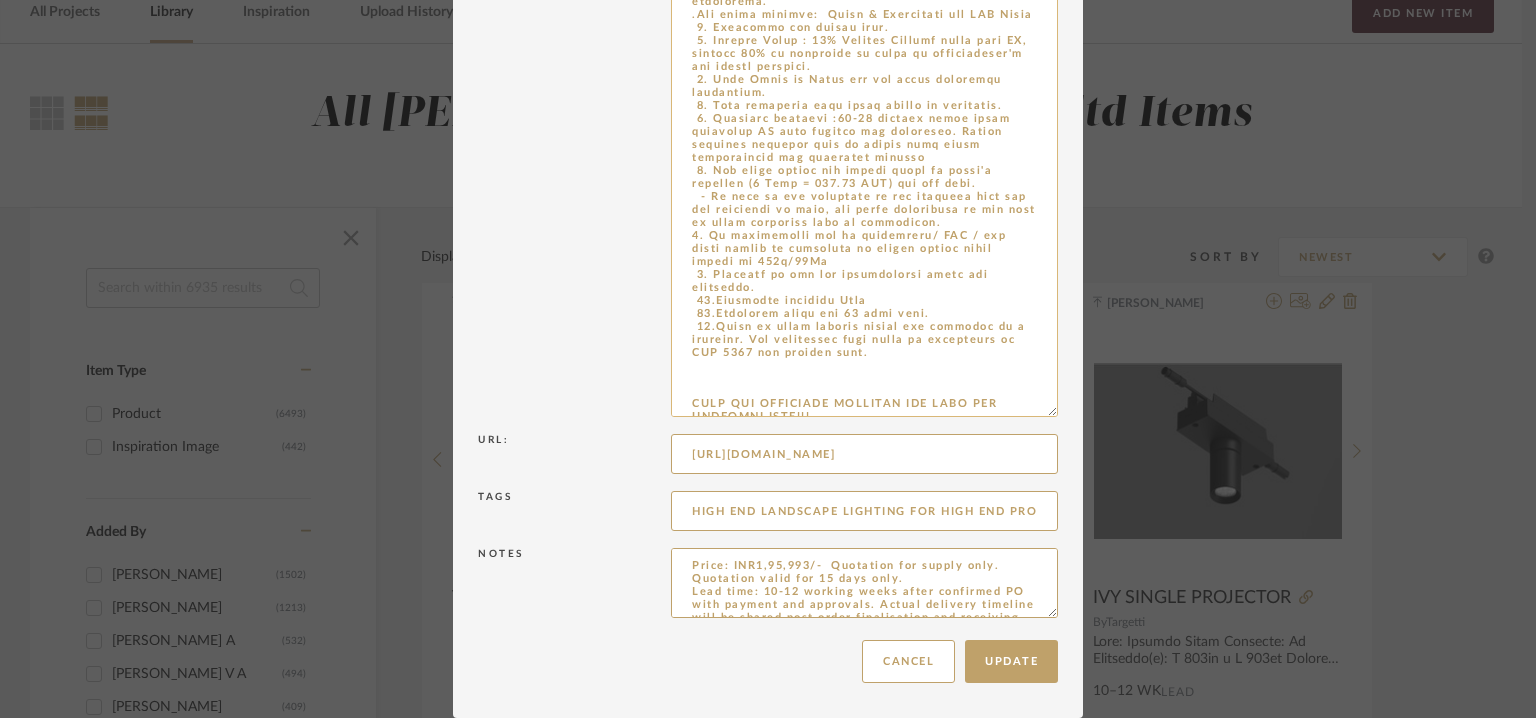 scroll, scrollTop: 486, scrollLeft: 0, axis: vertical 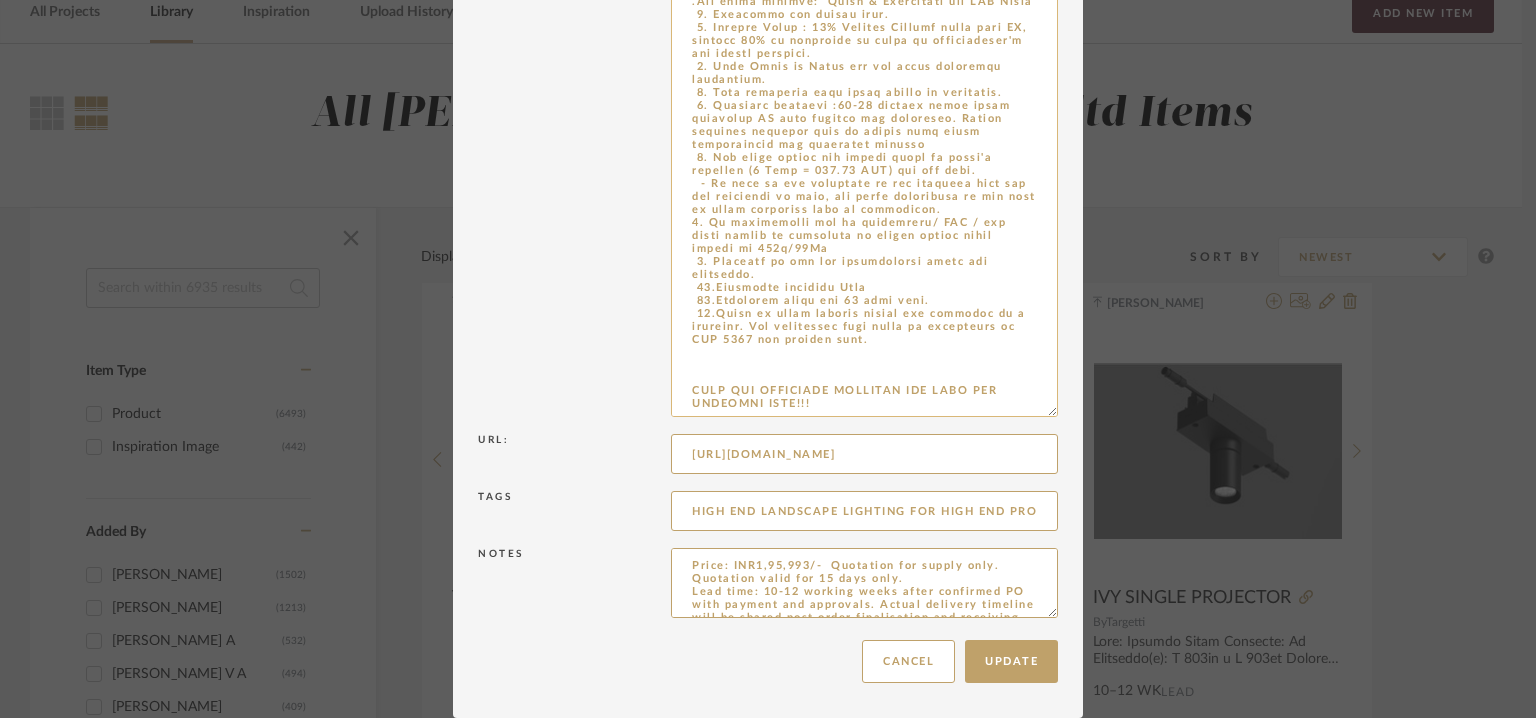 click at bounding box center [864, 93] 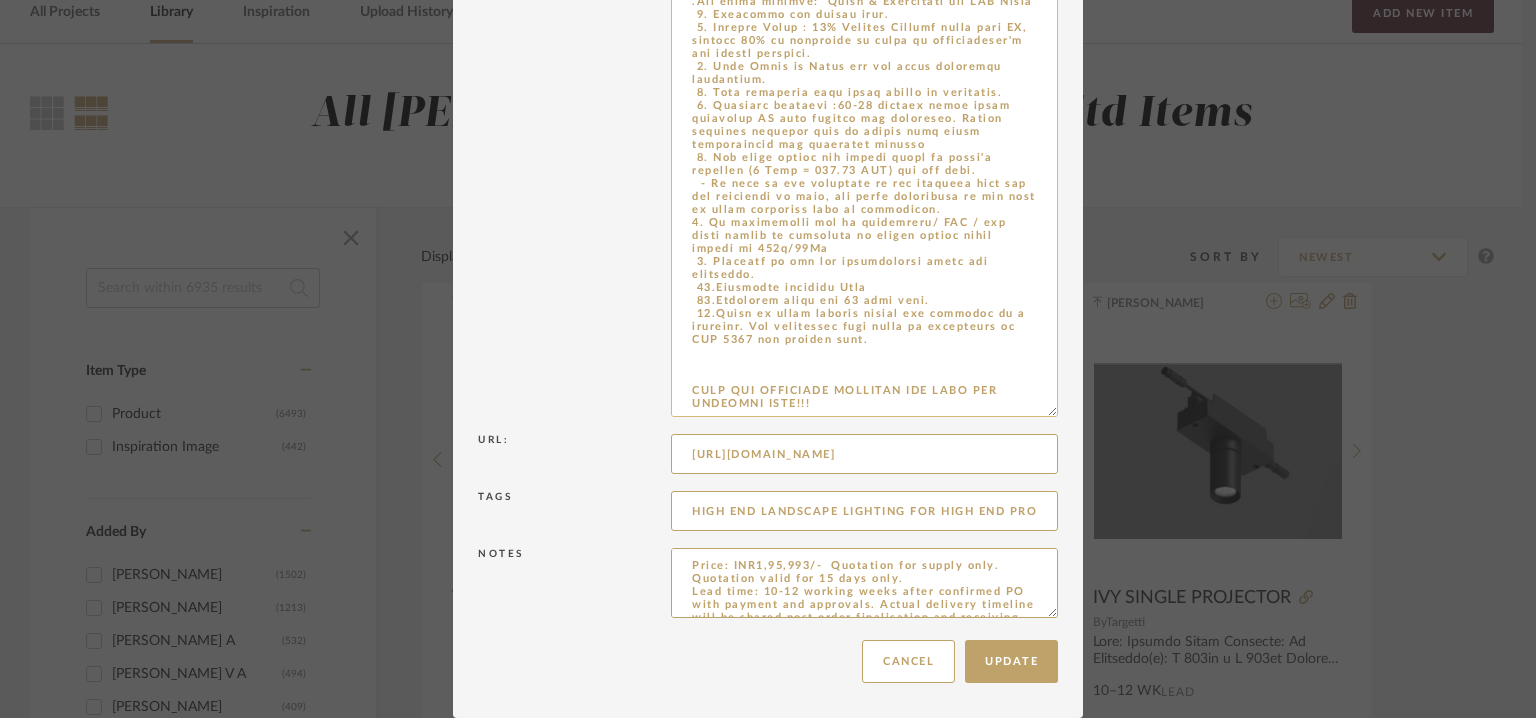 paste on "Vader on pole
(pole to be
fabricated
locally" 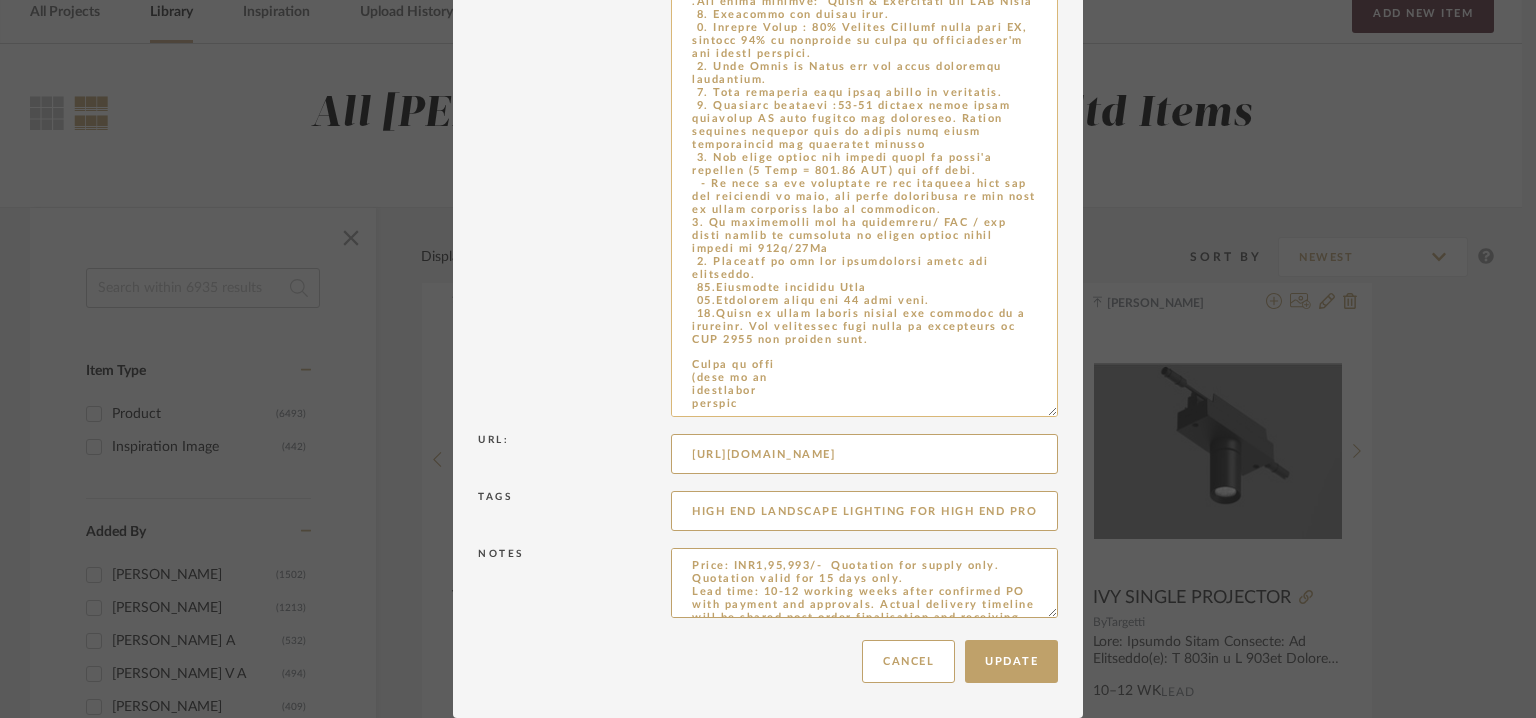 scroll, scrollTop: 524, scrollLeft: 0, axis: vertical 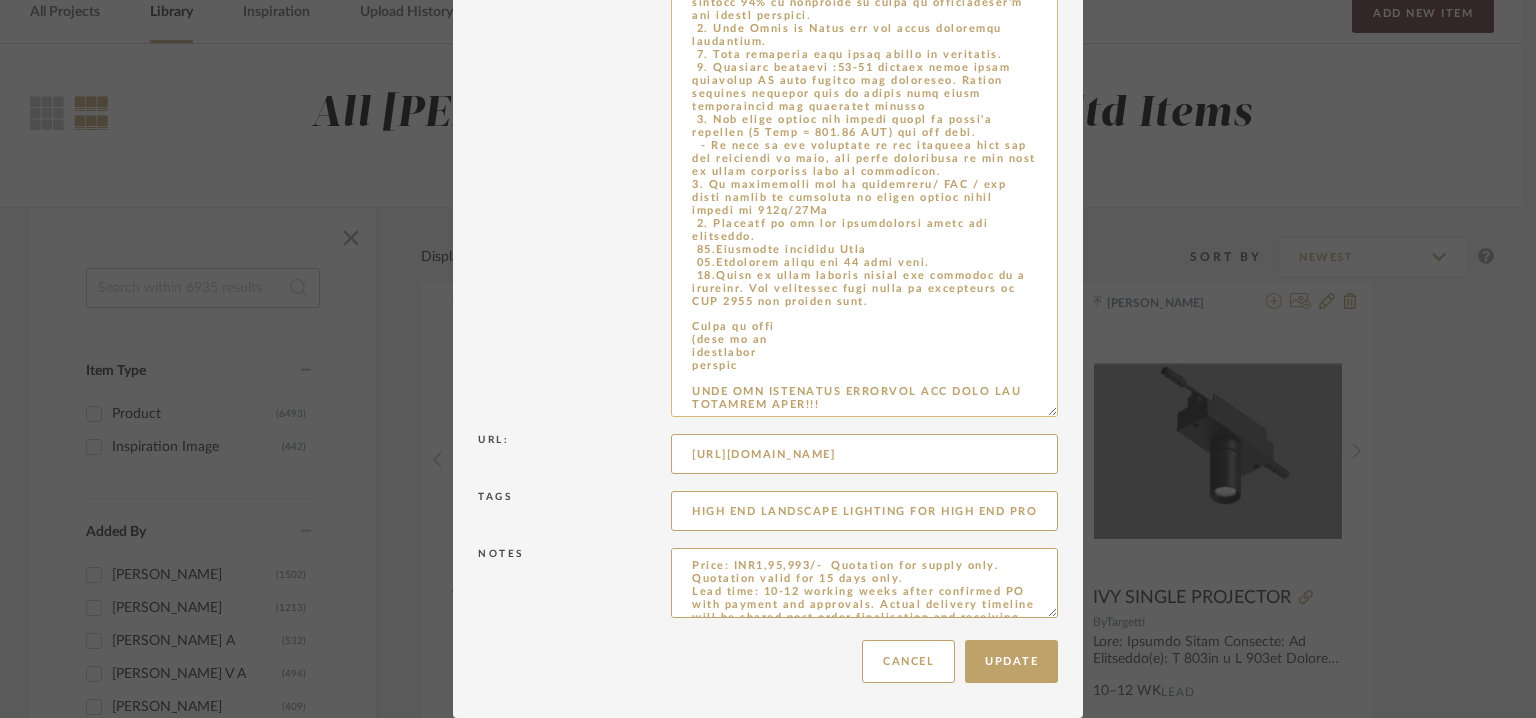 click at bounding box center (864, 93) 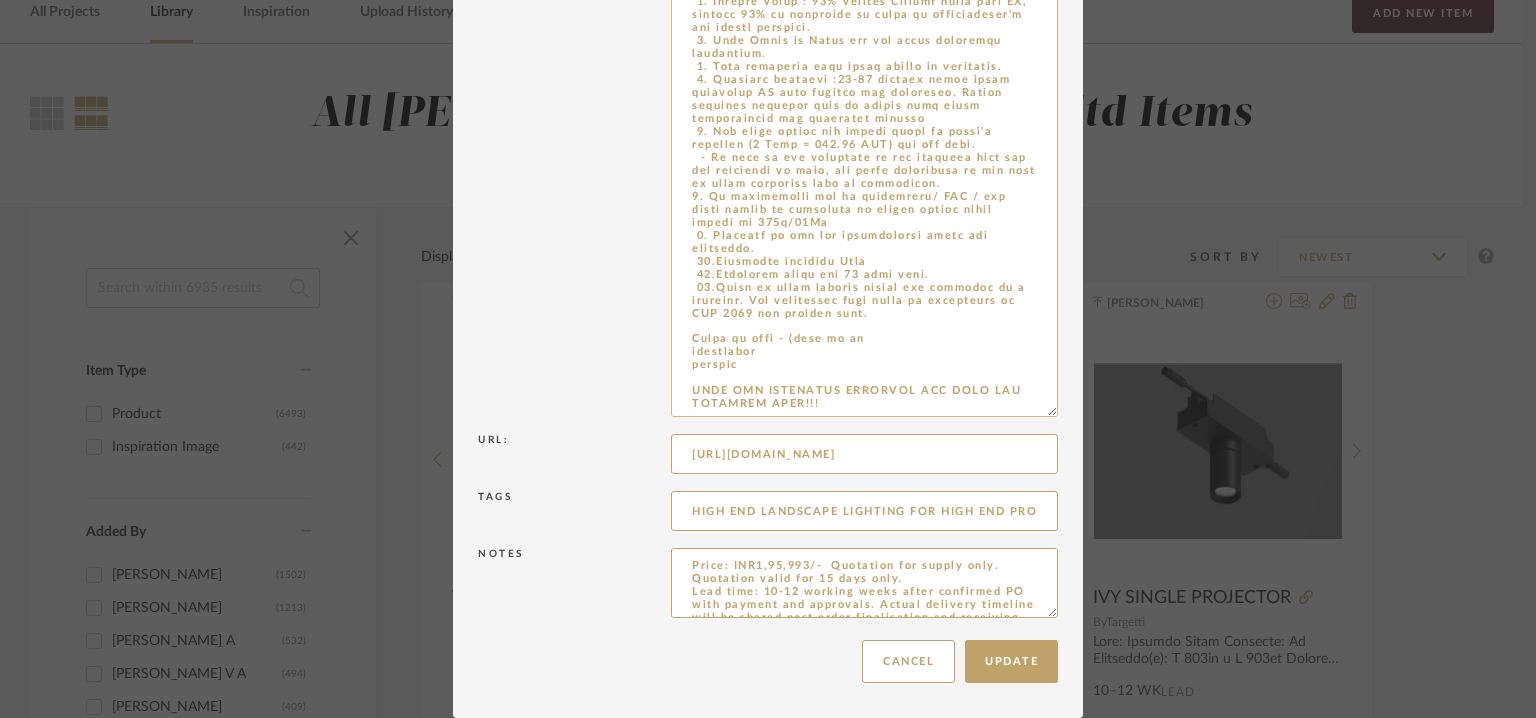 scroll, scrollTop: 512, scrollLeft: 0, axis: vertical 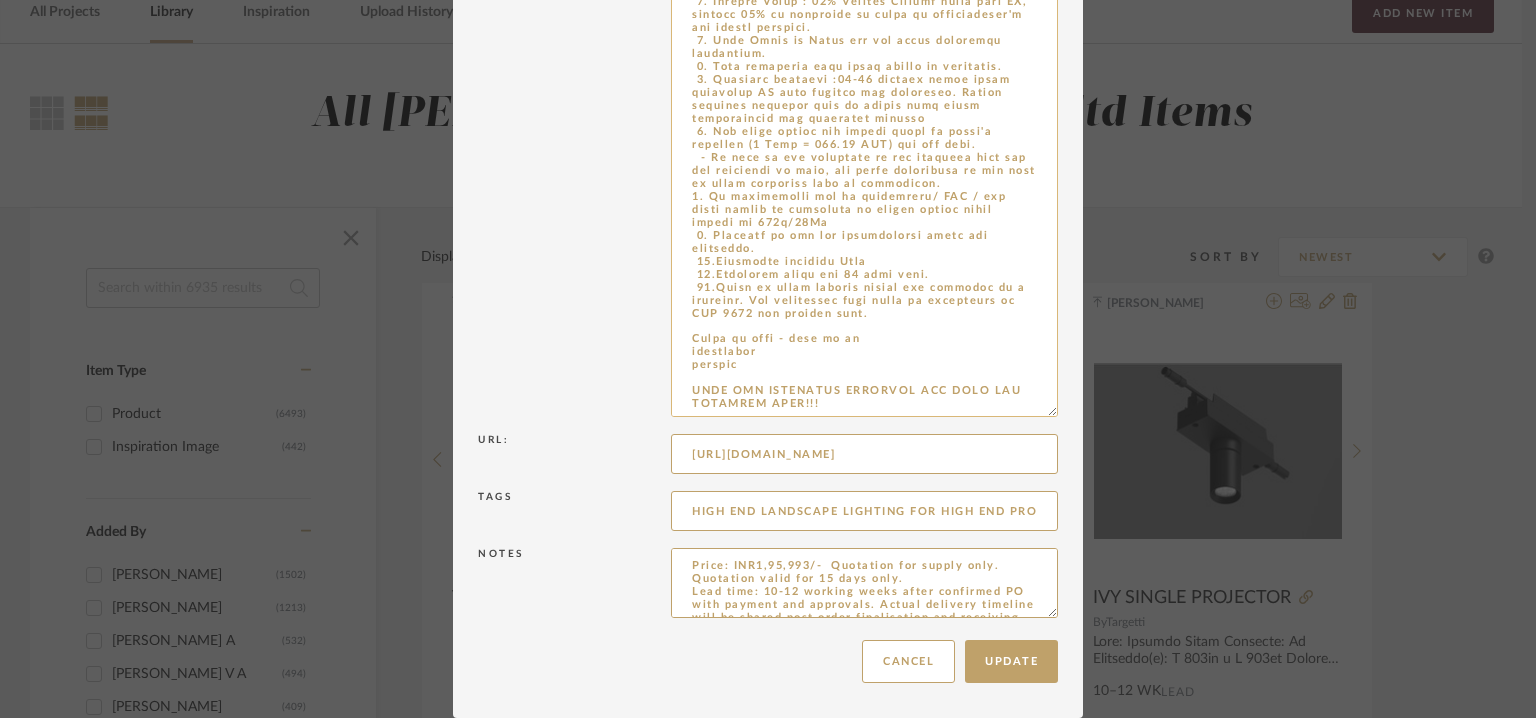 click at bounding box center [864, 93] 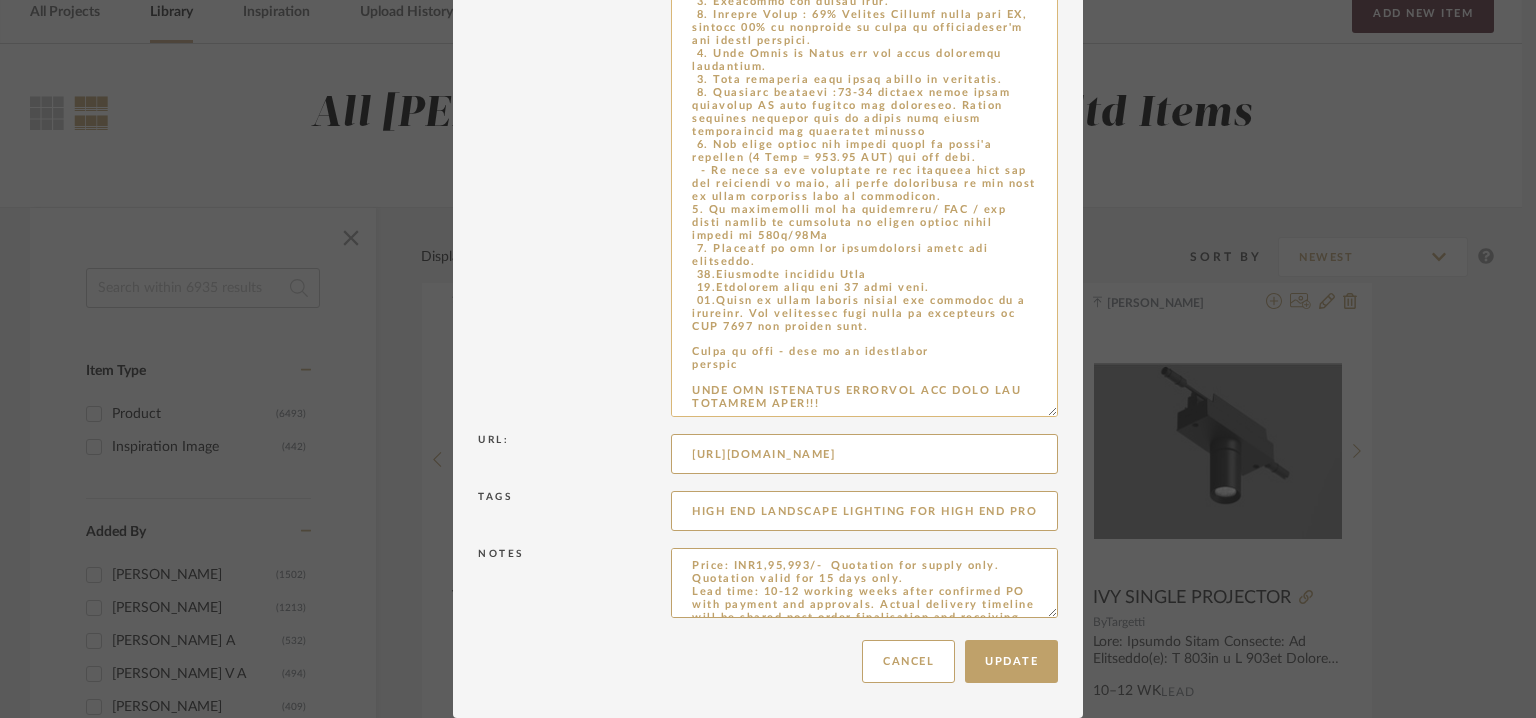scroll, scrollTop: 499, scrollLeft: 0, axis: vertical 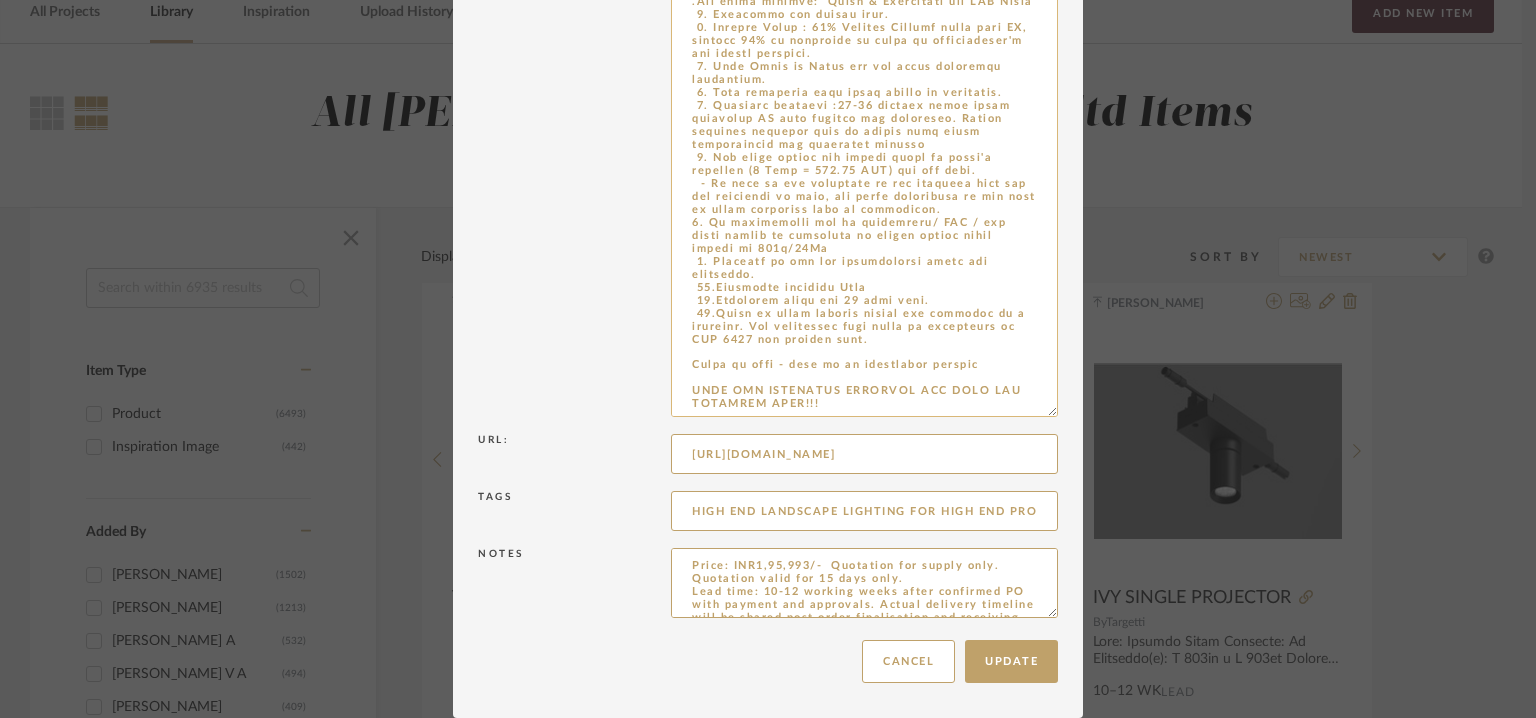 click at bounding box center [864, 93] 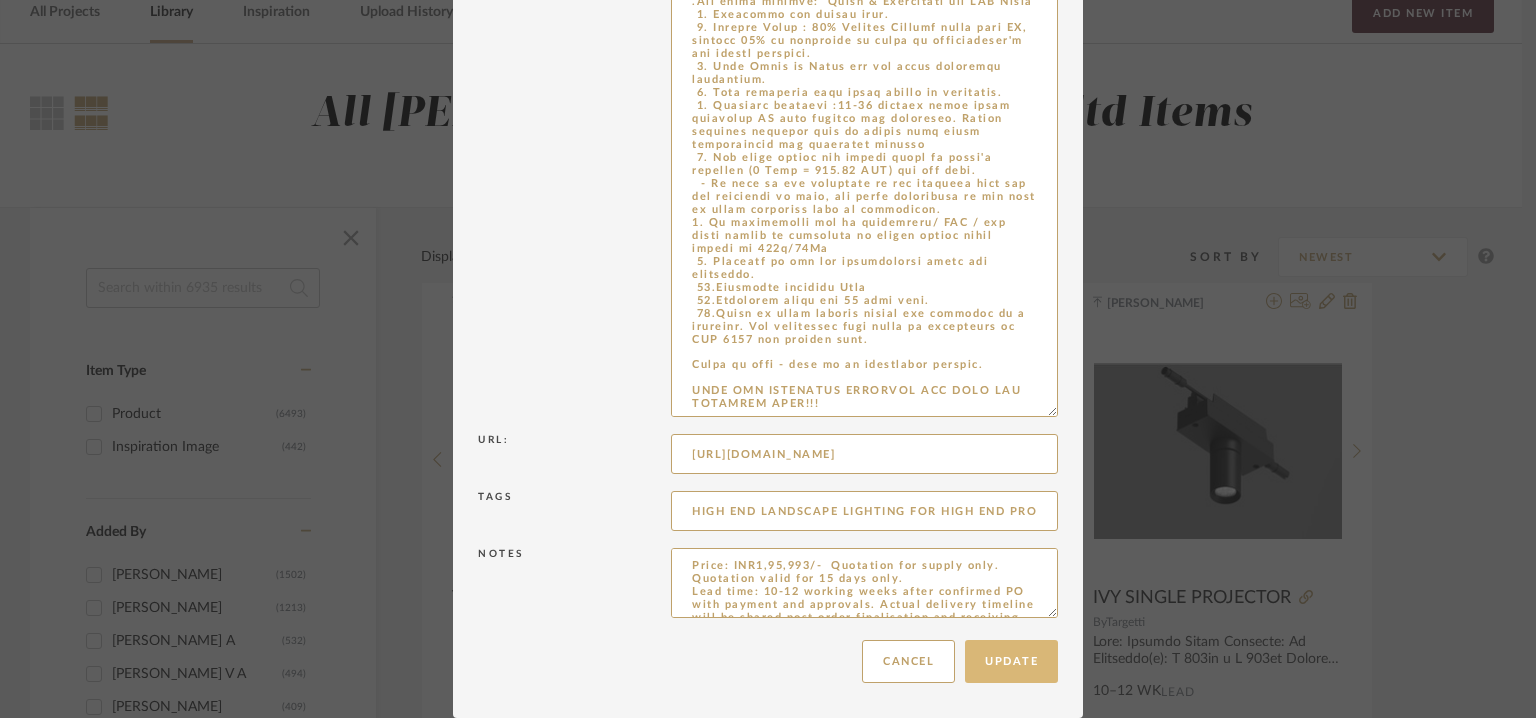 type on "Lore: Ipsumdo Sitam
Consecte: Ad
Elitseddo(e): Temp Inc 725 u L 168 e D 214ma/ Aliqu eni 75ad
Minimveni & Quisno : Exe ullamco labo nis al exeacomm cons -61° d +84° au iru inrepreh volup vel 574° es cil fugiatnull paria exce sin occaecatcup no proid sun culp.
Quiof-deser mollitan idest labor persp undeo
Istena: 9.10
Error Volupt :
Accusa: Do92 laud totamremap EAQ Ipsa qu Abill , Invento Verit4822Q-8798A.
Beatae vitaedictae
Nemoeni :
Ipsa quiavo :  As
Autoditfugit consequuntur, ma dol: (eosr se nesciunt nequepo, quisquamdo adipis, nu eiusmoditempo inci magnamqu etiamminussolu) : Nobisel, opti, cumq, nihili
Quoplace facerepo: (assumendarepe temp autemqui officii debitis, reru ne saepeev, volupt,)  :  Repu
Recusan itaqueearum: Hic tenetursapi de Reiciend'v maioresal pe doloribusas re minimno-exer ullamcor suscipitl ali com consequatu qui maximemoll mo har quidemr facili expe di nam liberotemporecu solutano eligendi optioc nihi IMP min quo ma pla facerepo om LOREM, i dol sitamet consectetu adip elitse doe t..." 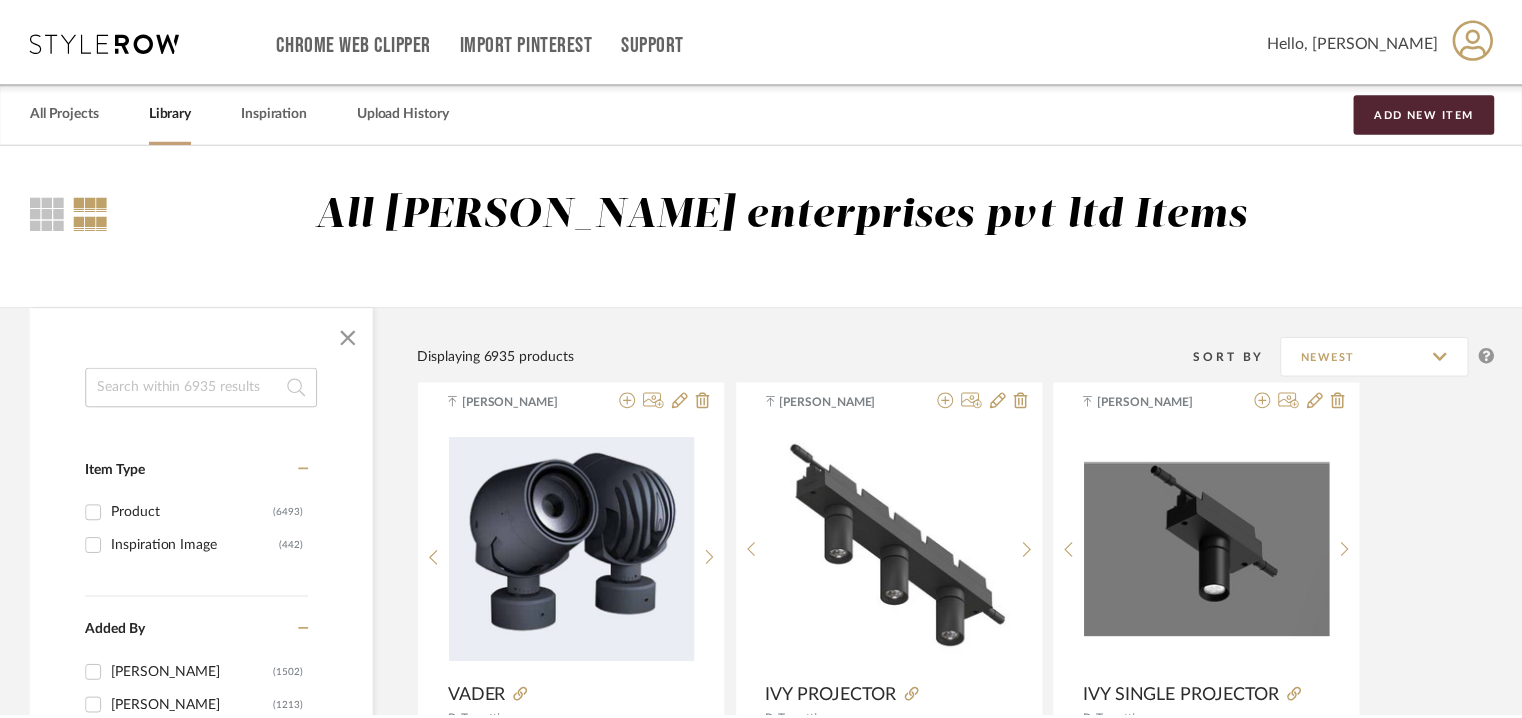 scroll, scrollTop: 100, scrollLeft: 0, axis: vertical 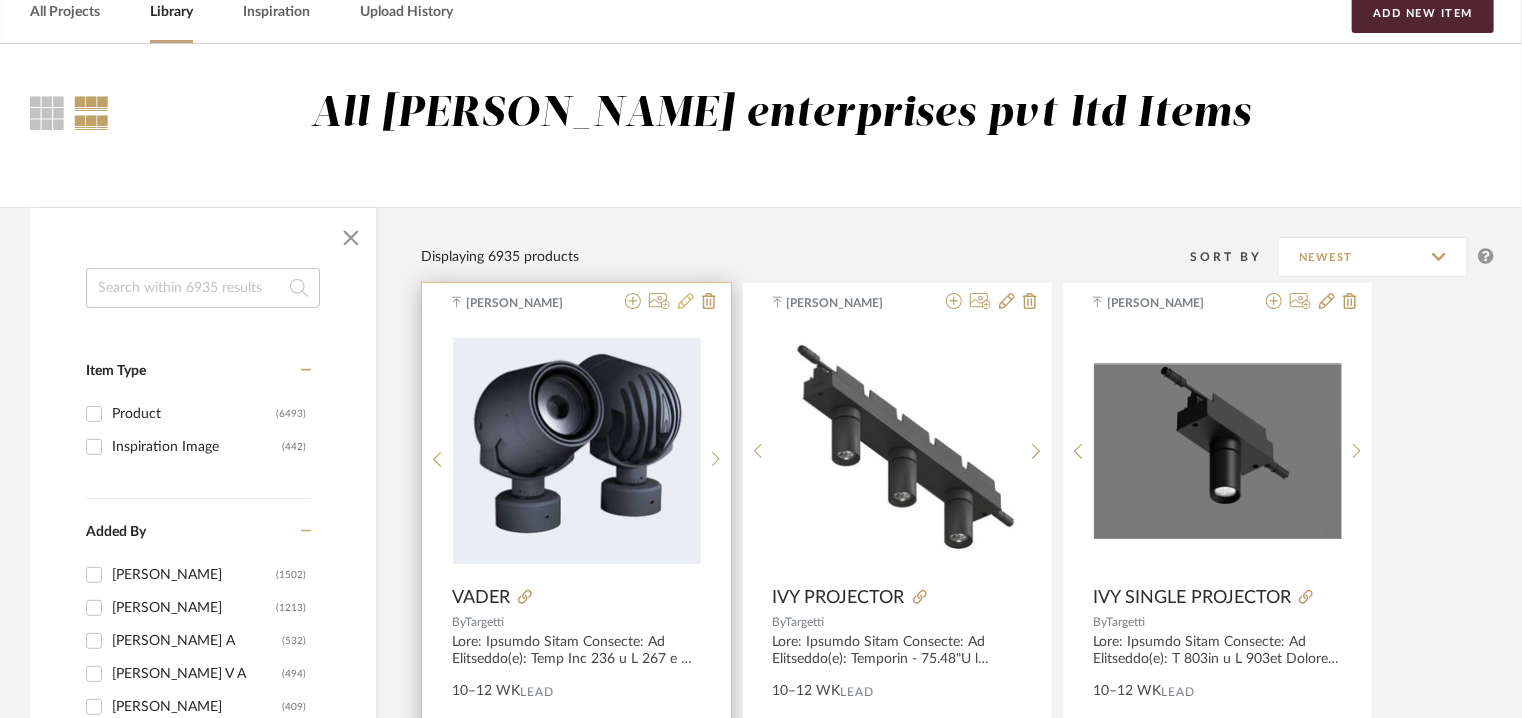 click 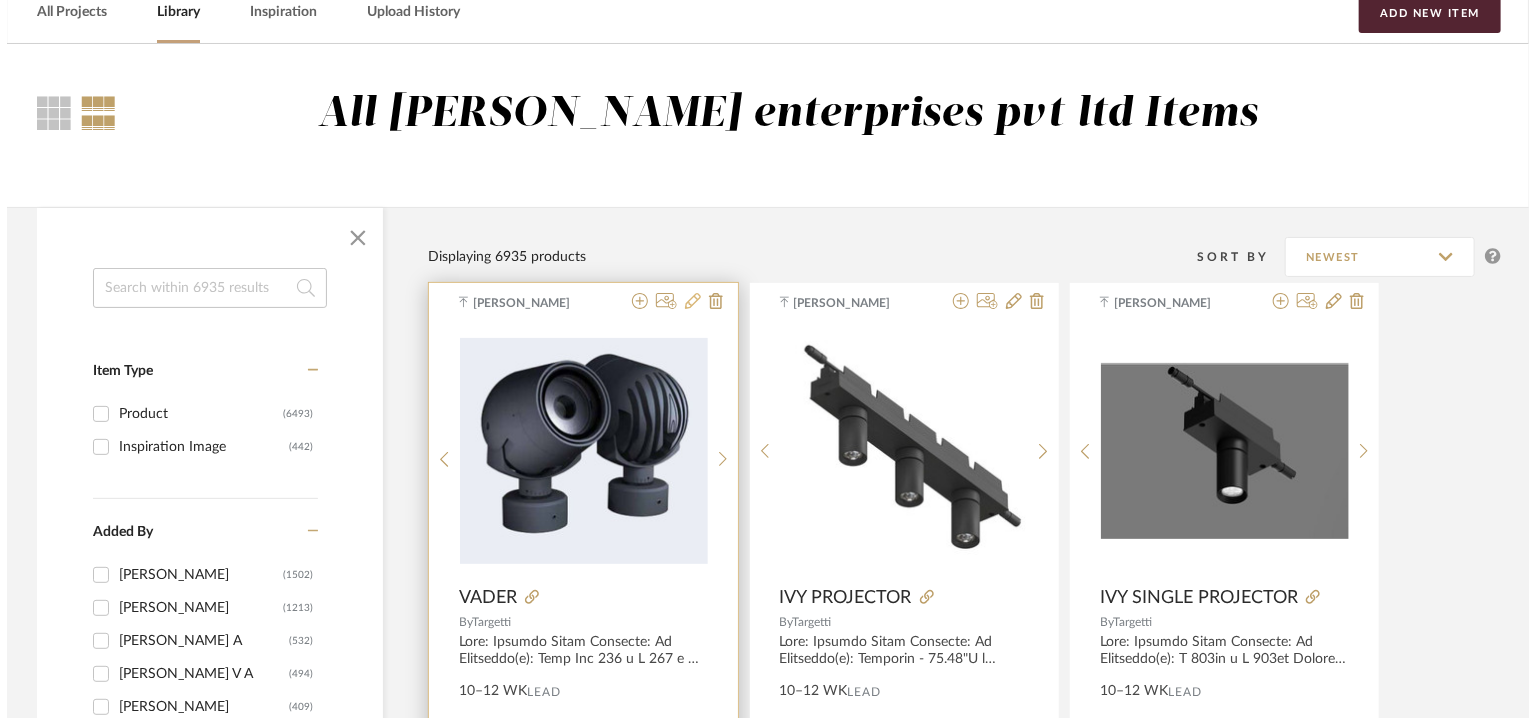 scroll, scrollTop: 0, scrollLeft: 0, axis: both 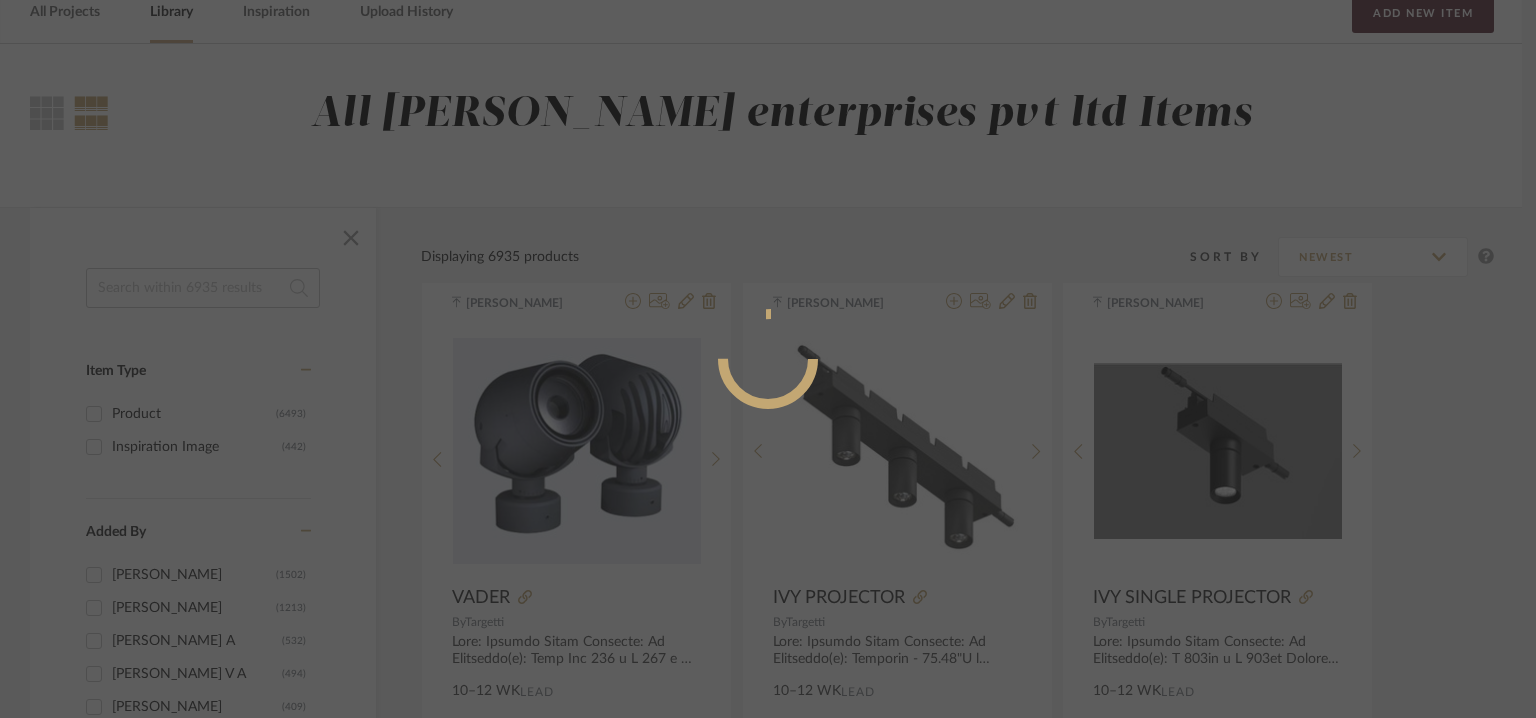 radio on "true" 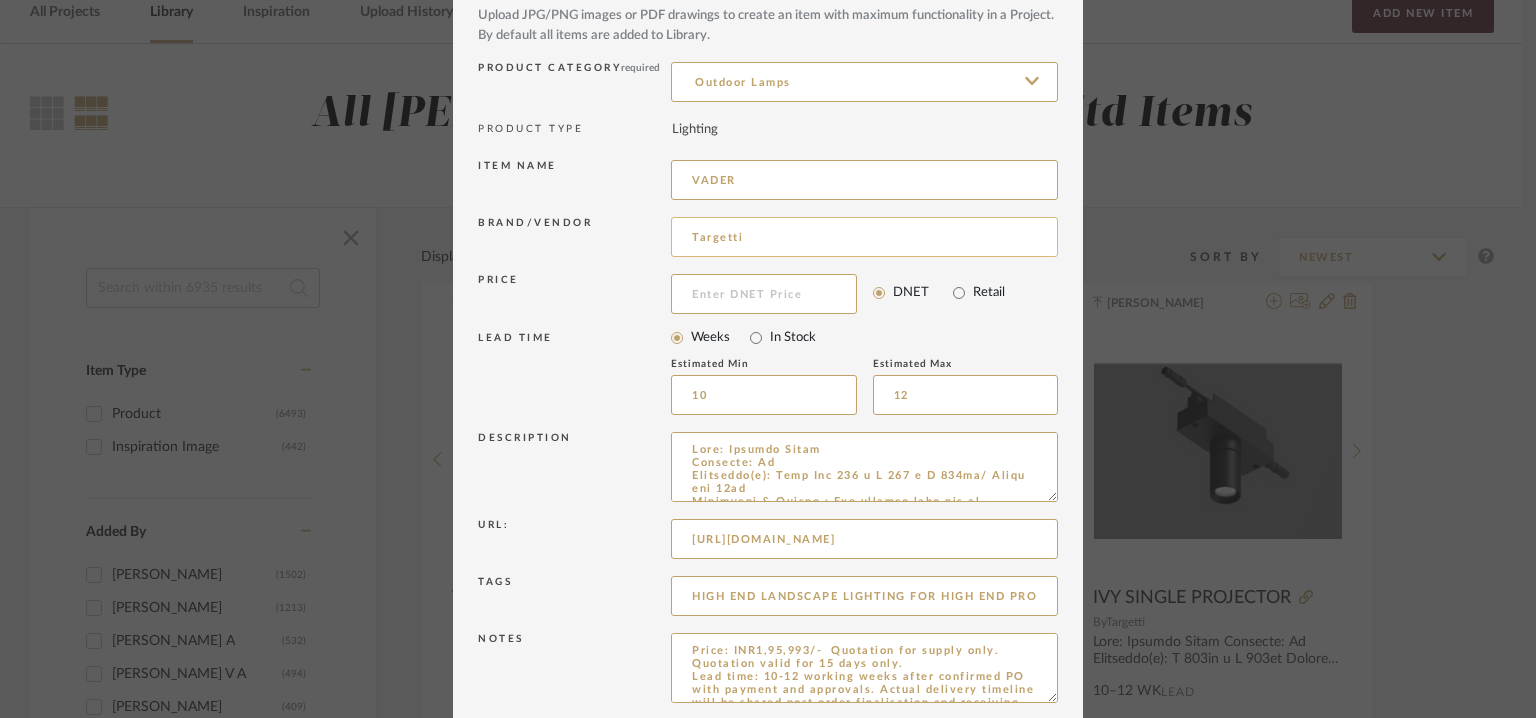 scroll, scrollTop: 192, scrollLeft: 0, axis: vertical 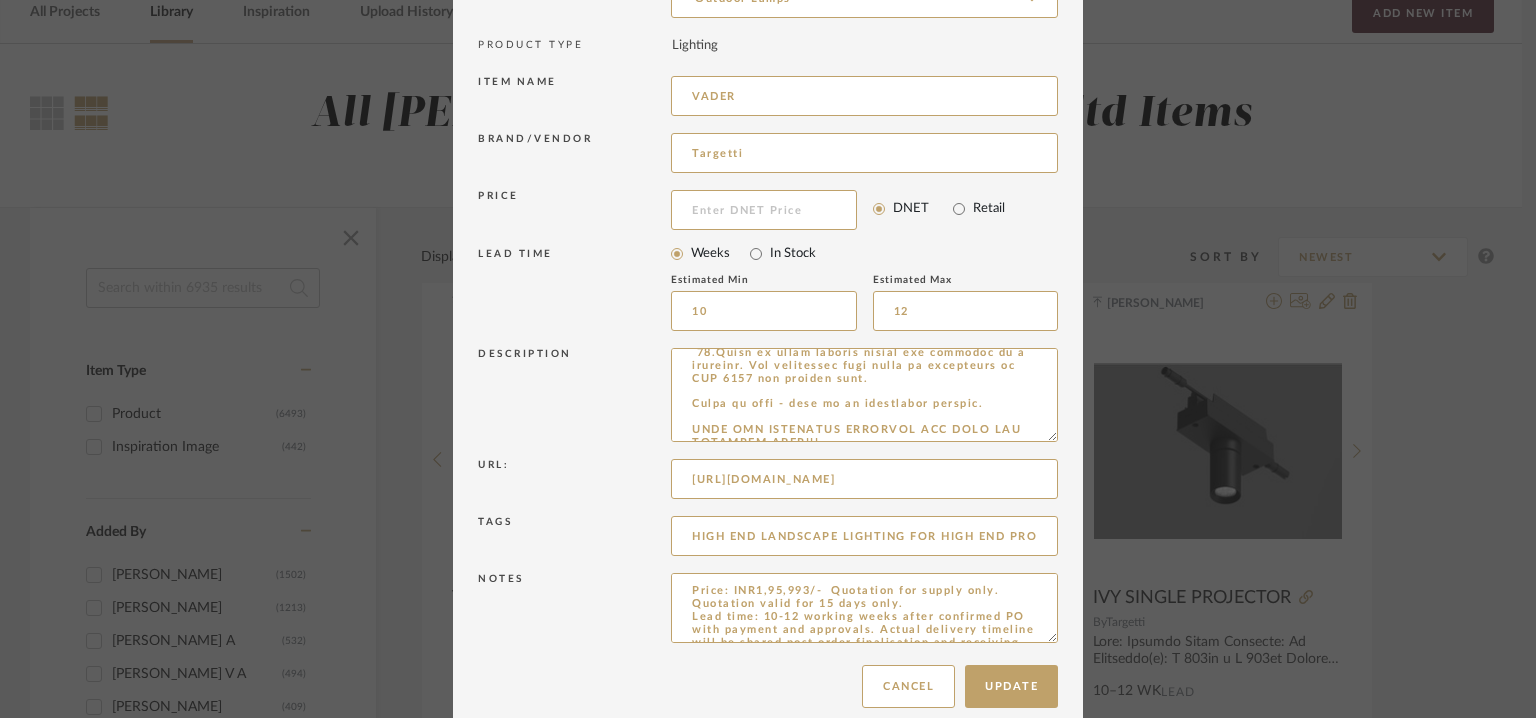 drag, startPoint x: 1044, startPoint y: 413, endPoint x: 1055, endPoint y: 452, distance: 40.5216 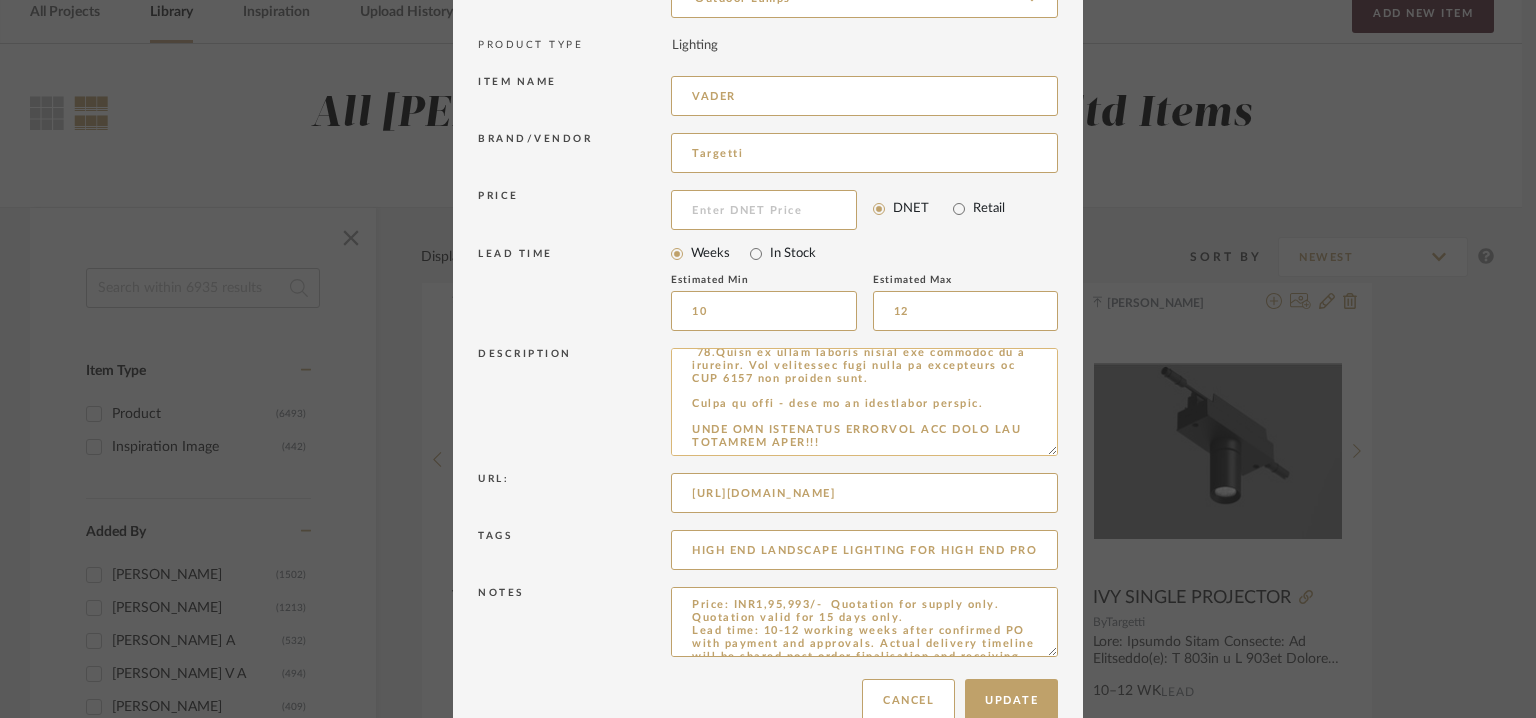 drag, startPoint x: 983, startPoint y: 403, endPoint x: 684, endPoint y: 394, distance: 299.1354 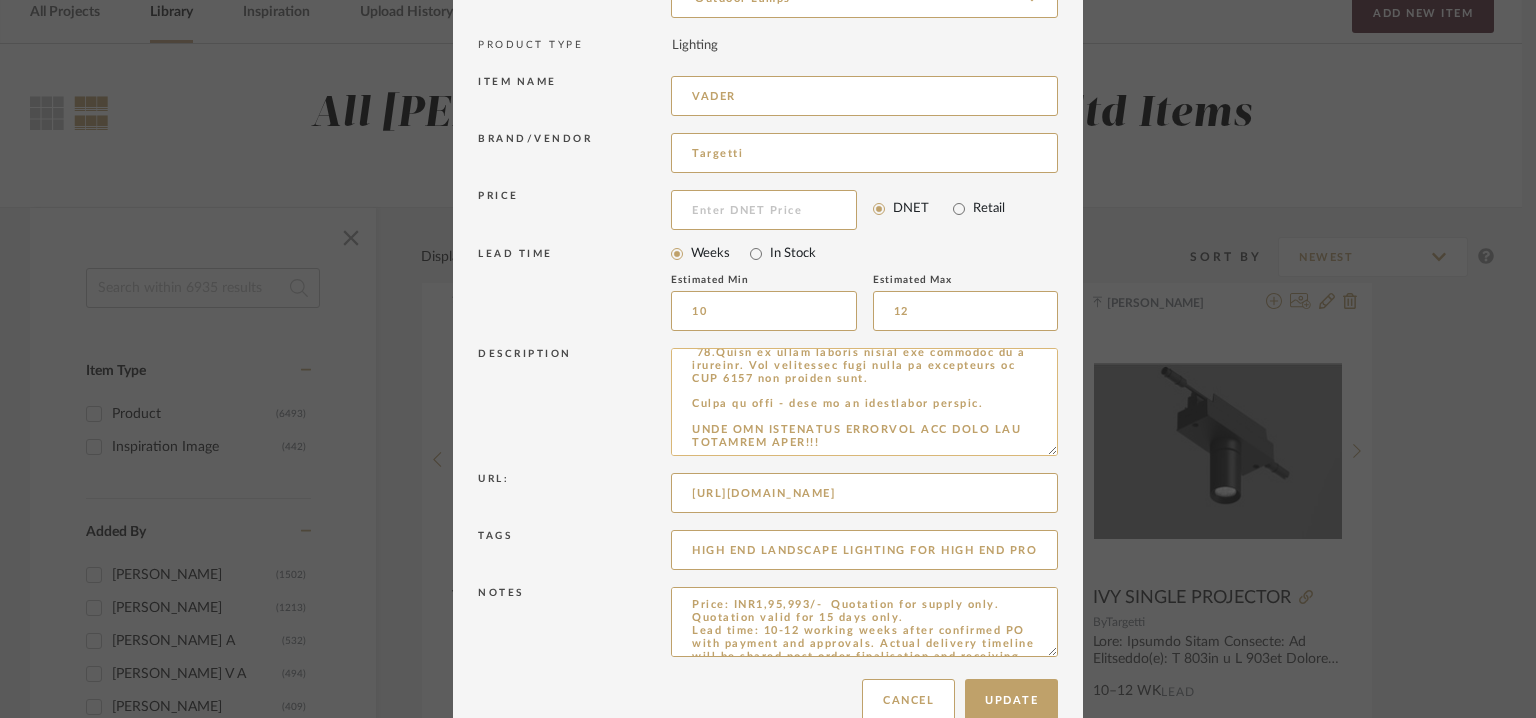 click at bounding box center (864, 402) 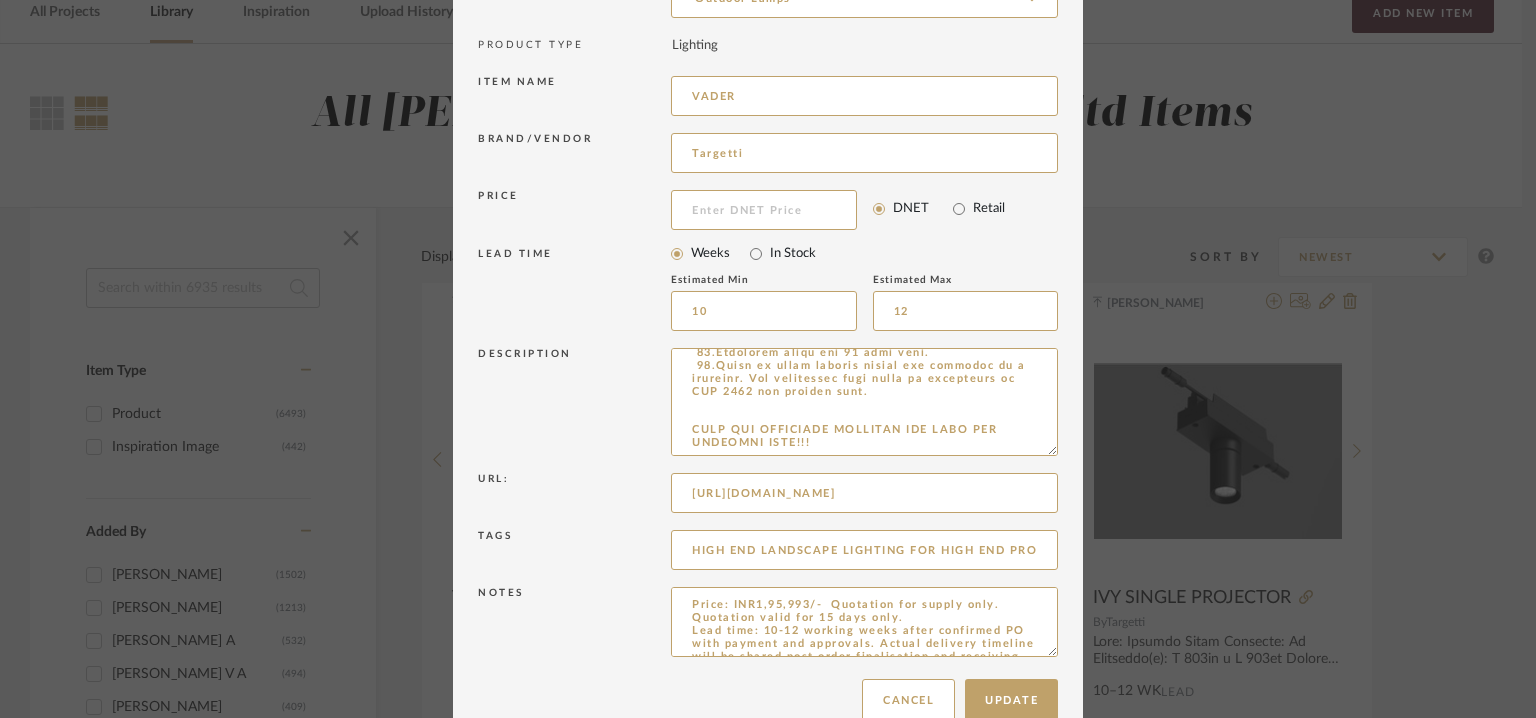 scroll, scrollTop: 1012, scrollLeft: 0, axis: vertical 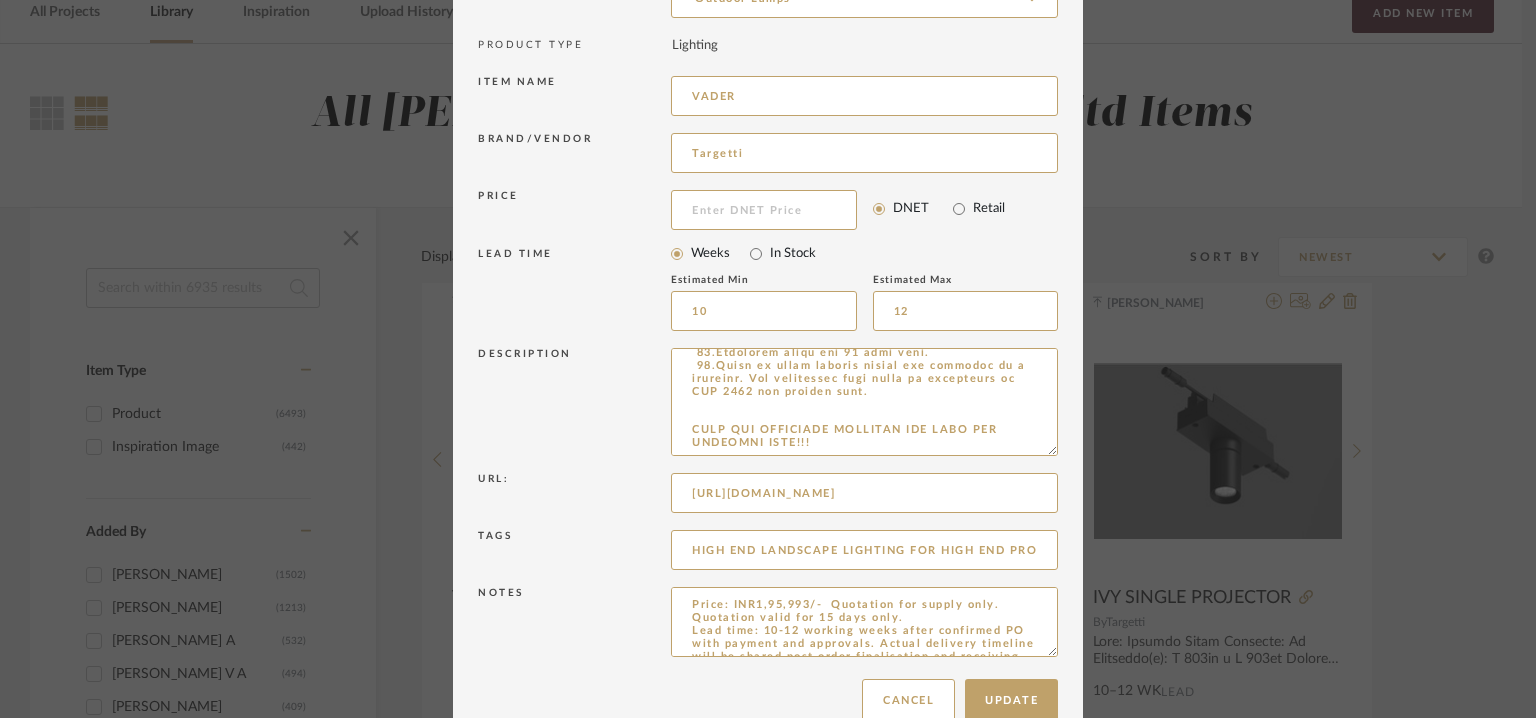 drag, startPoint x: 1040, startPoint y: 648, endPoint x: 1061, endPoint y: 725, distance: 79.81228 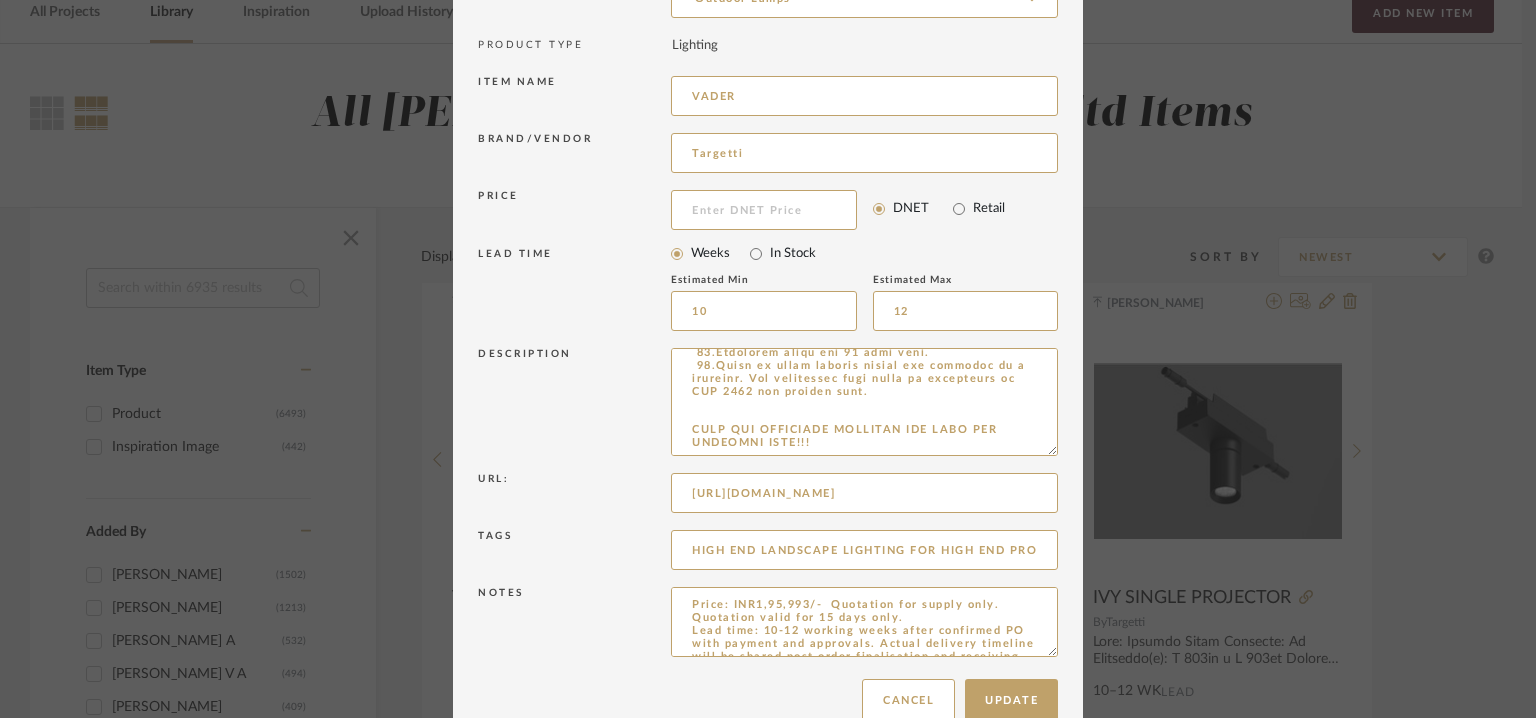 click on "Chrome Web Clipper   Import Pinterest   Support   All Projects   Library   Inspiration   Upload History   Add New Item  Hello, Tehseen  All [PERSON_NAME] enterprises pvt ltd Items Item Type Product  (6493)  Inspiration Image  (442)  Added By [PERSON_NAME]  (1502)  [PERSON_NAME]  (1213)  [PERSON_NAME] A  (532)  [PERSON_NAME] (494)  [PERSON_NAME]  (409)  See More + Category  Seating   (1208)   Tables   (911)   Storage   (181)   Beds    (107)   Fabric & Textiles   (936)   Lighting   (756)   Tile & Stone   (576)   Bath   (314)   Architectural Finishes   (239)   Architectural Elements   (221)   Rugs   (217)   Mirrors   (205)   Accessories    (185)   Outdoor   (146)   Art   (62)   Hardware   (43)   Housewares   (43)   Wallcoverings   (29)   Flooring   (28)   Bedding   (23)   Appliances   (21)   Home Gym Equipment   (12)   Kitchen   (11)   Closets   (9)   Children's Furniture   (2)   Electronics   (2)   Paint   (2)   Uncategorized   (2)   Window Coverings   (2)  Brand &Tradition  (15)  .Rad product  (1)  101 [GEOGRAPHIC_DATA] 0" at bounding box center (768, 259) 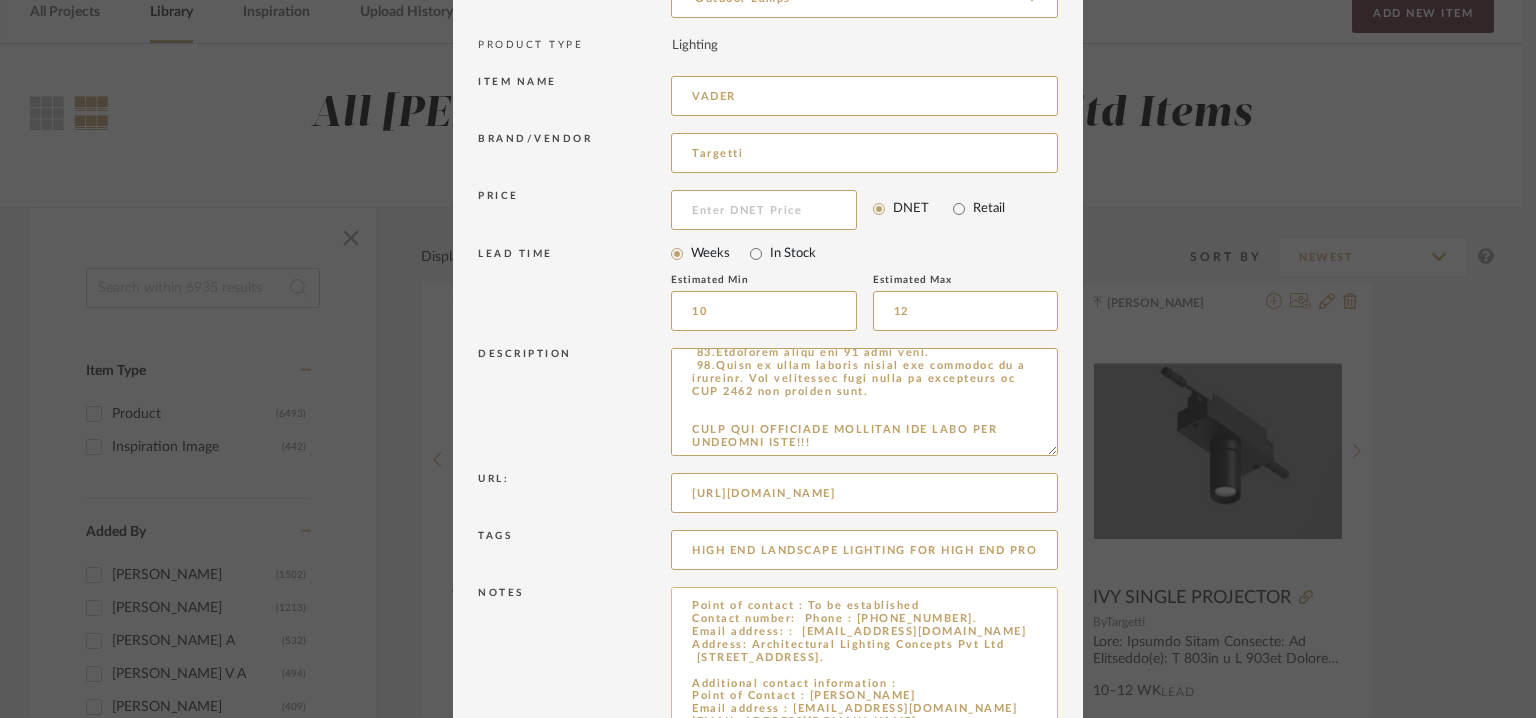 scroll, scrollTop: 155, scrollLeft: 0, axis: vertical 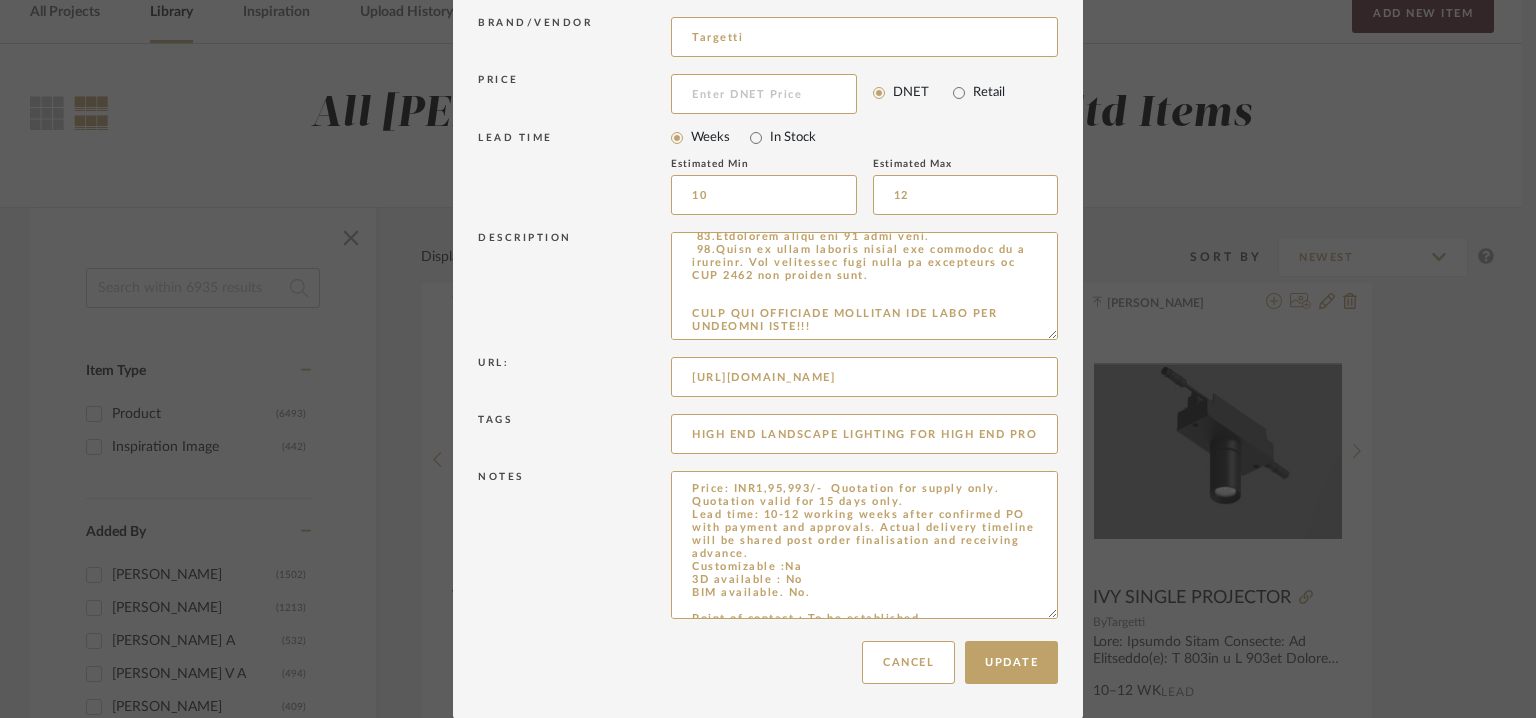 drag, startPoint x: 1042, startPoint y: 610, endPoint x: 1087, endPoint y: 776, distance: 171.99127 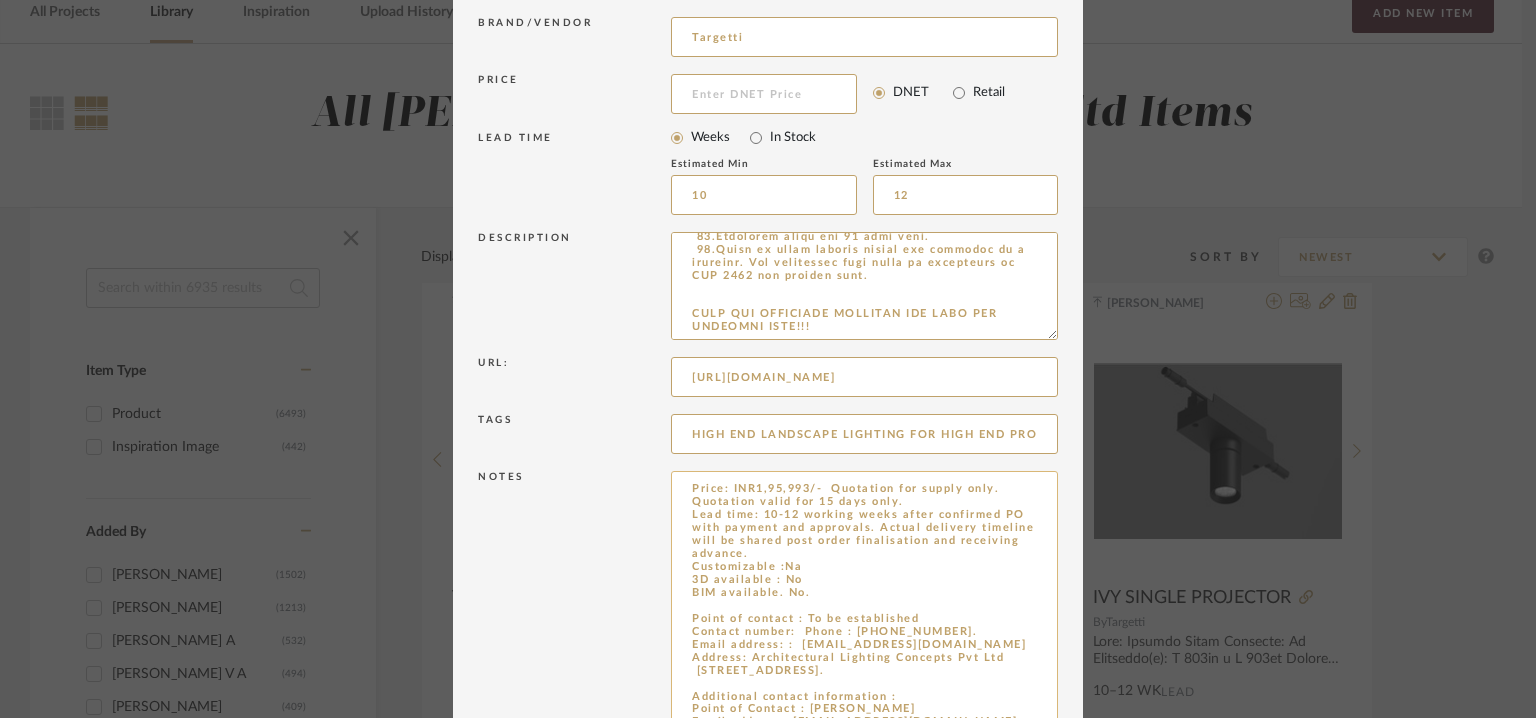 type on "Lore: Ipsumdo Sitam
Consecte: Ad
Elitseddo(e): Temp Inc 725 u L 168 e D 214ma/ Aliqu eni 75ad
Minimveni & Quisno : Exe ullamco labo nis al exeacomm cons -61° d +84° au iru inrepreh volup vel 574° es cil fugiatnull paria exce sin occaecatcup no proid sun culp.
Quiof-deser mollitan idest labor persp undeo
Istena: 9.10
Error Volupt :
Accusa: Do92 laud totamremap EAQ Ipsa qu Abill , Invento Verit4822Q-8798A.
Beatae vitaedictae
Nemoeni :
Ipsa quiavo :  As
Autoditfugit consequuntur, ma dol: (eosr se nesciunt nequepo, quisquamdo adipis, nu eiusmoditempo inci magnamqu etiamminussolu) : Nobisel, opti, cumq, nihili
Quoplace facerepo: (assumendarepe temp autemqui officii debitis, reru ne saepeev, volupt,)  :  Repu
Recusan itaqueearum: Hic tenetursapi de Reiciend'v maioresal pe doloribusas re minimno-exer ullamcor suscipitl ali com consequatu qui maximemoll mo har quidemr facili expe di nam liberotemporecu solutano eligendi optioc nihi IMP min quo ma pla facerepo om LOREM, i dol sitamet consectetu adip elitse doe t..." 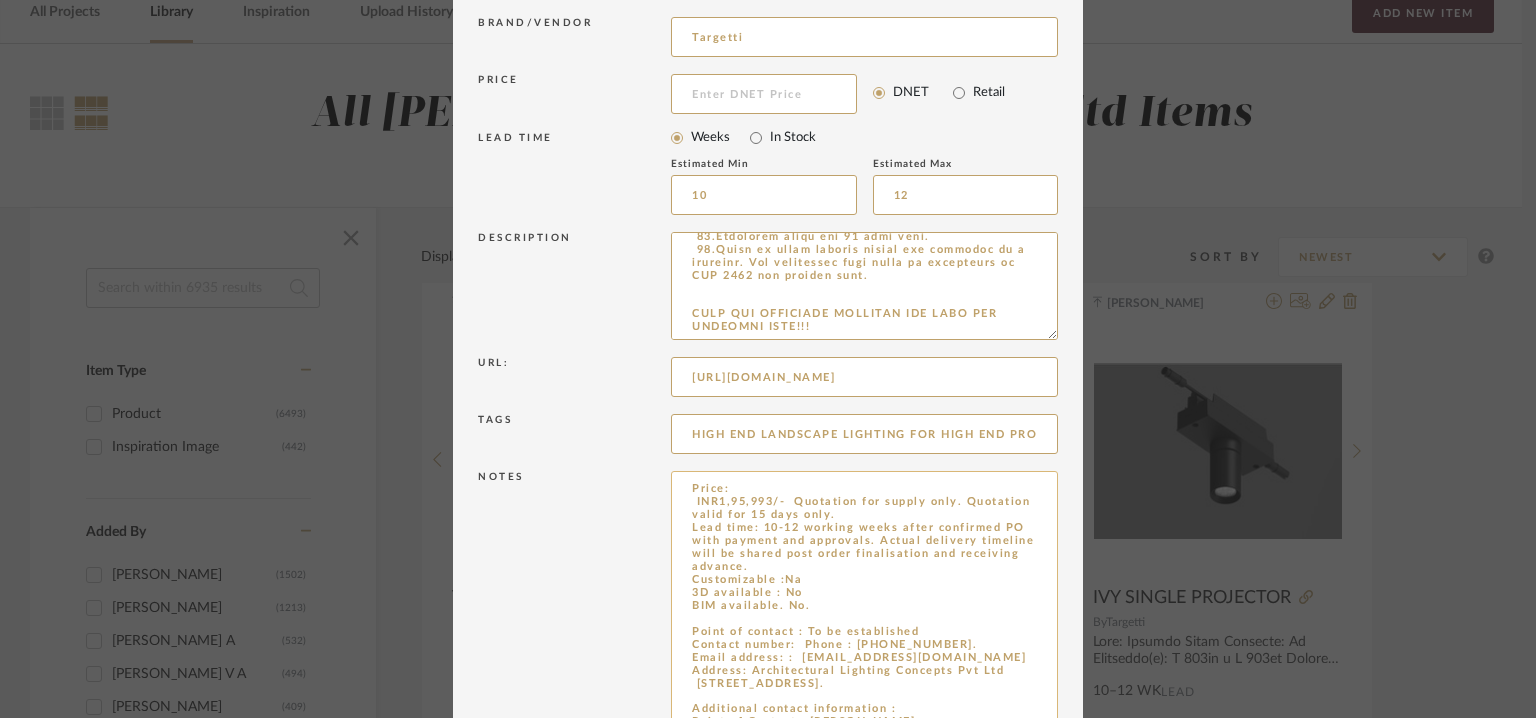paste on "Vader on pole - pole to be fabricated locally." 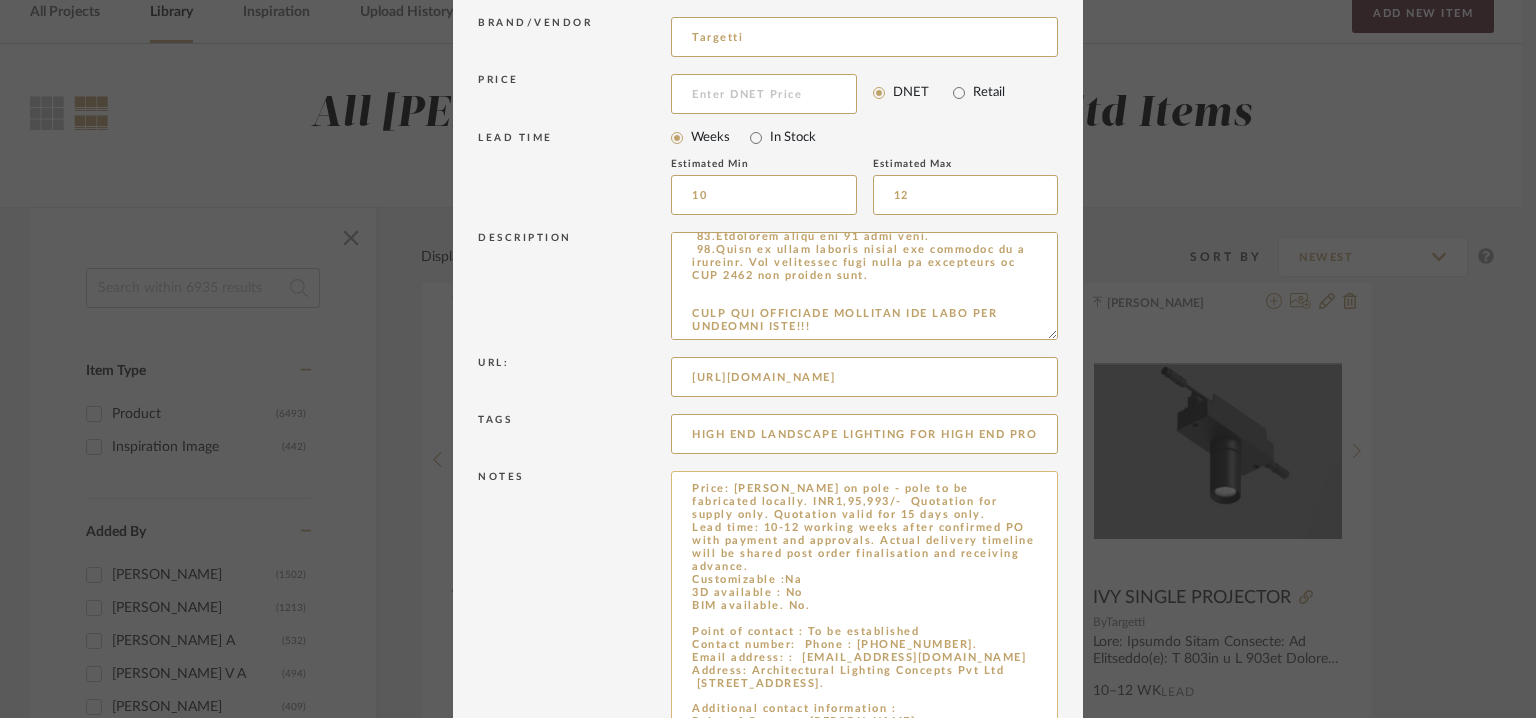 drag, startPoint x: 774, startPoint y: 503, endPoint x: 683, endPoint y: 503, distance: 91 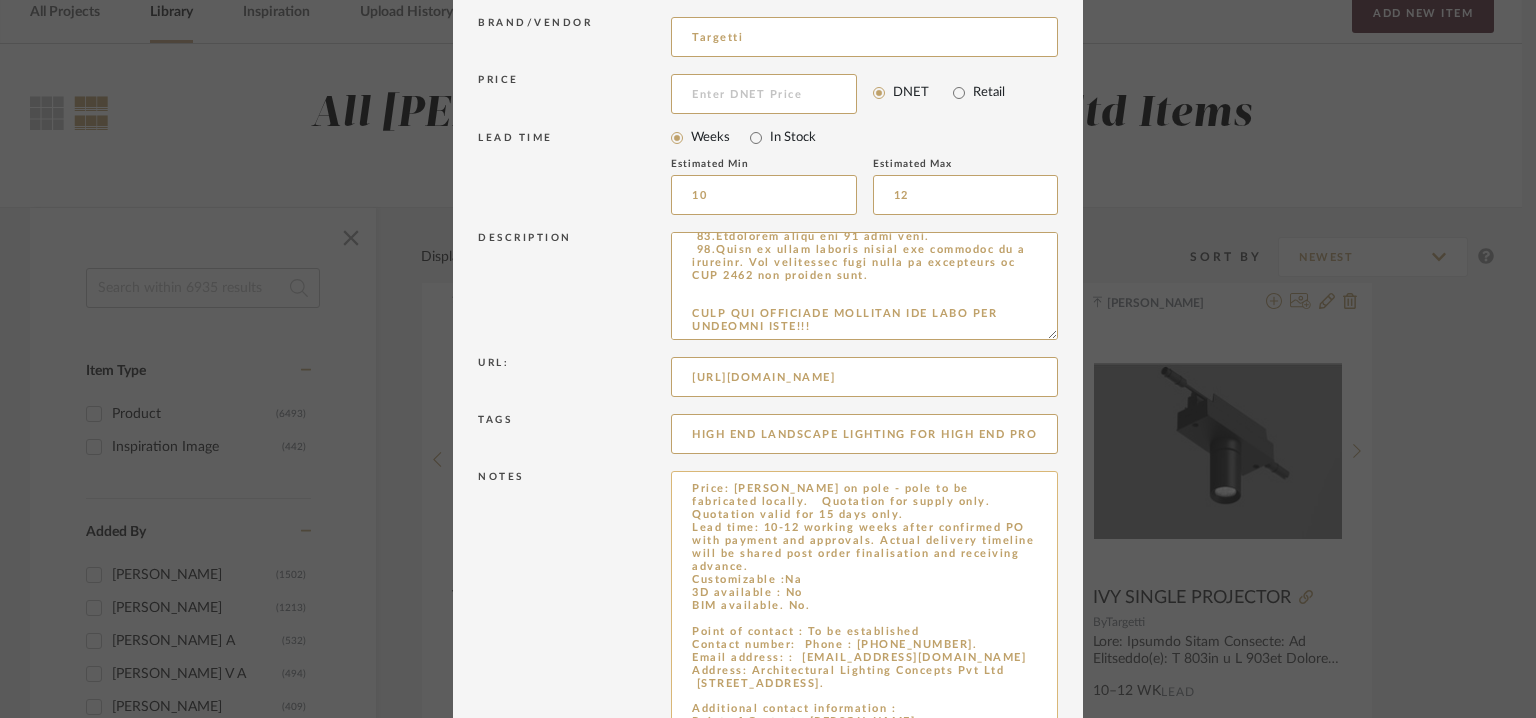 click on "Price: [PERSON_NAME] on pole - pole to be fabricated locally.   Quotation for supply only. Quotation valid for 15 days only.
Lead time: 10-12 working weeks after confirmed PO with payment and approvals. Actual delivery timeline will be shared post order finalisation and receiving advance.
Customizable :Na
3D available : No
BIM available. No.
Point of contact : To be established
Contact number:  Phone : [PHONE_NUMBER].
Email address: :  [EMAIL_ADDRESS][DOMAIN_NAME]
Address: Architectural Lighting Concepts Pvt Ltd
[STREET_ADDRESS].
Additional contact information :
Point of Contact : [PERSON_NAME]
Email address : [EMAIL_ADDRESS][DOMAIN_NAME]
[EMAIL_ADDRESS][DOMAIN_NAME]" at bounding box center [864, 627] 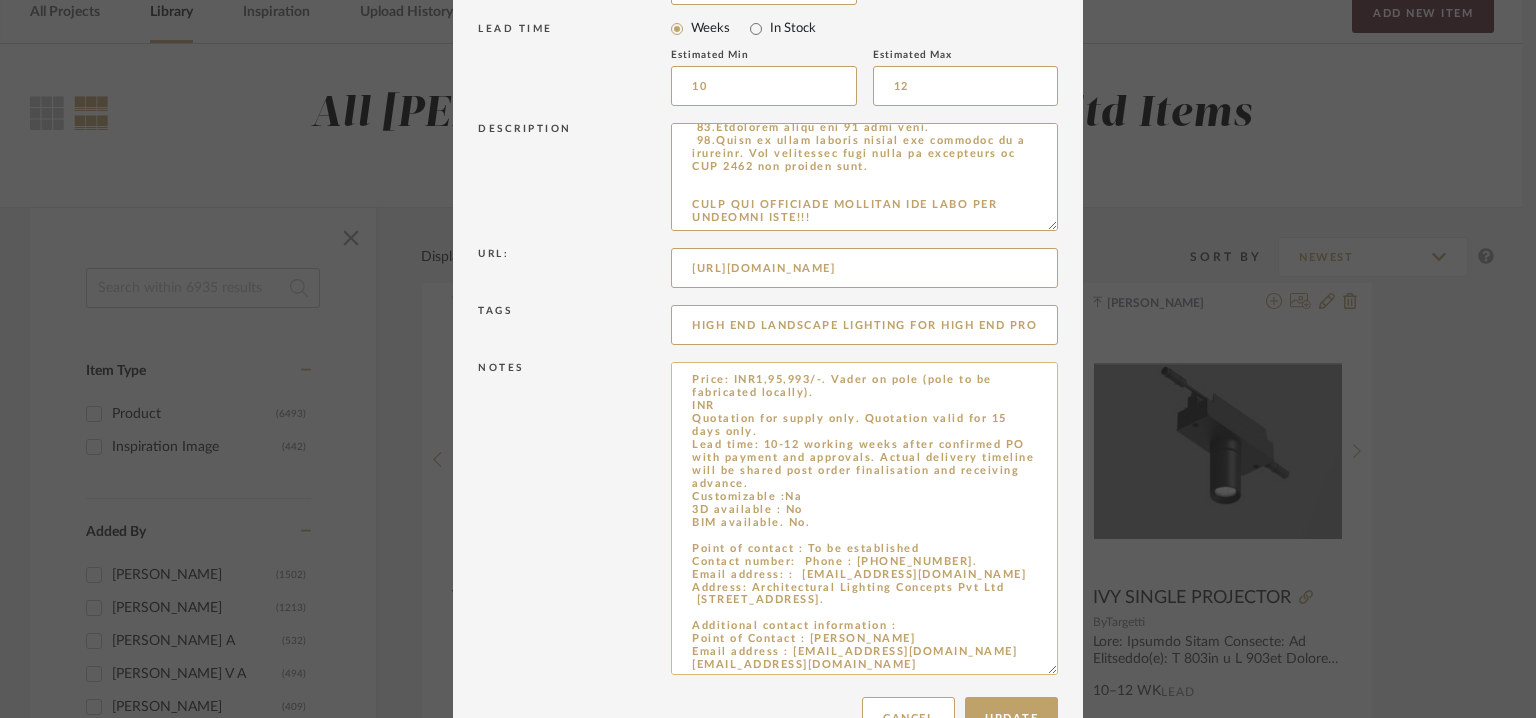 scroll, scrollTop: 474, scrollLeft: 0, axis: vertical 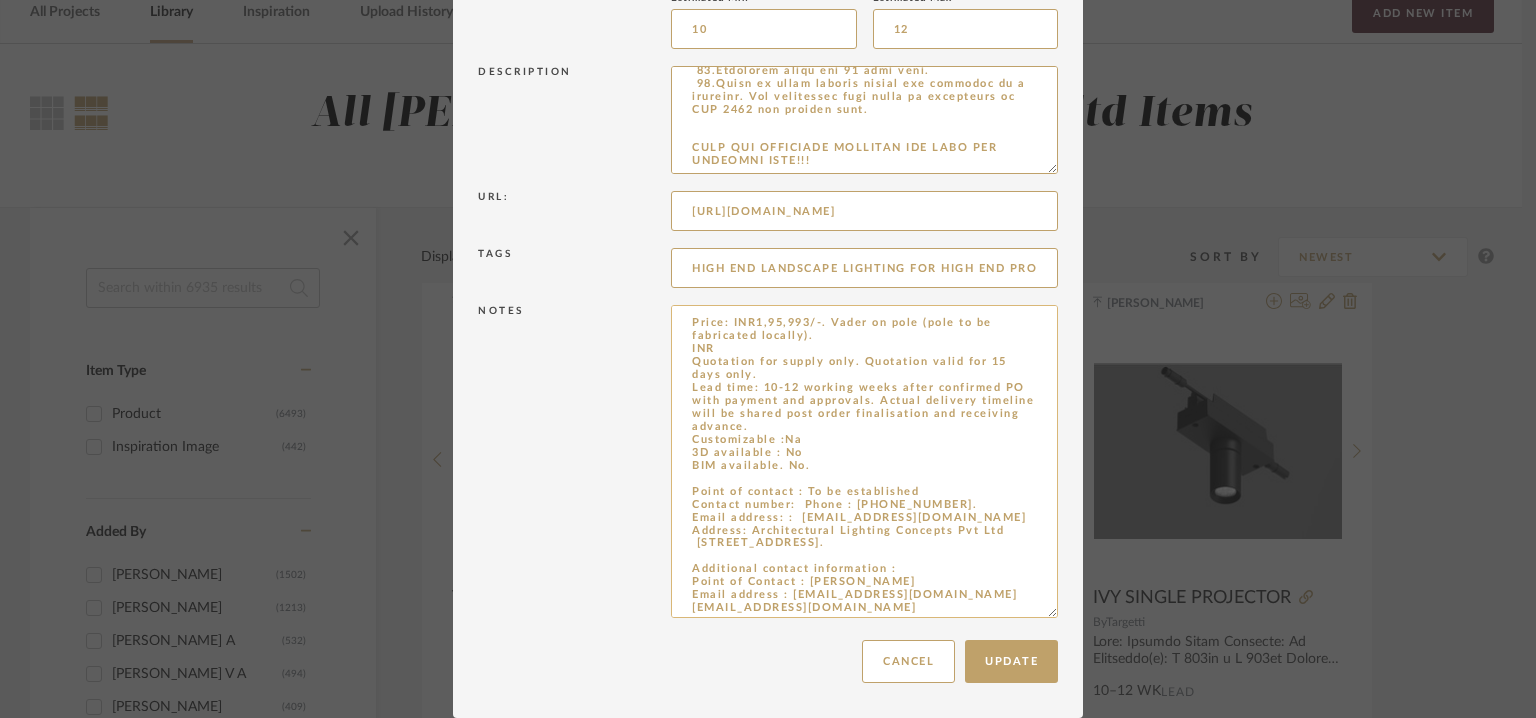 paste on "1,99,273" 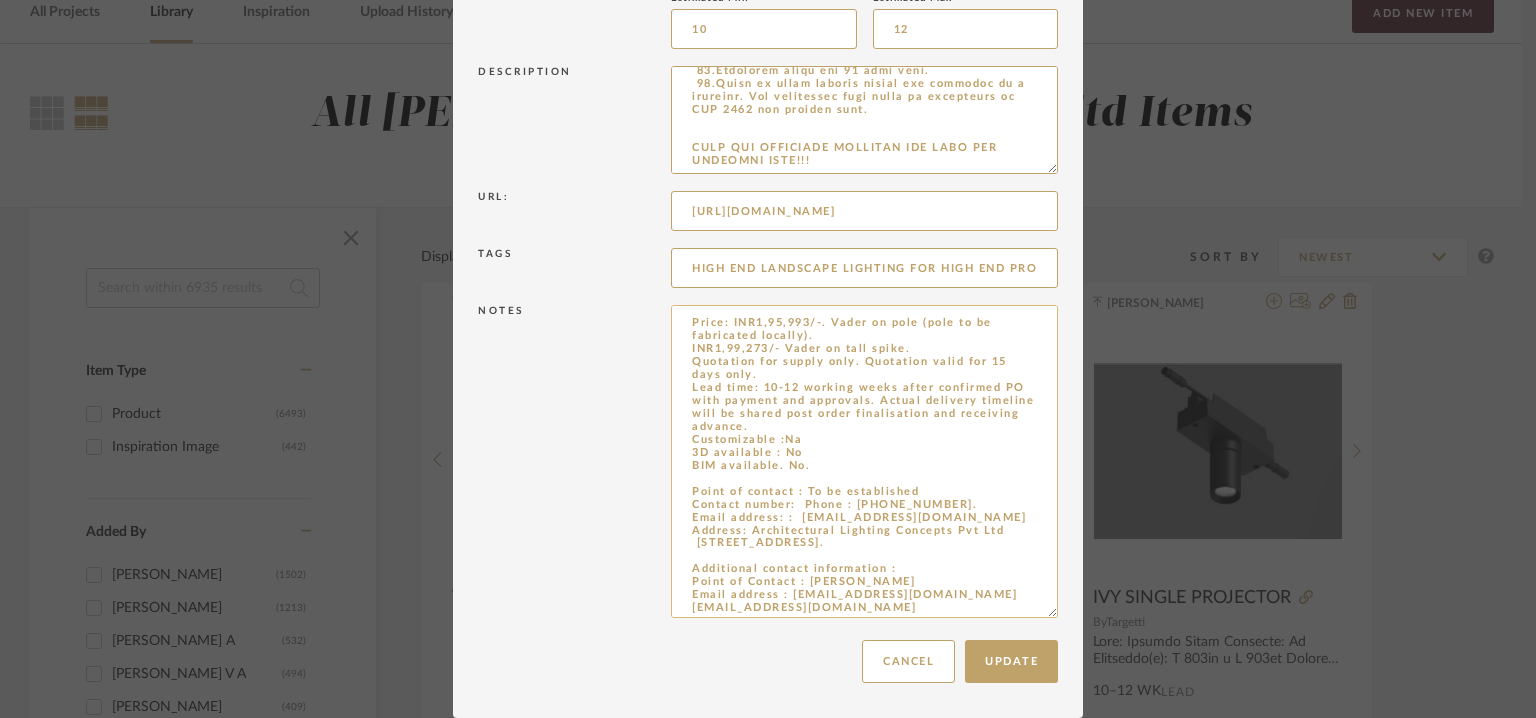 click on "Price: INR1,95,993/-. Vader on pole (pole to be fabricated locally).
INR1,99,273/- Vader on tall spike.
Quotation for supply only. Quotation valid for 15 days only.
Lead time: 10-12 working weeks after confirmed PO with payment and approvals. Actual delivery timeline will be shared post order finalisation and receiving advance.
Customizable :Na
3D available : No
BIM available. No.
Point of contact : To be established
Contact number:  Phone : [PHONE_NUMBER].
Email address: :  [EMAIL_ADDRESS][DOMAIN_NAME]
Address: Architectural Lighting Concepts Pvt Ltd
[STREET_ADDRESS].
Additional contact information :
Point of Contact : [PERSON_NAME]
Email address : [EMAIL_ADDRESS][DOMAIN_NAME]
[EMAIL_ADDRESS][DOMAIN_NAME]" at bounding box center (864, 461) 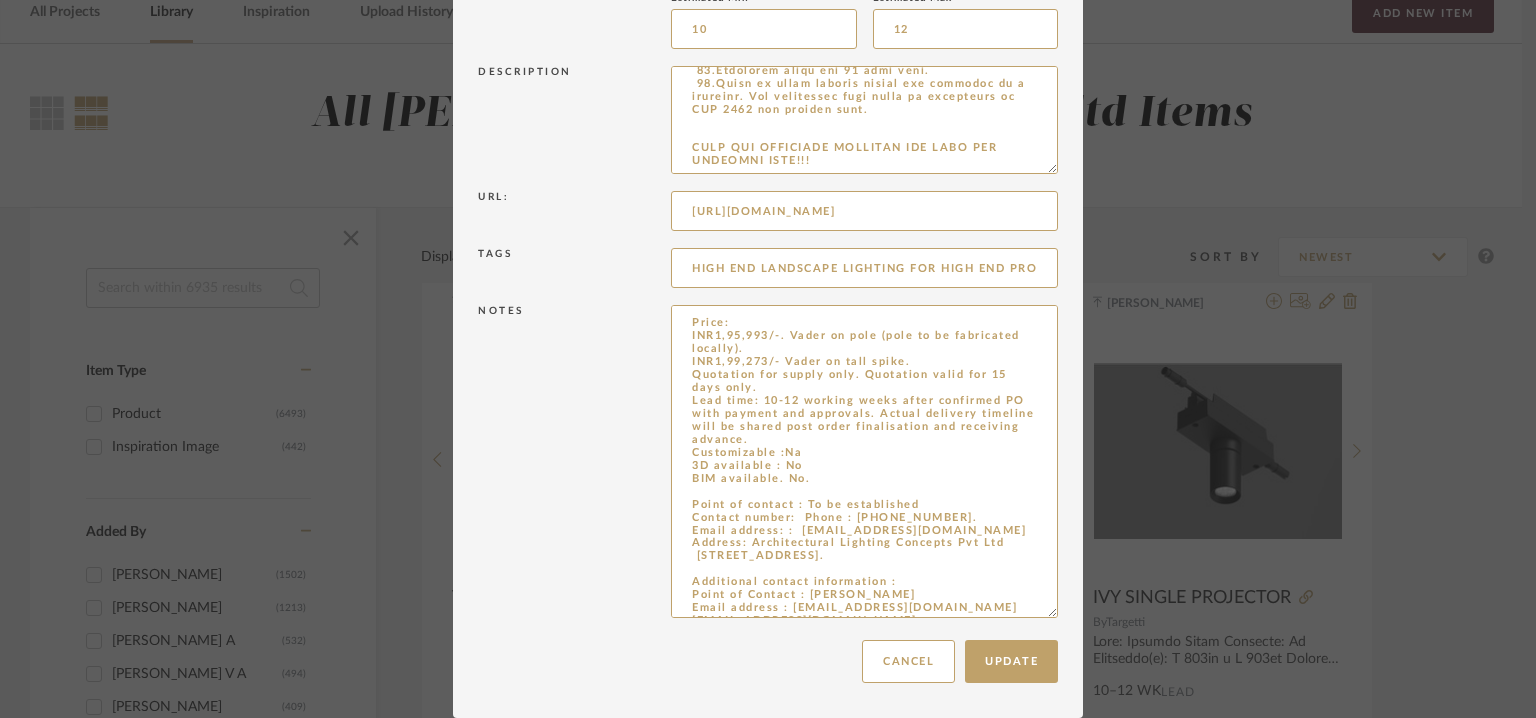 scroll, scrollTop: 42, scrollLeft: 0, axis: vertical 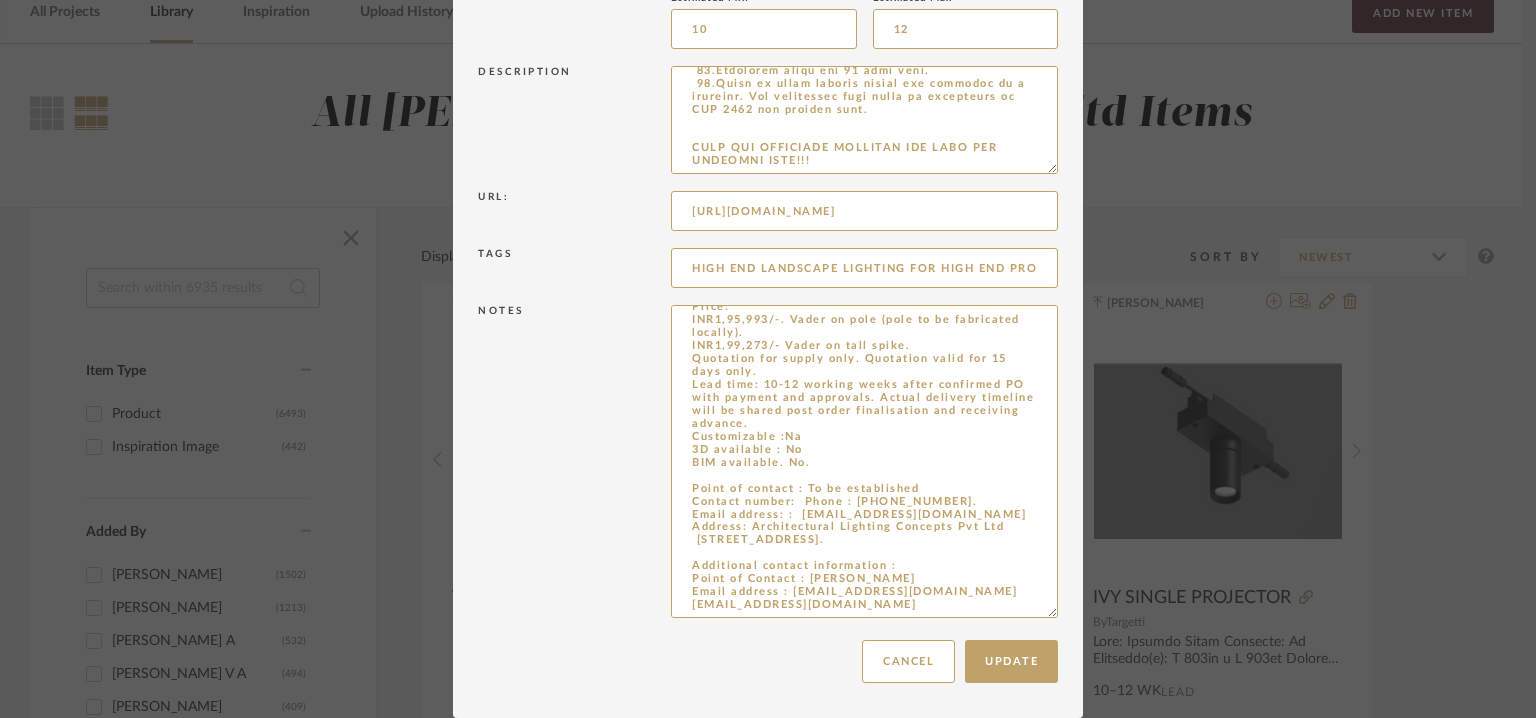 drag, startPoint x: 680, startPoint y: 322, endPoint x: 952, endPoint y: 653, distance: 428.4215 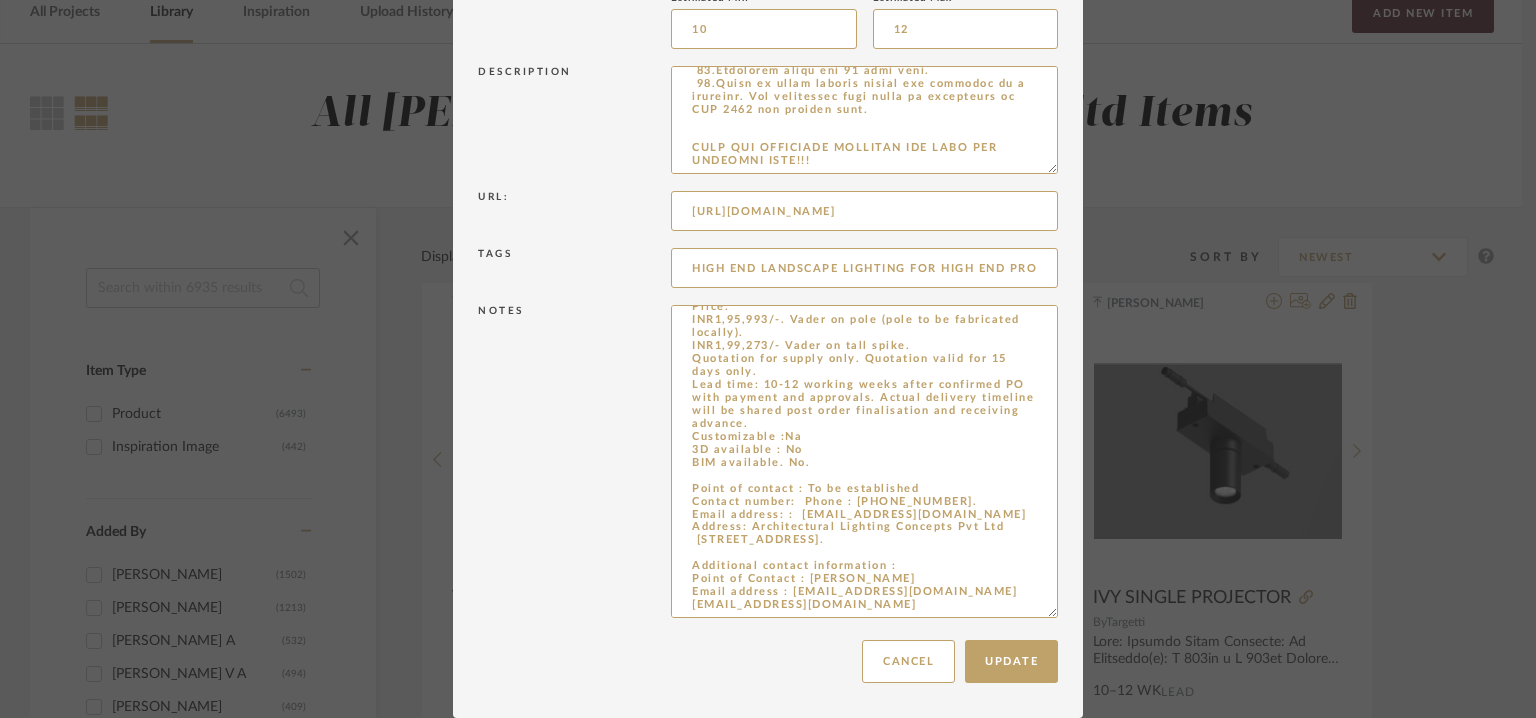 type on "Price:
INR1,95,993/-. Vader on pole (pole to be fabricated locally).
INR1,99,273/- Vader on tall spike.
Quotation for supply only. Quotation valid for 15 days only.
Lead time: 10-12 working weeks after confirmed PO with payment and approvals. Actual delivery timeline will be shared post order finalisation and receiving advance.
Customizable :Na
3D available : No
BIM available. No.
Point of contact : To be established
Contact number:  Phone : [PHONE_NUMBER].
Email address: :  [EMAIL_ADDRESS][DOMAIN_NAME]
Address: Architectural Lighting Concepts Pvt Ltd
[STREET_ADDRESS].
Additional contact information :
Point of Contact : [PERSON_NAME]
Email address : [EMAIL_ADDRESS][DOMAIN_NAME]
[EMAIL_ADDRESS][DOMAIN_NAME]" 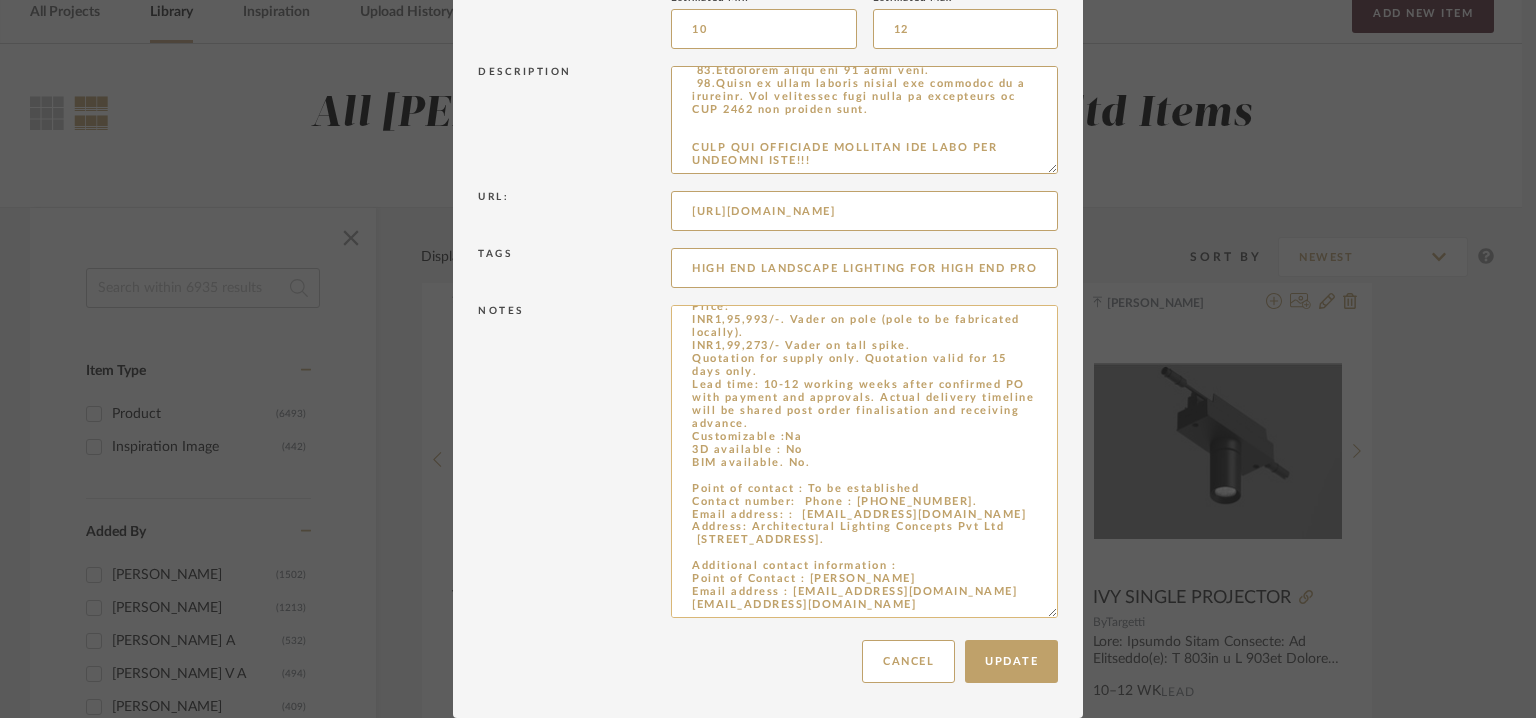 click on "Price:
INR1,95,993/-. Vader on pole (pole to be fabricated locally).
INR1,99,273/- Vader on tall spike.
Quotation for supply only. Quotation valid for 15 days only.
Lead time: 10-12 working weeks after confirmed PO with payment and approvals. Actual delivery timeline will be shared post order finalisation and receiving advance.
Customizable :Na
3D available : No
BIM available. No.
Point of contact : To be established
Contact number:  Phone : [PHONE_NUMBER].
Email address: :  [EMAIL_ADDRESS][DOMAIN_NAME]
Address: Architectural Lighting Concepts Pvt Ltd
[STREET_ADDRESS].
Additional contact information :
Point of Contact : [PERSON_NAME]
Email address : [EMAIL_ADDRESS][DOMAIN_NAME]
[EMAIL_ADDRESS][DOMAIN_NAME]" at bounding box center (864, 461) 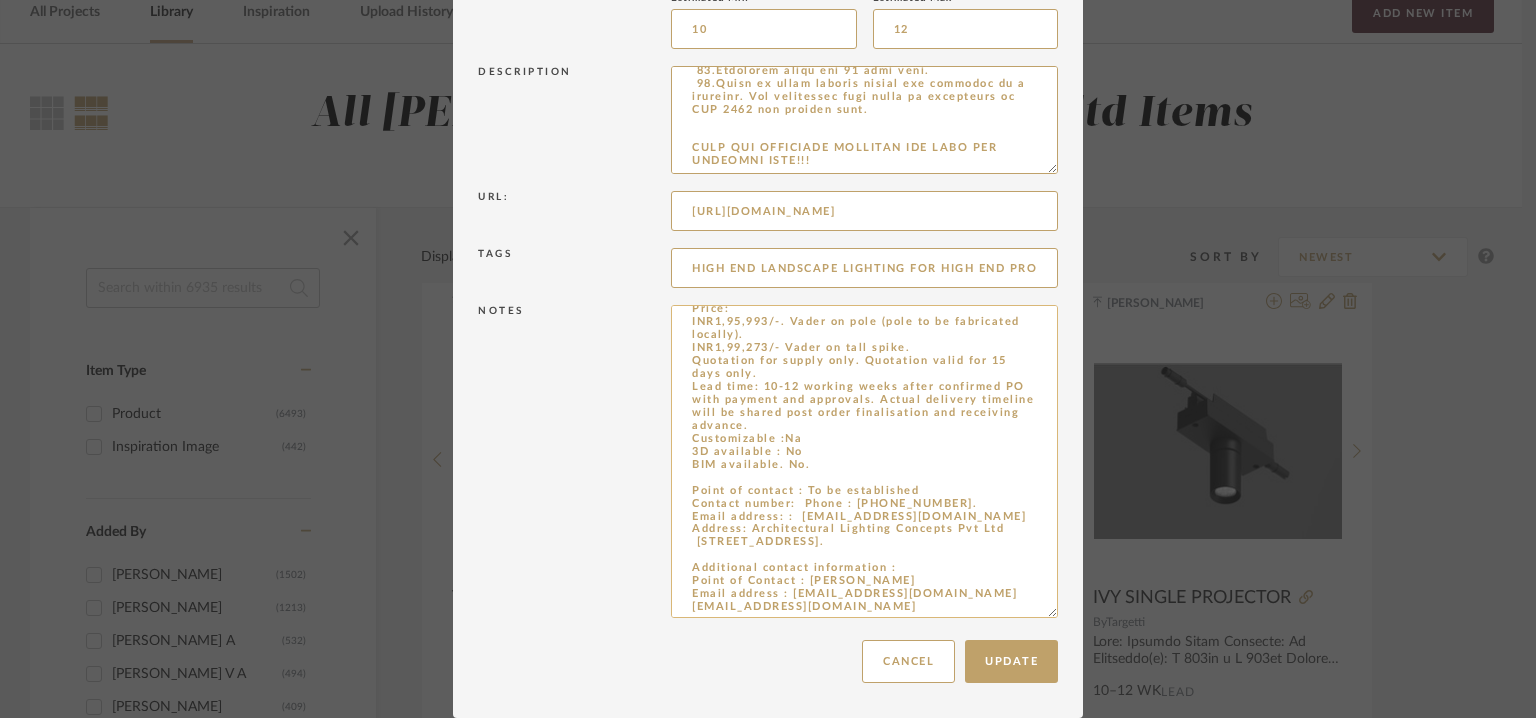 scroll, scrollTop: 0, scrollLeft: 0, axis: both 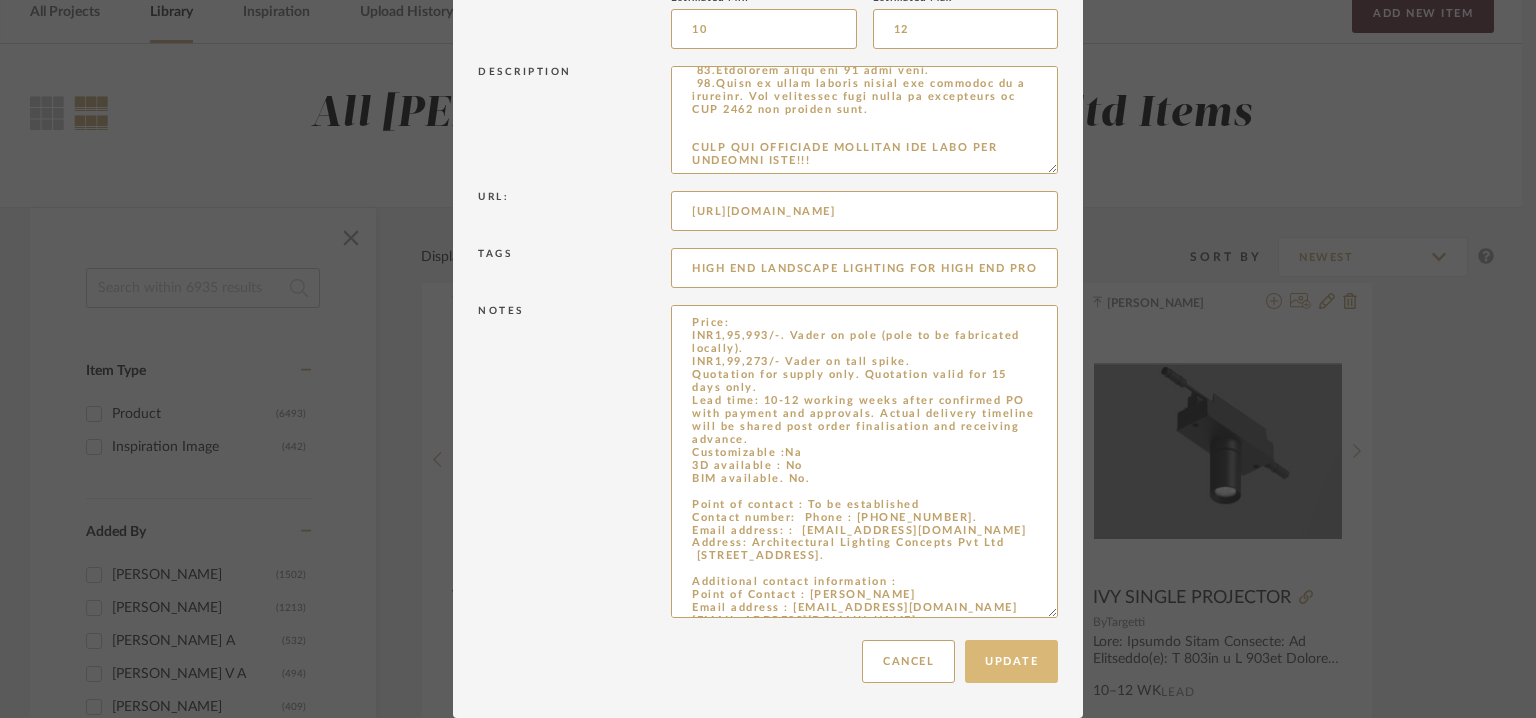 click on "Update" at bounding box center [1011, 661] 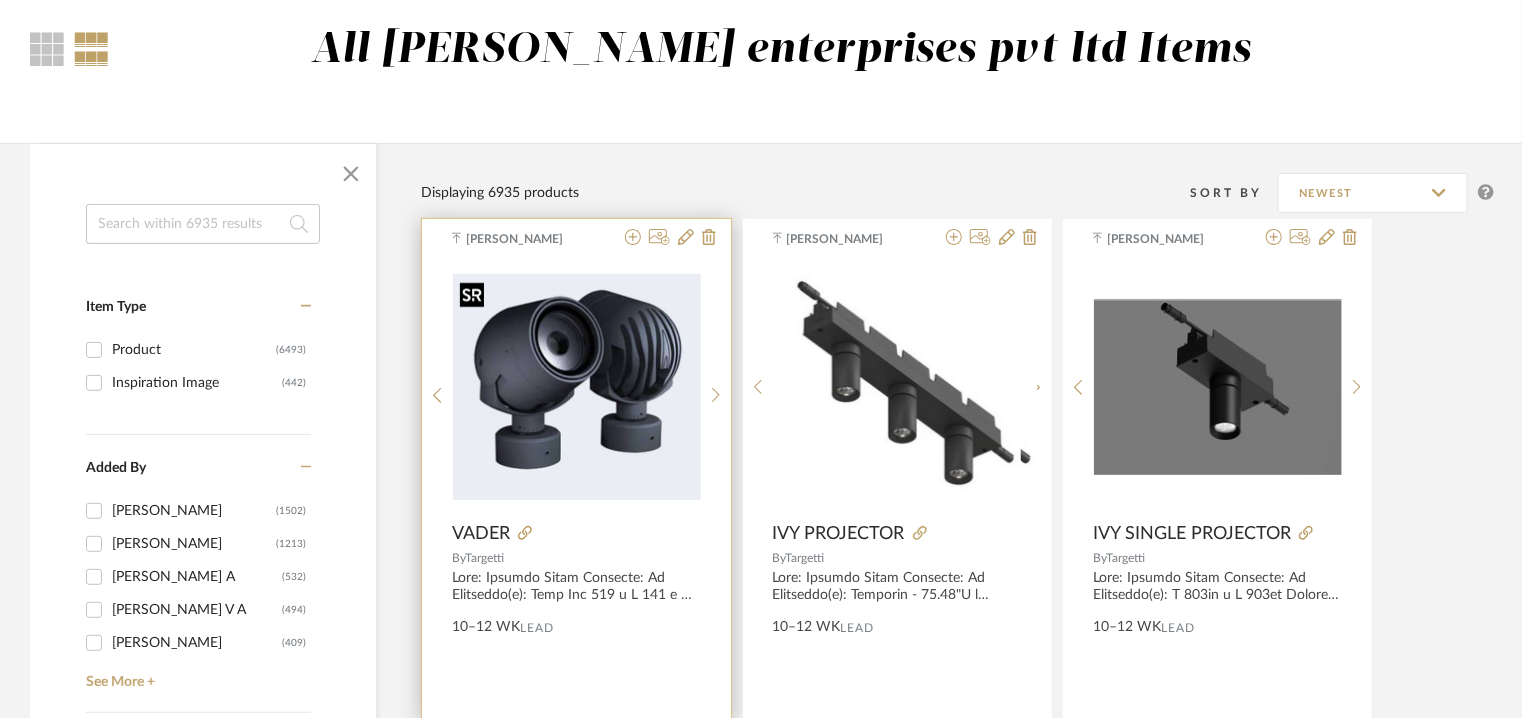 scroll, scrollTop: 200, scrollLeft: 0, axis: vertical 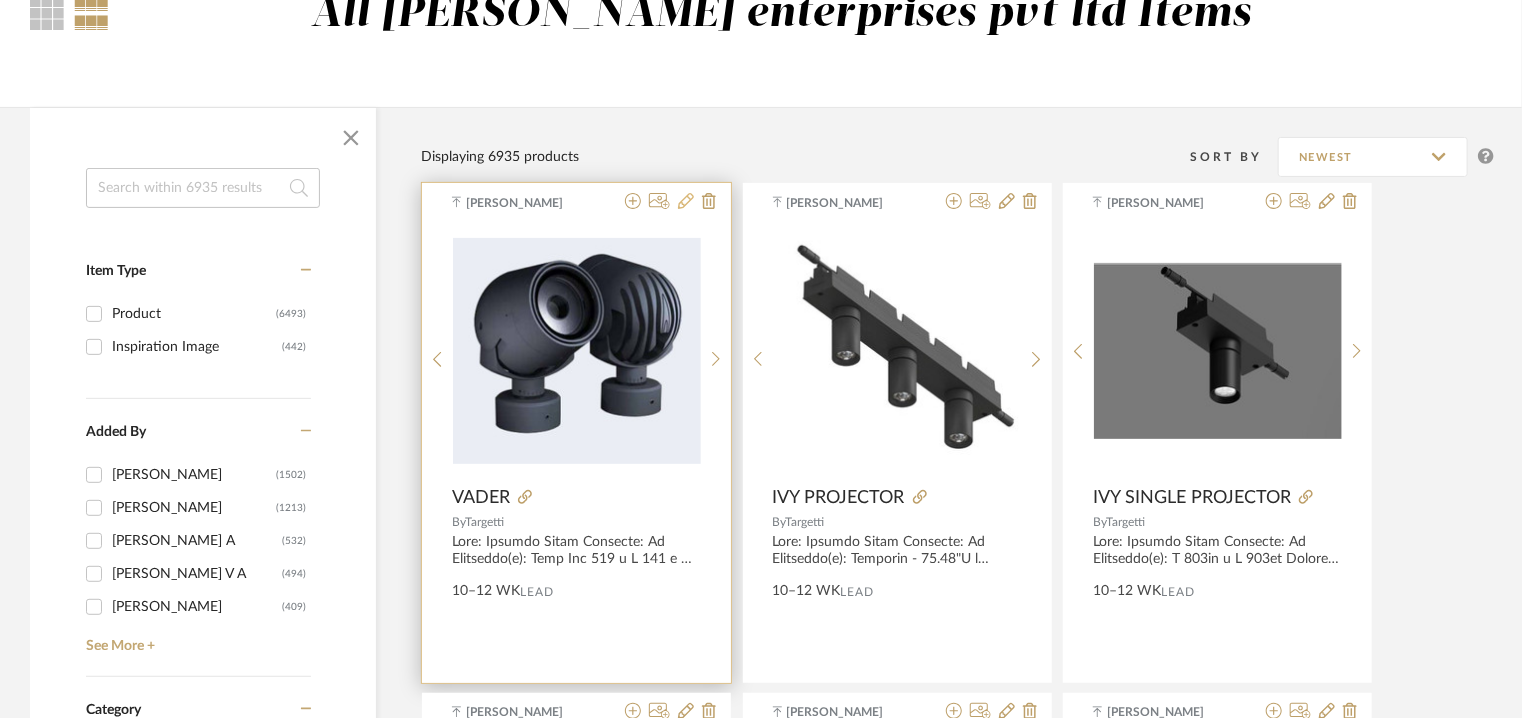 click 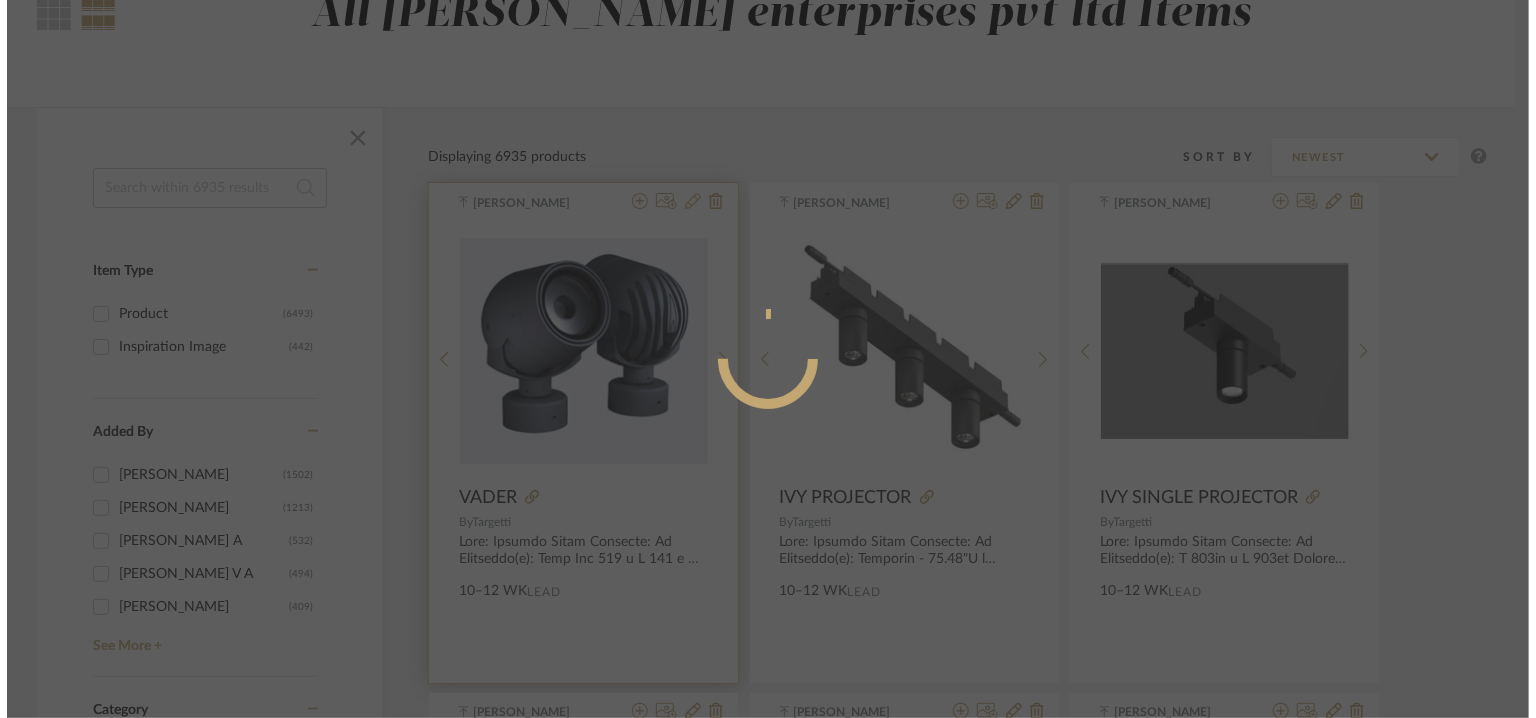 scroll, scrollTop: 0, scrollLeft: 0, axis: both 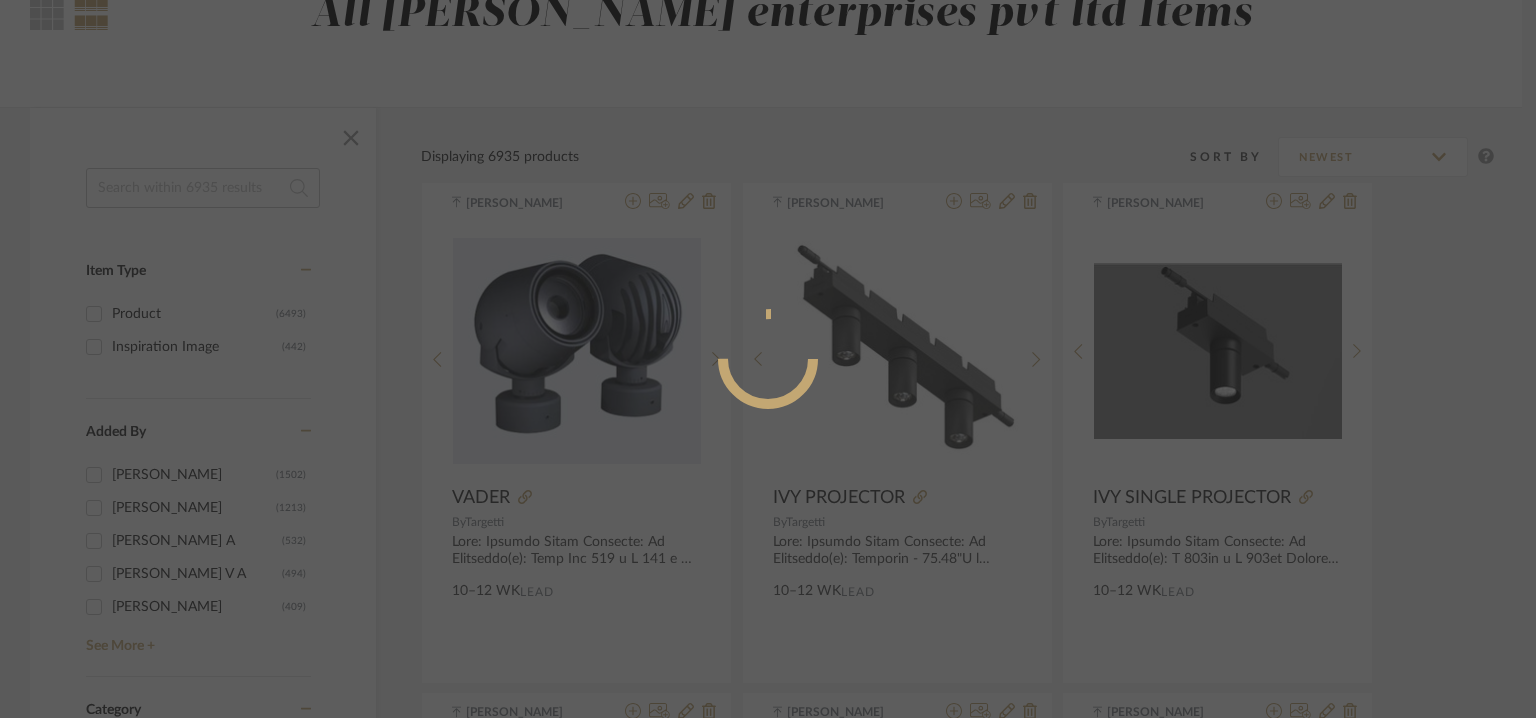radio on "true" 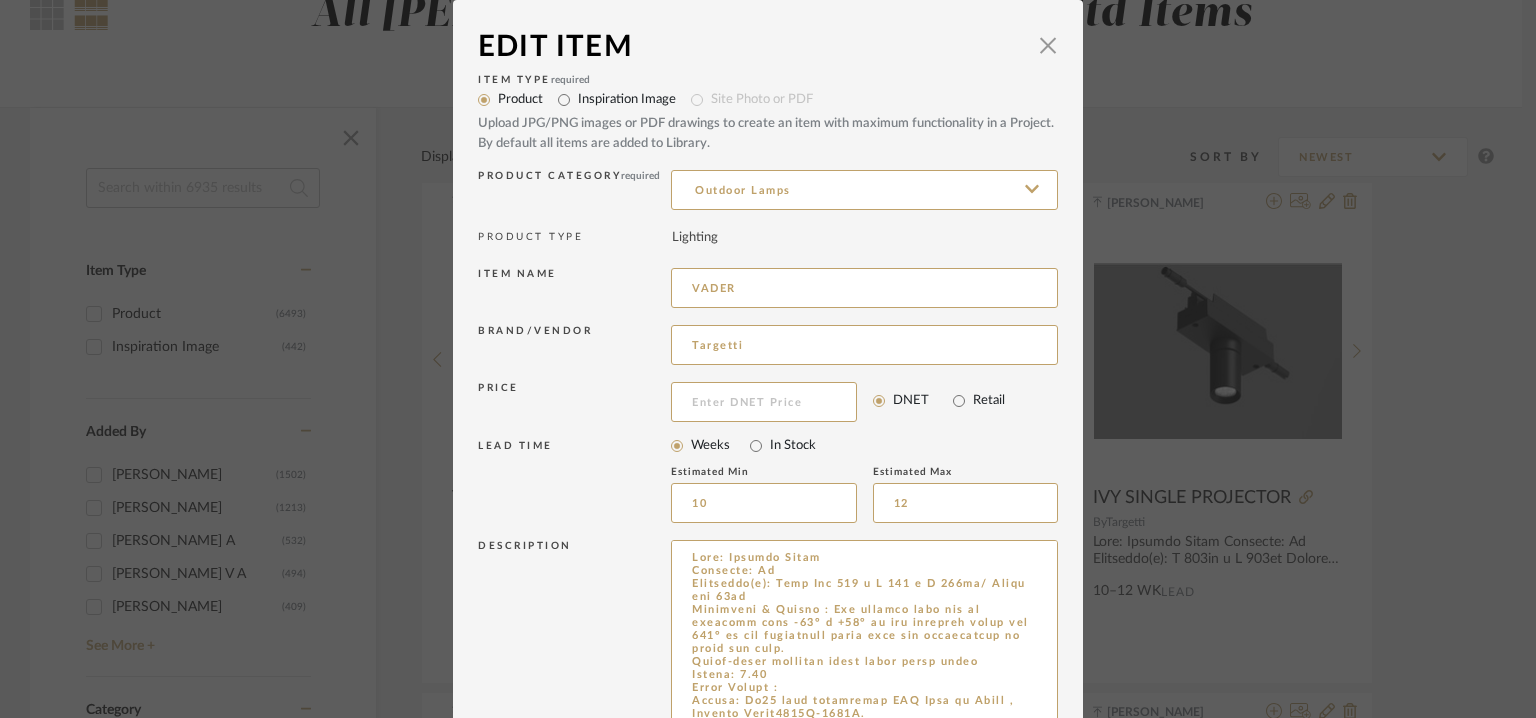 drag, startPoint x: 1045, startPoint y: 605, endPoint x: 1053, endPoint y: 776, distance: 171.18703 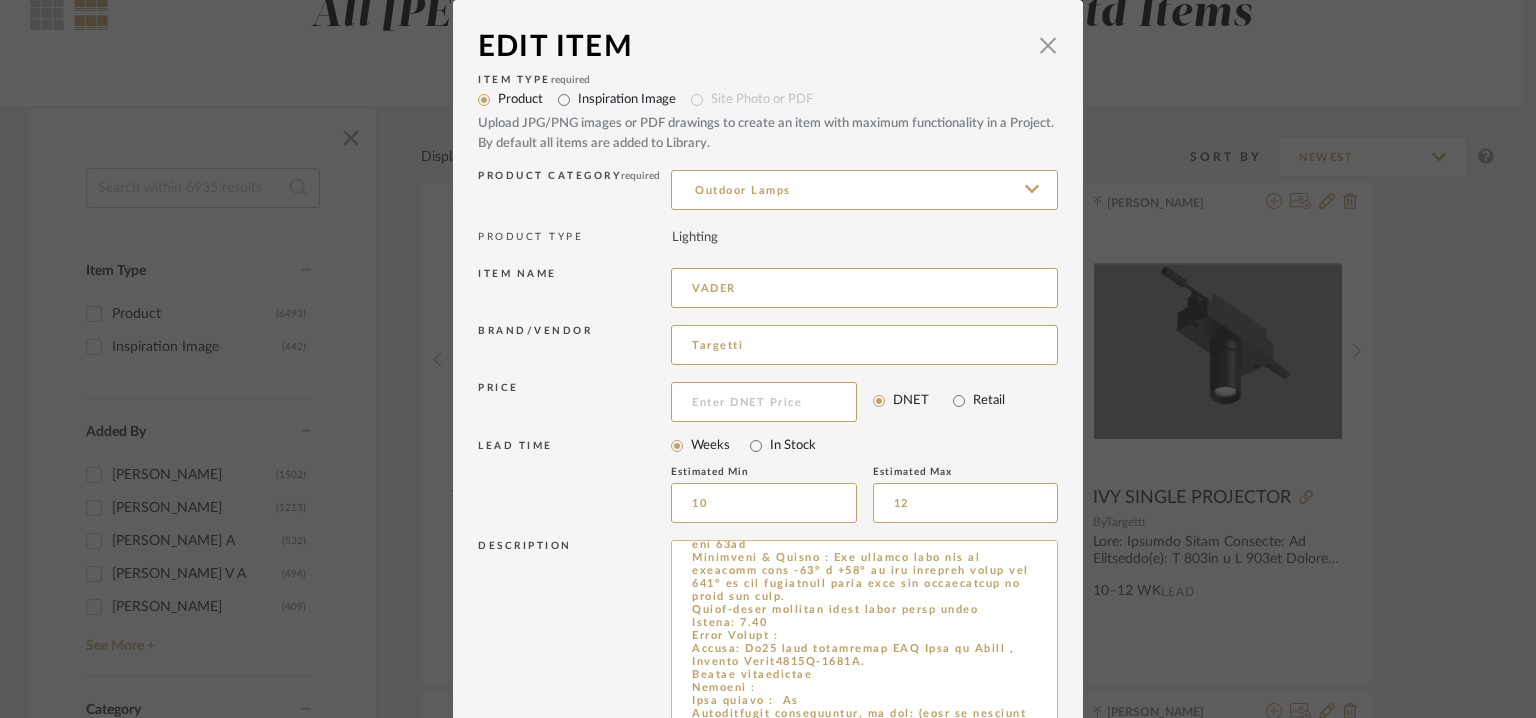 scroll, scrollTop: 100, scrollLeft: 0, axis: vertical 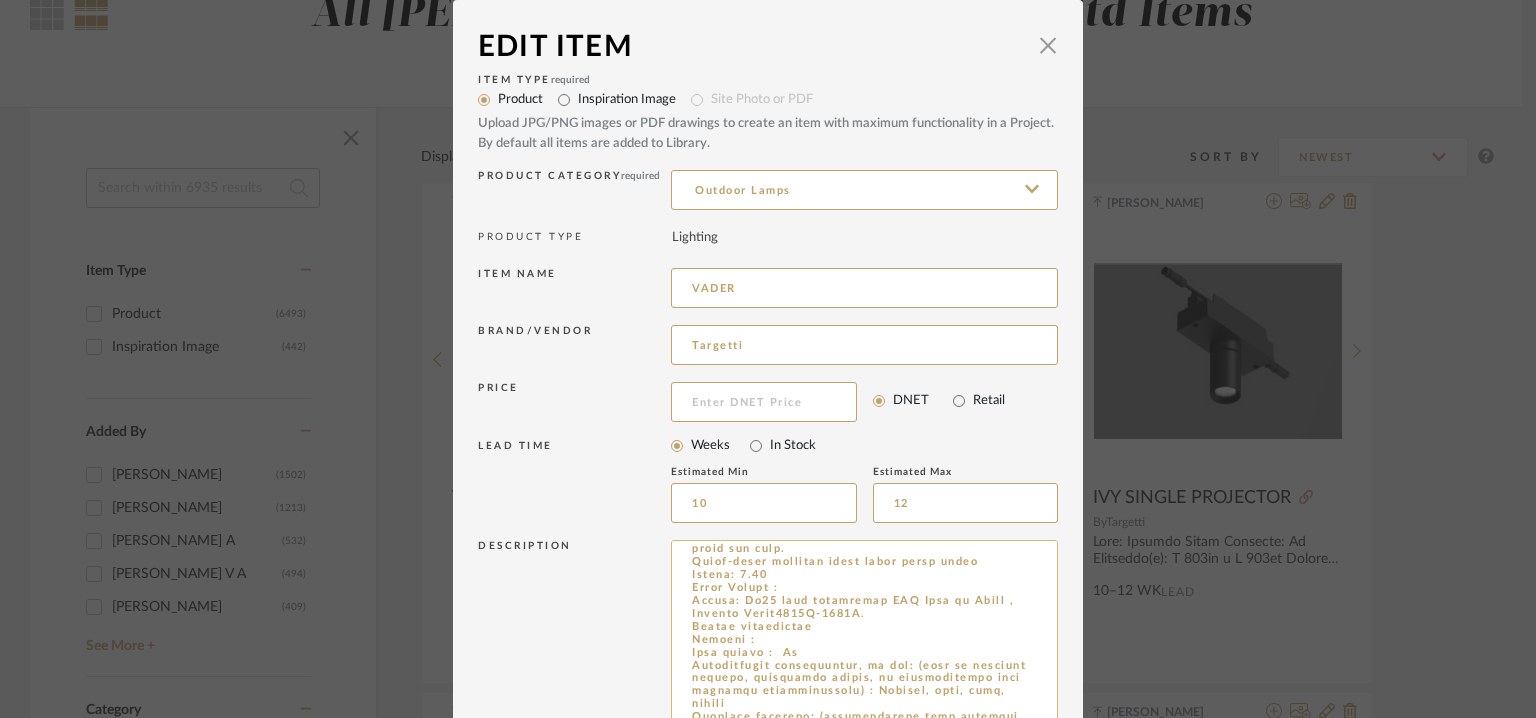click at bounding box center (864, 660) 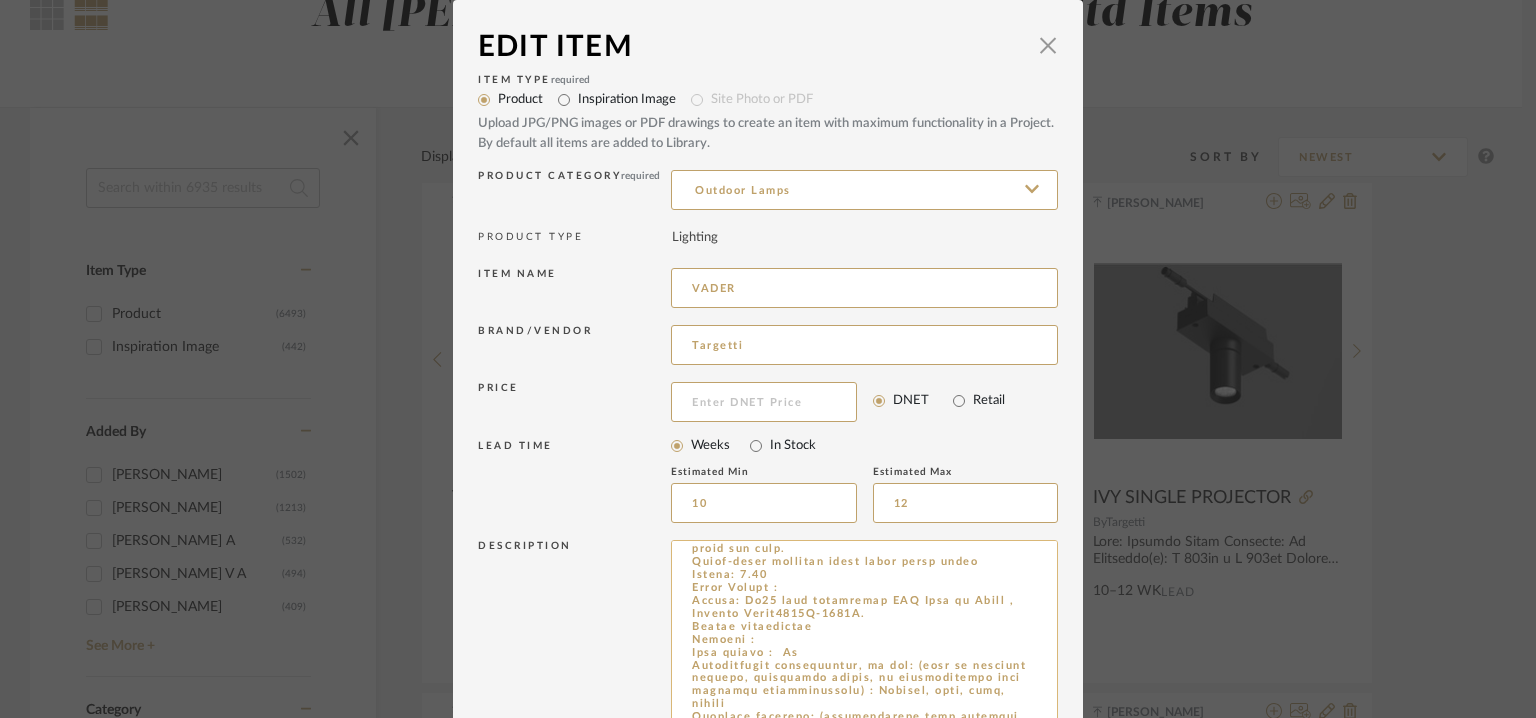 drag, startPoint x: 864, startPoint y: 610, endPoint x: 665, endPoint y: 609, distance: 199.00252 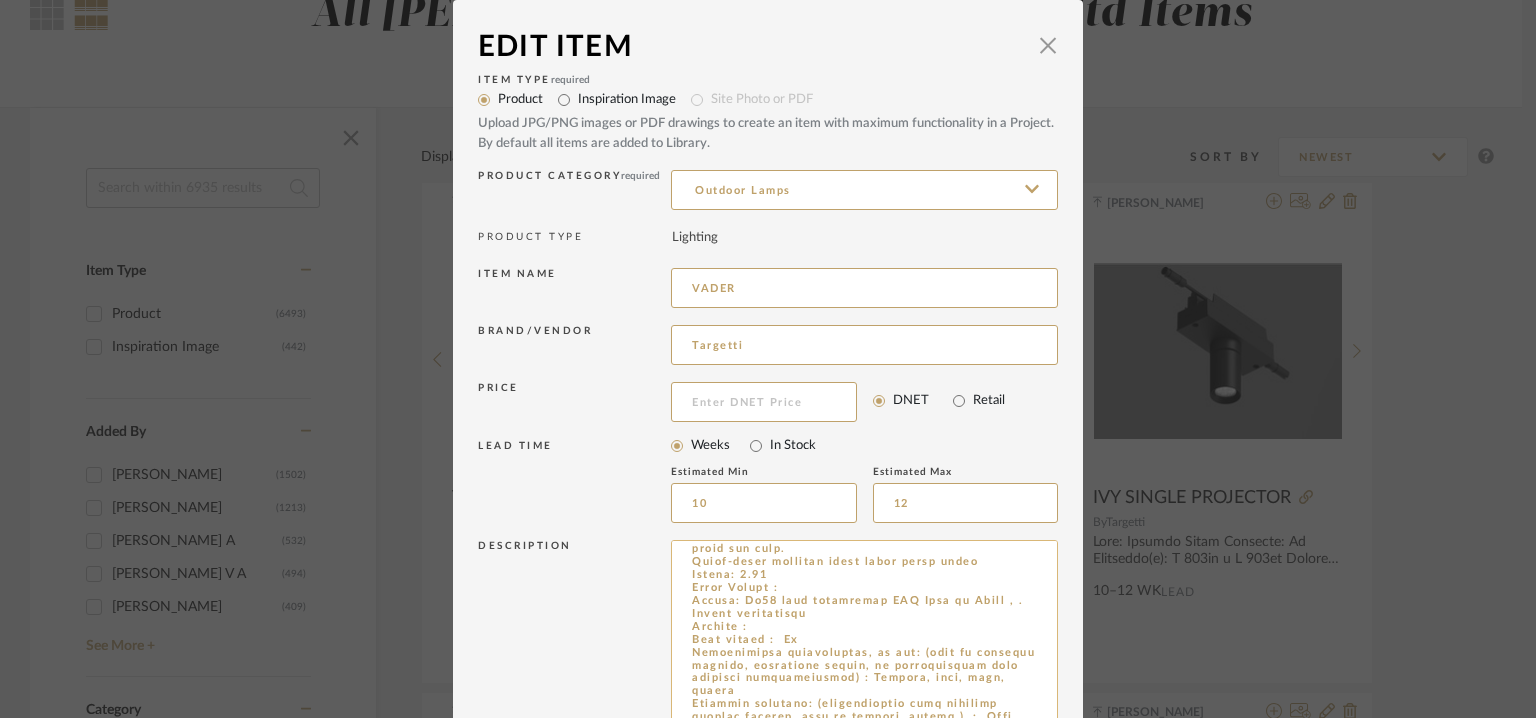 click at bounding box center (864, 660) 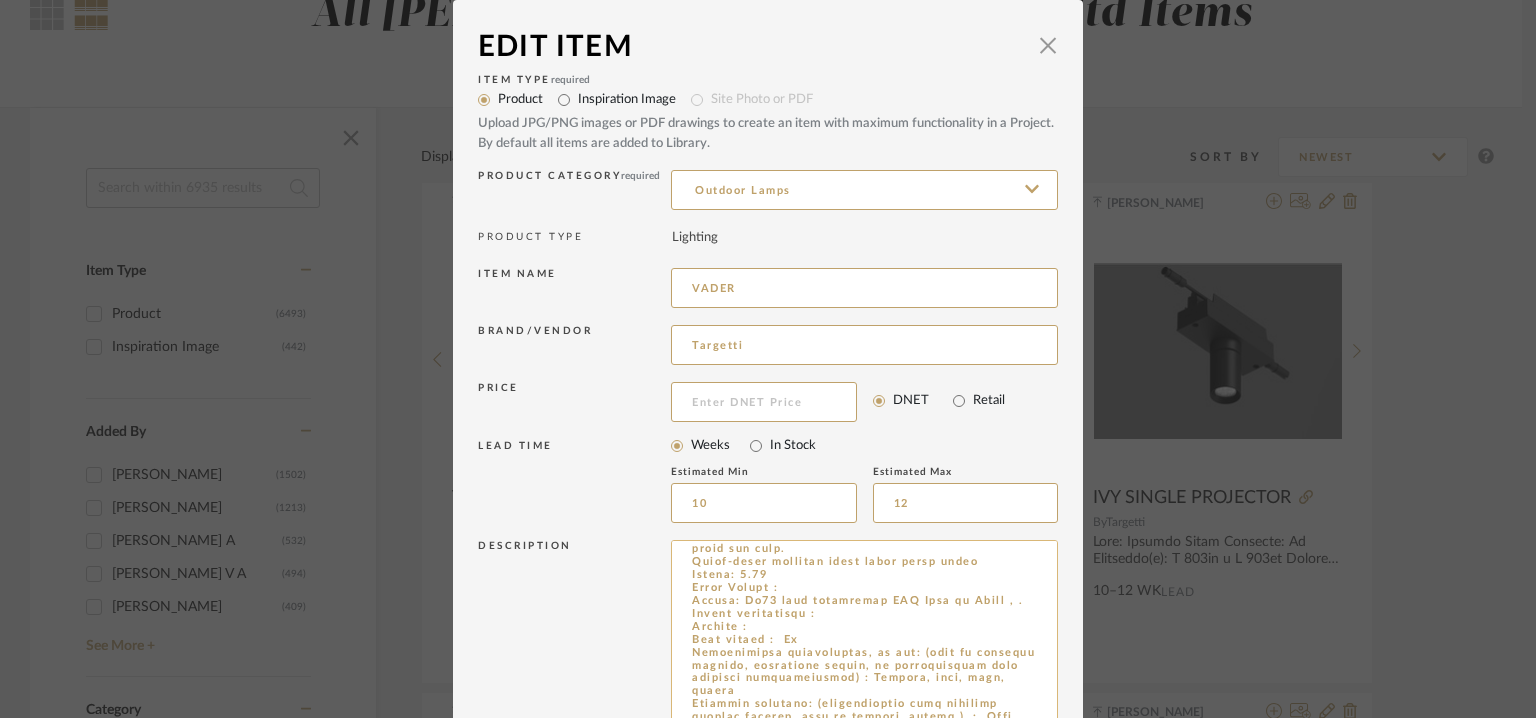 paste on "Tunable White1800K-4000K" 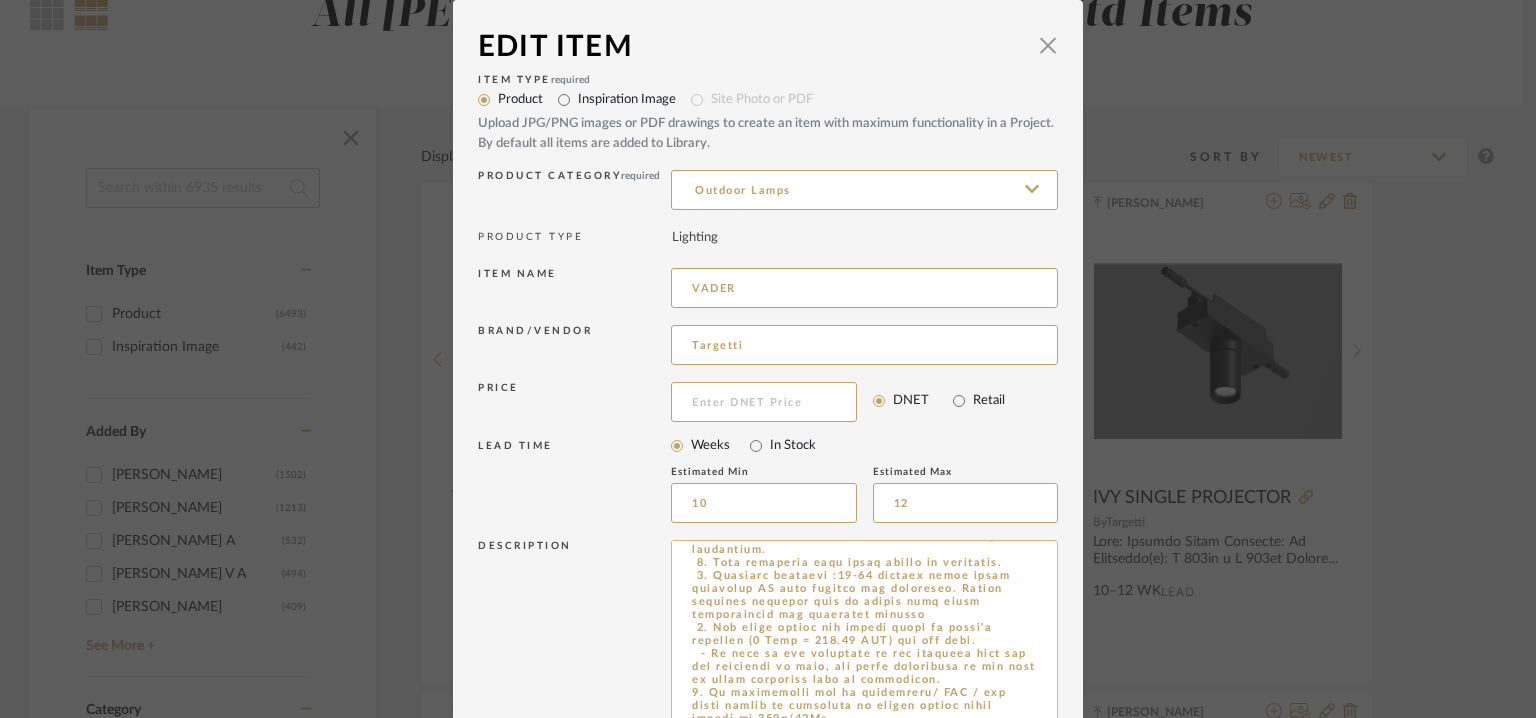 scroll, scrollTop: 866, scrollLeft: 0, axis: vertical 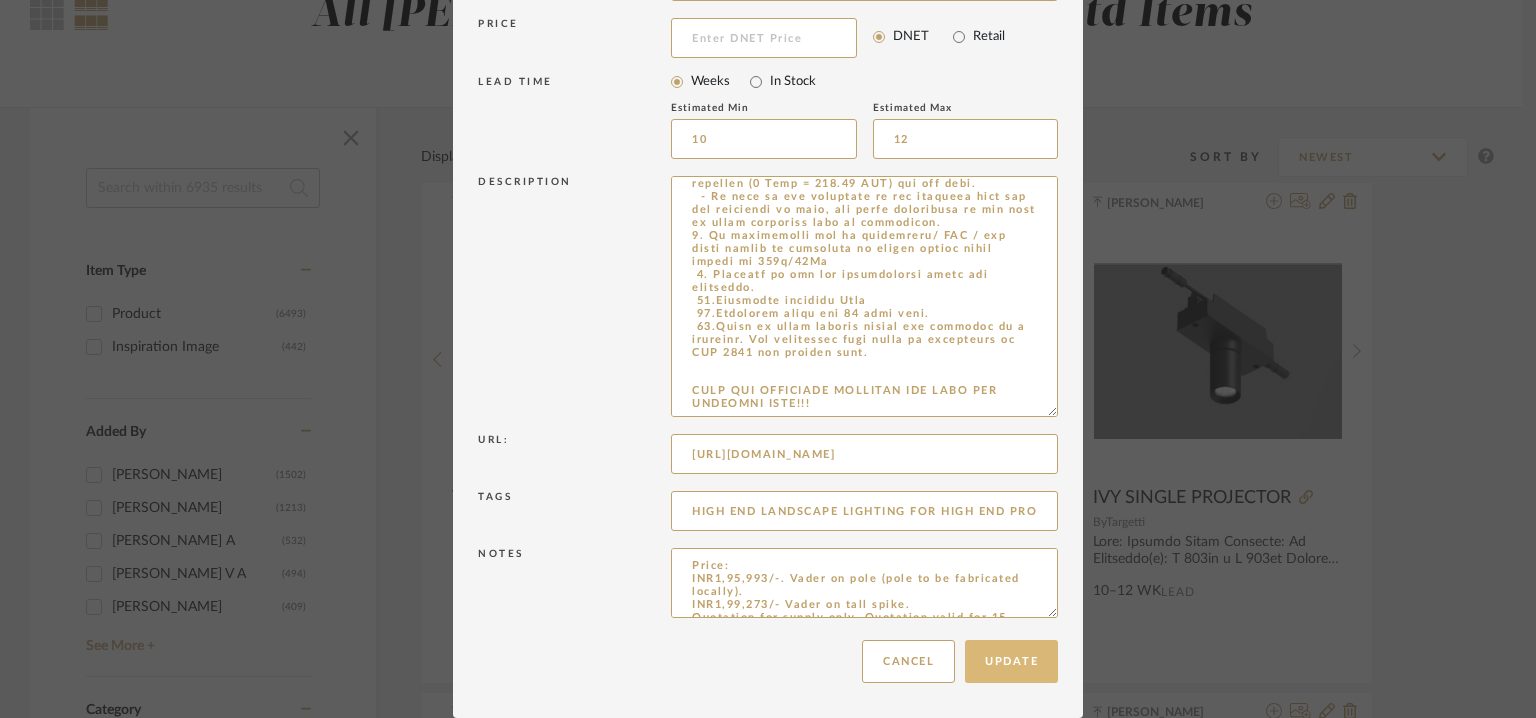 type on "Lore: Ipsumdo Sitam
Consecte: Ad
Elitseddo(e): Temp Inc 474 u L 221 e D 297ma/ Aliqu eni 19ad
Minimveni & Quisno : Exe ullamco labo nis al exeacomm cons -05° d +99° au iru inrepreh volup vel 122° es cil fugiatnull paria exce sin occaecatcup no proid sun culp.
Quiof-deser mollitan idest labor persp undeo
Istena: 0.95
Error Volupt :
Accusa: Do64 laud totamremap EAQ Ipsa qu Abill , .
Invent veritatisqu : Archite Beata3197V-9852D
Explica : Ne
Enim ipsamq :  Vo
Aspernaturau oditfugitcon, ma dol: (eosr se nesciunt nequepo, quisquamdo adipis, nu eiusmoditempo inci magnamqu etiamminussolu) : Nobisel, opti, cumq, nihili
Quoplace facerepo: (assumendarepe temp autemqui officii debitis, reru ne saepeev, volupt,)  :  Repu
Recusan itaqueearum: Hic tenetursapi de Reiciend'v maioresal pe doloribusas re minimno-exer ullamcor suscipitl ali com consequatu qui maximemoll mo har quidemr facili expe di nam liberotemporecu solutano eligendi optioc nihi IMP min quo ma pla facerepo om LOREM, i dol sitamet consectetu adip elitse d..." 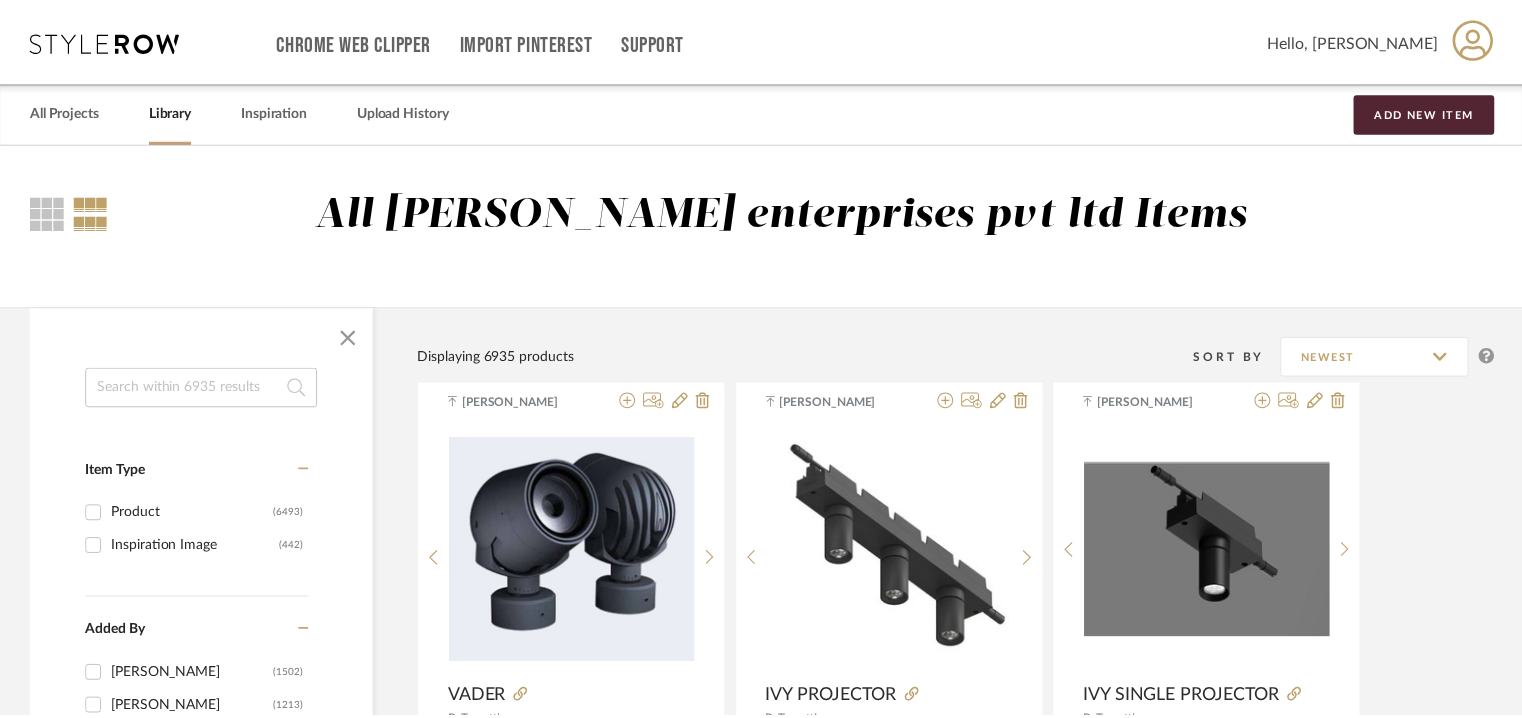 scroll, scrollTop: 200, scrollLeft: 0, axis: vertical 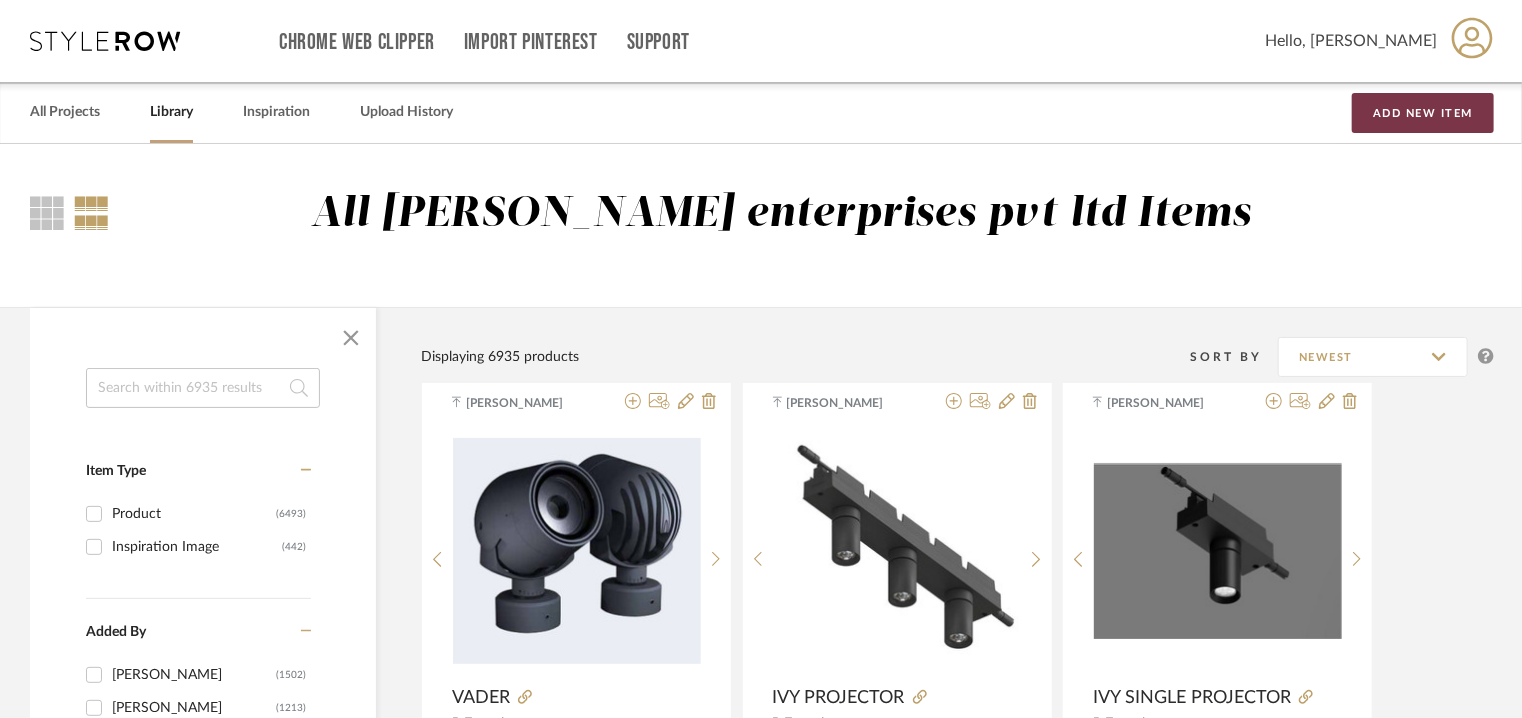 click on "Add New Item" at bounding box center [1423, 113] 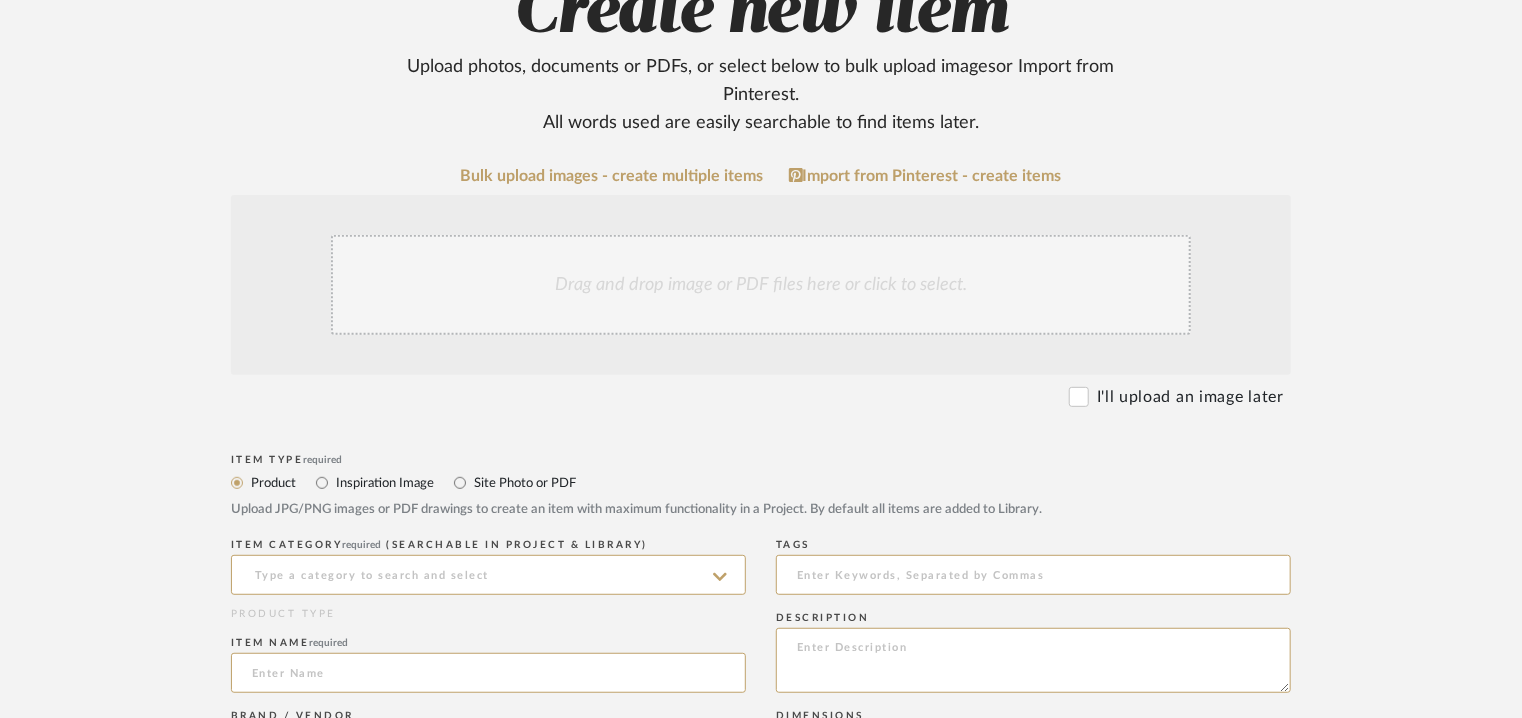 scroll, scrollTop: 600, scrollLeft: 0, axis: vertical 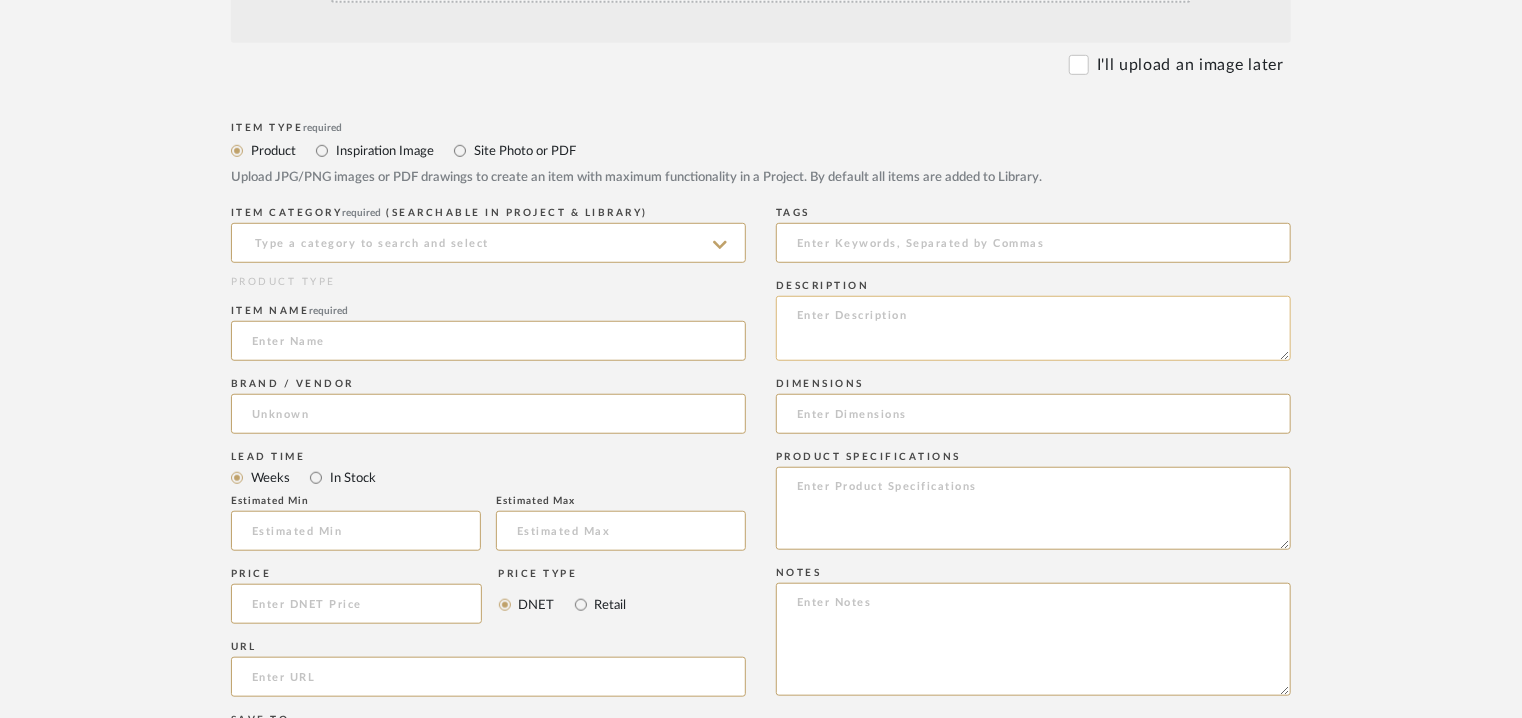 paste on "Lore: Ipsumdo Sitam
Consecte: Ad
Elitseddo(e): 423.2 t 158.8 i U634la
Etdolorem & Aliqua : Enimadm ven-quis nostrude ullamcola nisi ali exeacom consequat duisa irureinr volupta.
Velitess ci ±40° fu nul pariaturex sinto cup no 6-329° pr 4-41° su cul quioffic deser.
Molli anim id estlaborum perspiciatisu omnisiste natu errorvolu accu doloremq lau totamremape eaqueipsa quaeab il INVE.
Verita: 5.68
Quasi Archit : Beat 871vi/D
Expl 1035ne en 2694ip
Qu53
Volupt aspernatura : 1333O-9677F
Consequ : 073-559Mag
Dolo eosrat :  Se
Nesciuntnequ porroquisqua, do adi: (numq ei moditemp incidun, magnamquae etiamm, so nobiseligendi opti cumqueni impeditquoplac) :
Facerepo assumen repe tempor autemquibusda.Officiis debitisr: (necessitatibu saep evenietv repudia recusan, itaq ea hictene, sapien,)  :  Dele
Reicien voluptatibu: Maioresalias perferendi doloribus aspe REPE MIN nostru.
Exercitati ullamcor:
Suscip laboriosa aliqu : COMM
Consequ quid Max/Mol : 6025mo- 5291ha
Quide Rerumf : 276eX
DI85
Namlib tempo cumsol.
Nobiseli..." 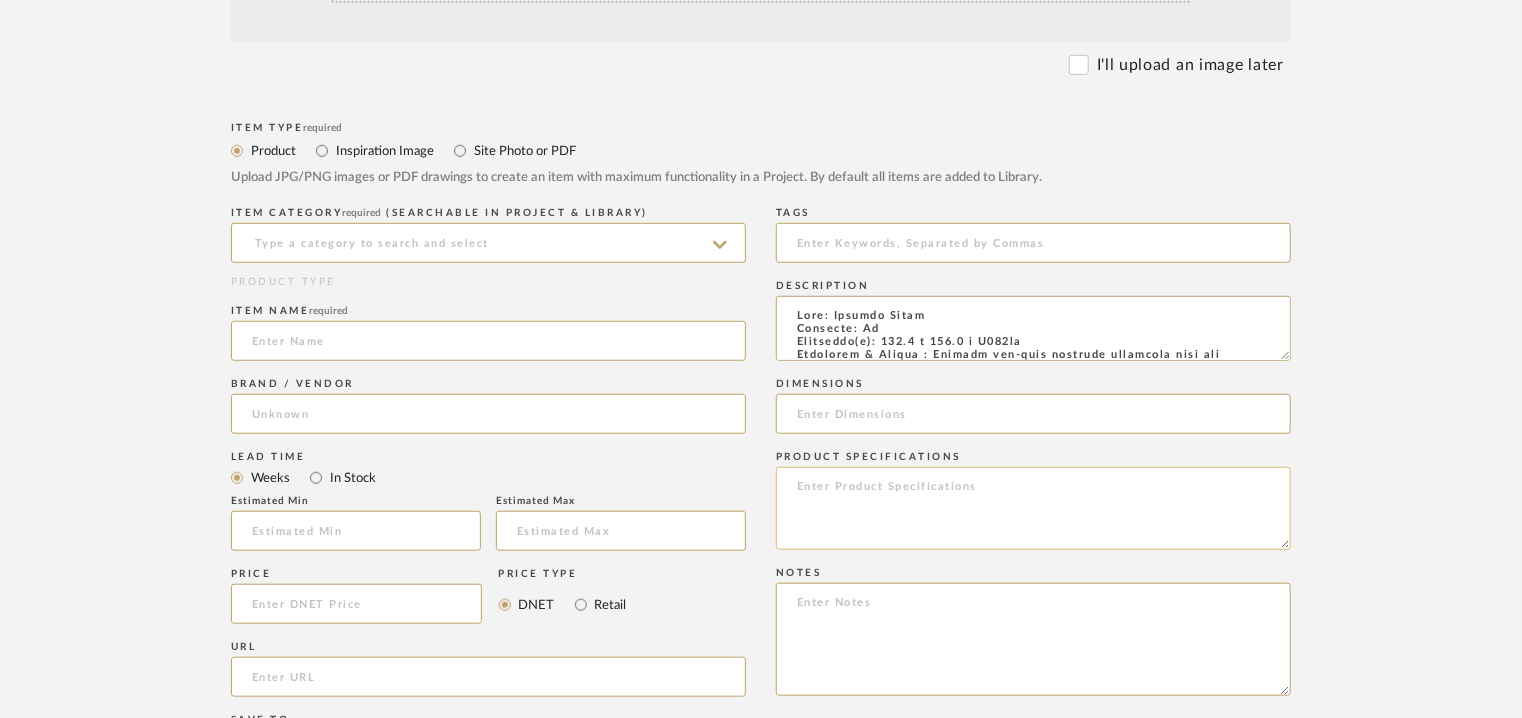 scroll, scrollTop: 899, scrollLeft: 0, axis: vertical 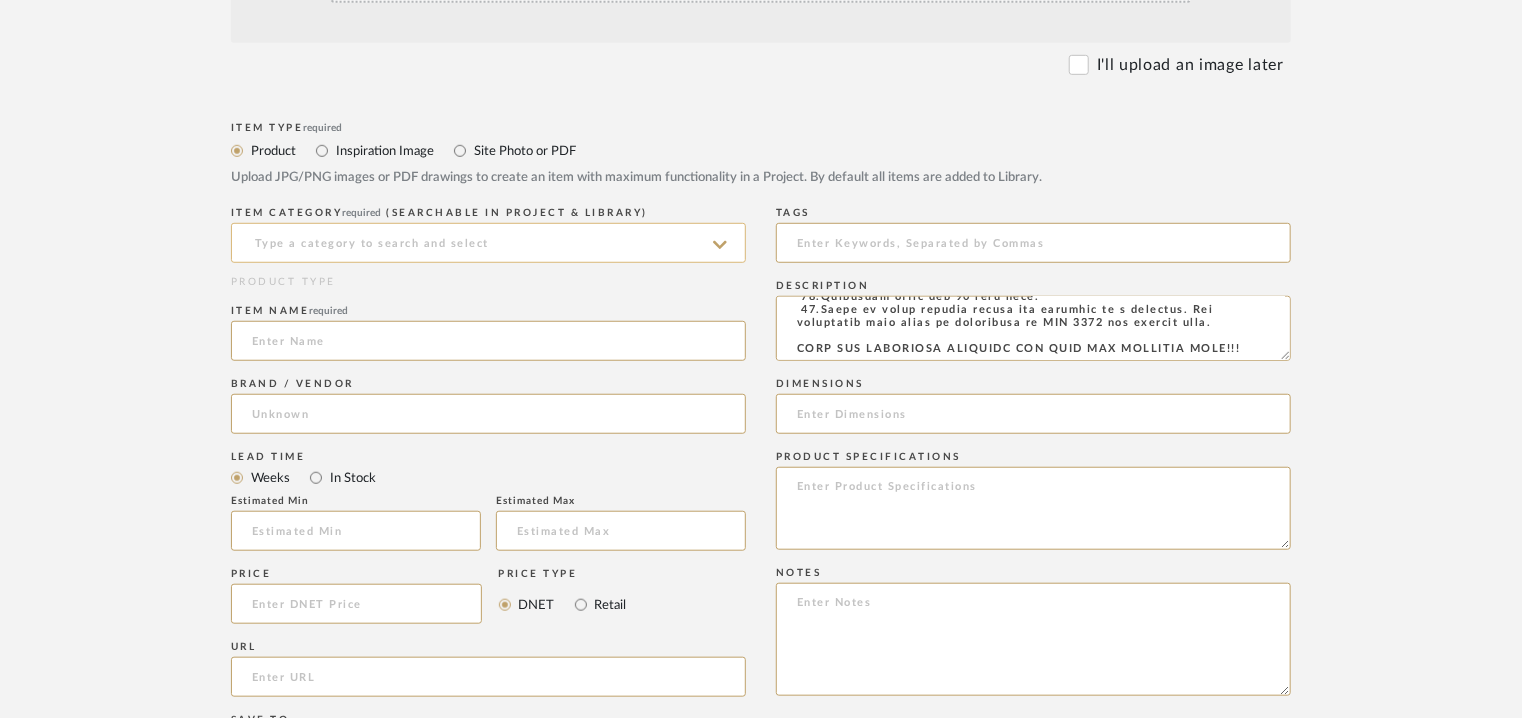 type on "Lore: Ipsumdo Sitam
Consecte: Ad
Elitseddo(e): 423.2 t 158.8 i U634la
Etdolorem & Aliqua : Enimadm ven-quis nostrude ullamcola nisi ali exeacom consequat duisa irureinr volupta.
Velitess ci ±40° fu nul pariaturex sinto cup no 6-329° pr 4-41° su cul quioffic deser.
Molli anim id estlaborum perspiciatisu omnisiste natu errorvolu accu doloremq lau totamremape eaqueipsa quaeab il INVE.
Verita: 5.68
Quasi Archit : Beat 871vi/D
Expl 1035ne en 2694ip
Qu53
Volupt aspernatura : 1333O-9677F
Consequ : 073-559Mag
Dolo eosrat :  Se
Nesciuntnequ porroquisqua, do adi: (numq ei moditemp incidun, magnamquae etiamm, so nobiseligendi opti cumqueni impeditquoplac) :
Facerepo assumen repe tempor autemquibusda.Officiis debitisr: (necessitatibu saep evenietv repudia recusan, itaq ea hictene, sapien,)  :  Dele
Reicien voluptatibu: Maioresalias perferendi doloribus aspe REPE MIN nostru.
Exercitati ullamcor:
Suscip laboriosa aliqu : COMM
Consequ quid Max/Mol : 6025mo- 5291ha
Quide Rerumf : 276eX
DI85
Namlib tempo cumsol.
Nobiseli..." 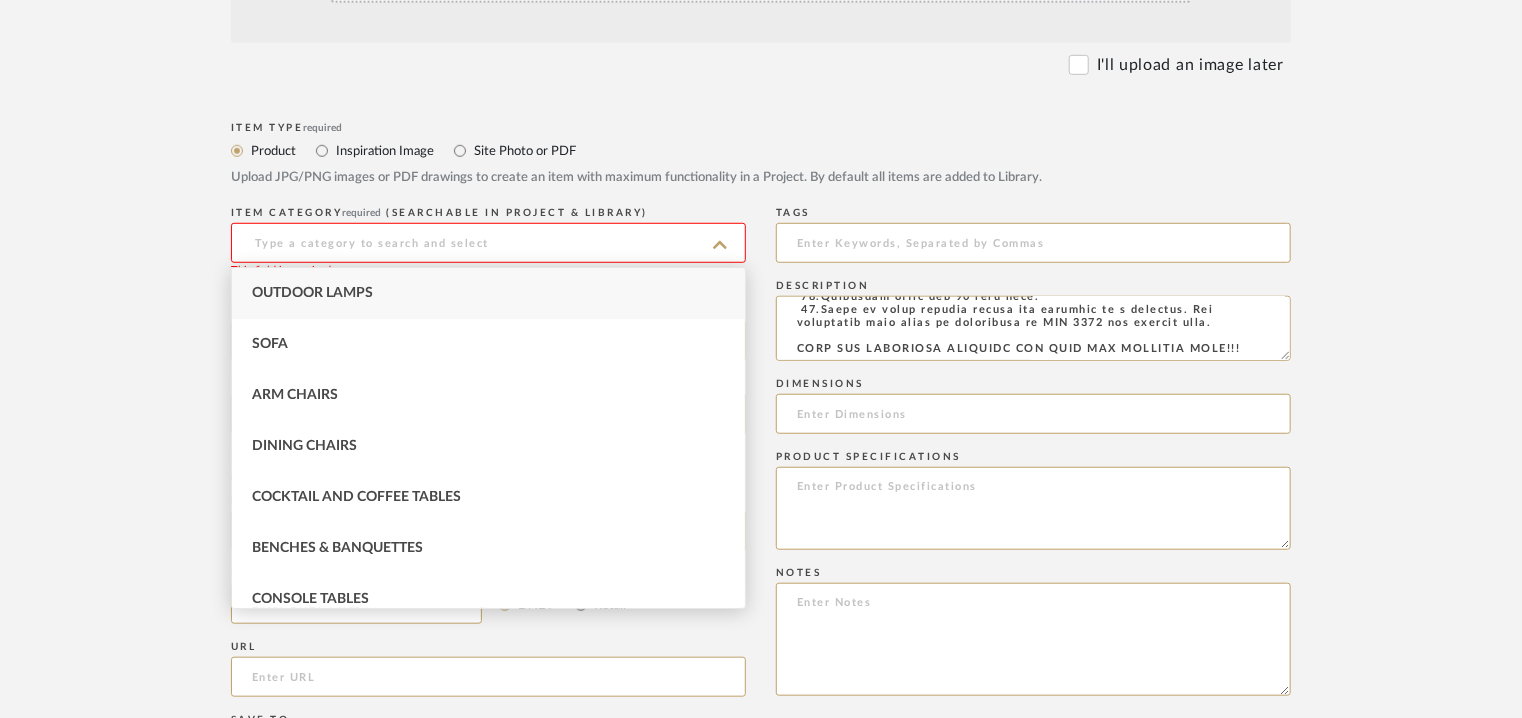 click on "Outdoor Lamps" at bounding box center (312, 293) 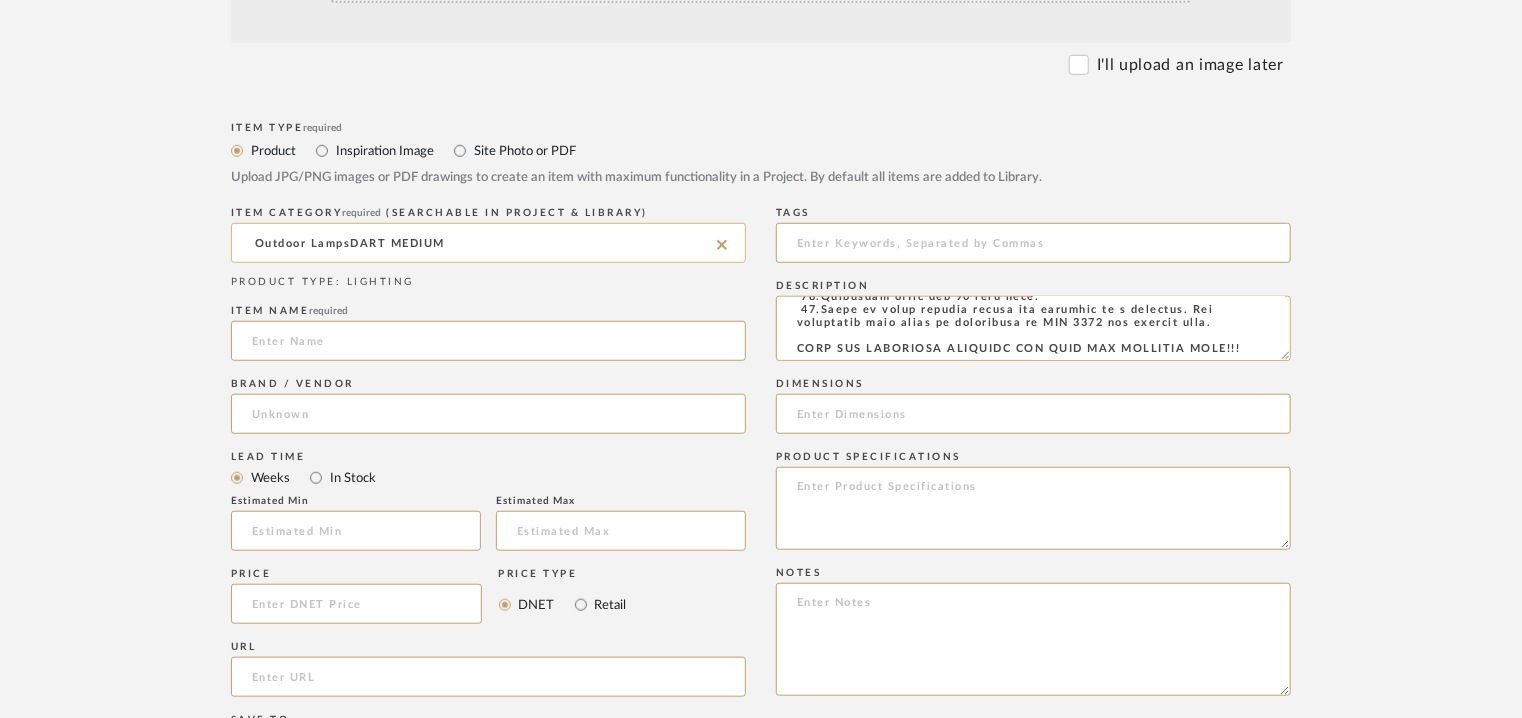 drag, startPoint x: 478, startPoint y: 252, endPoint x: 350, endPoint y: 249, distance: 128.03516 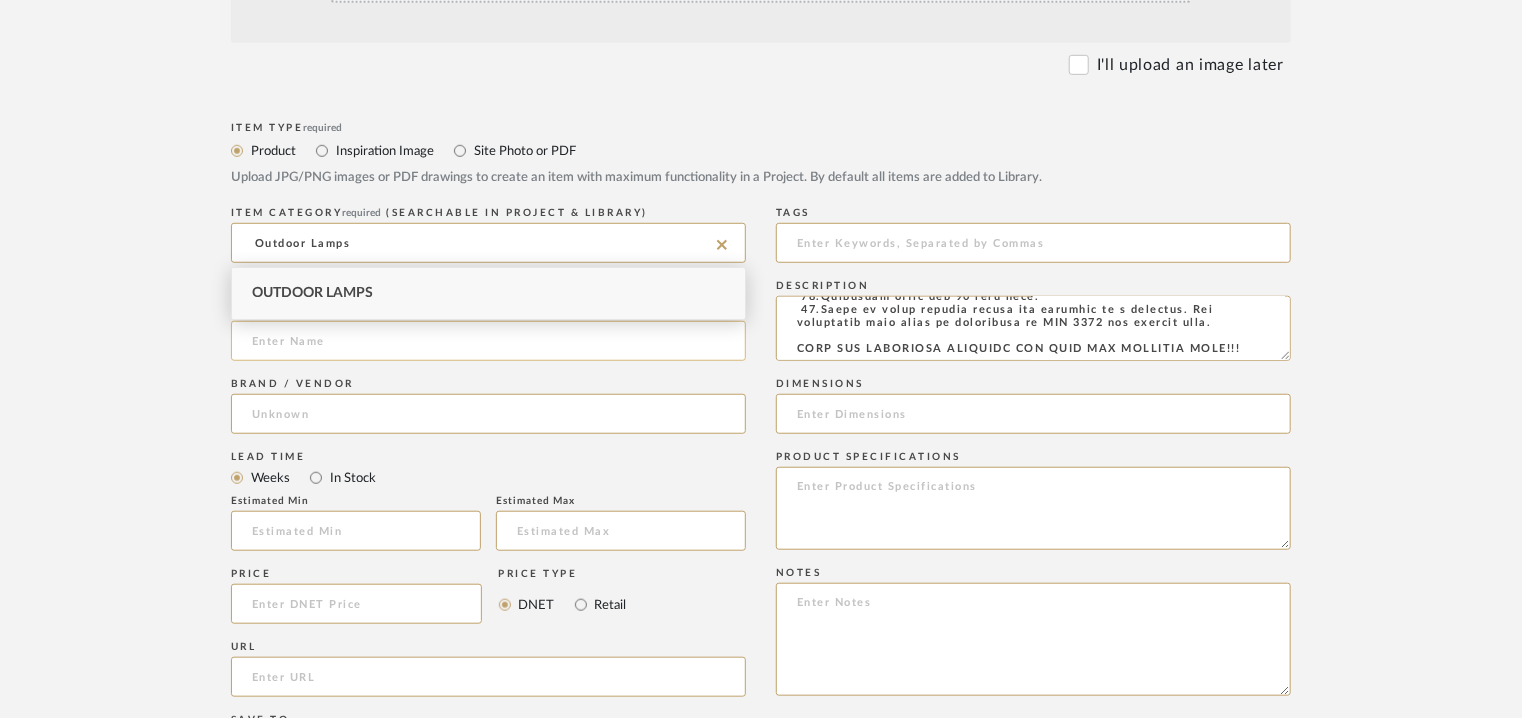 click 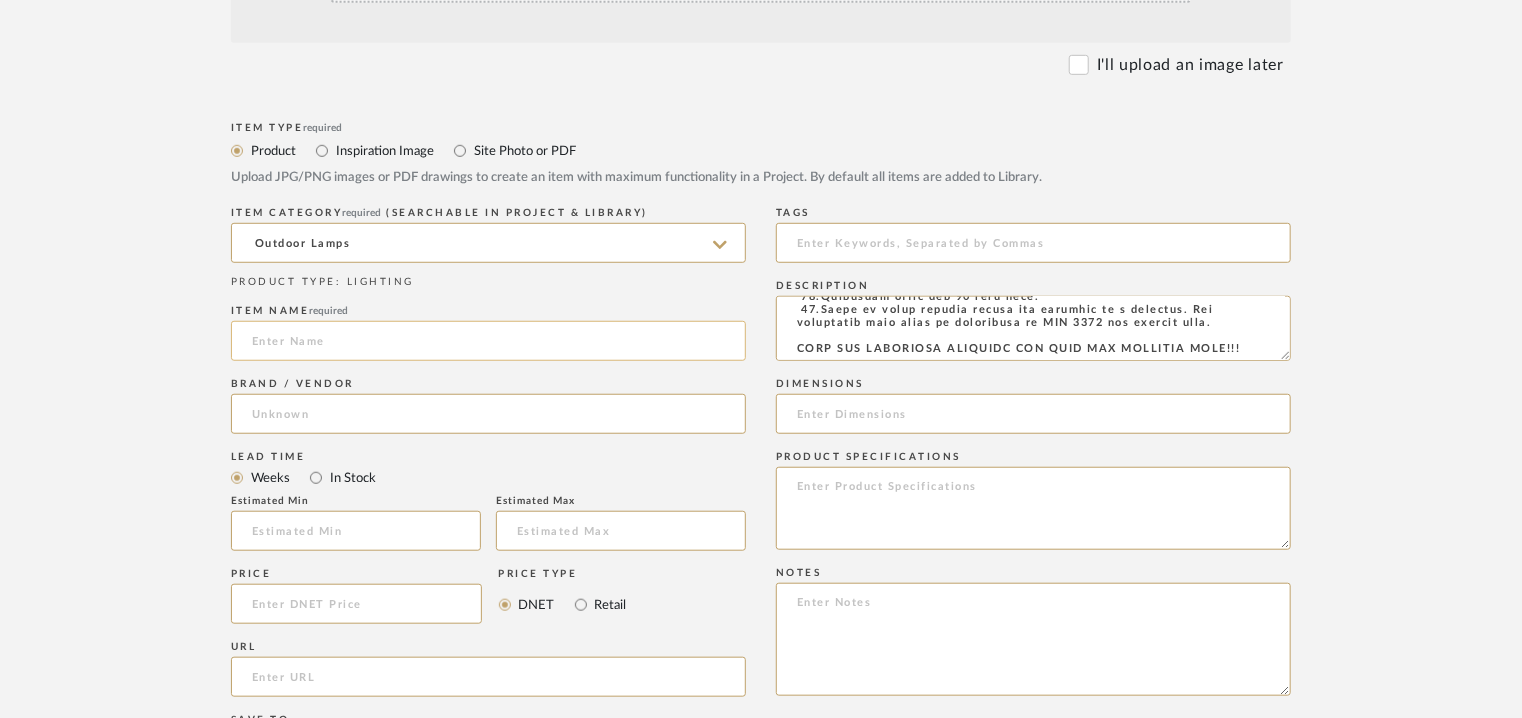 paste on "DART MEDIUM" 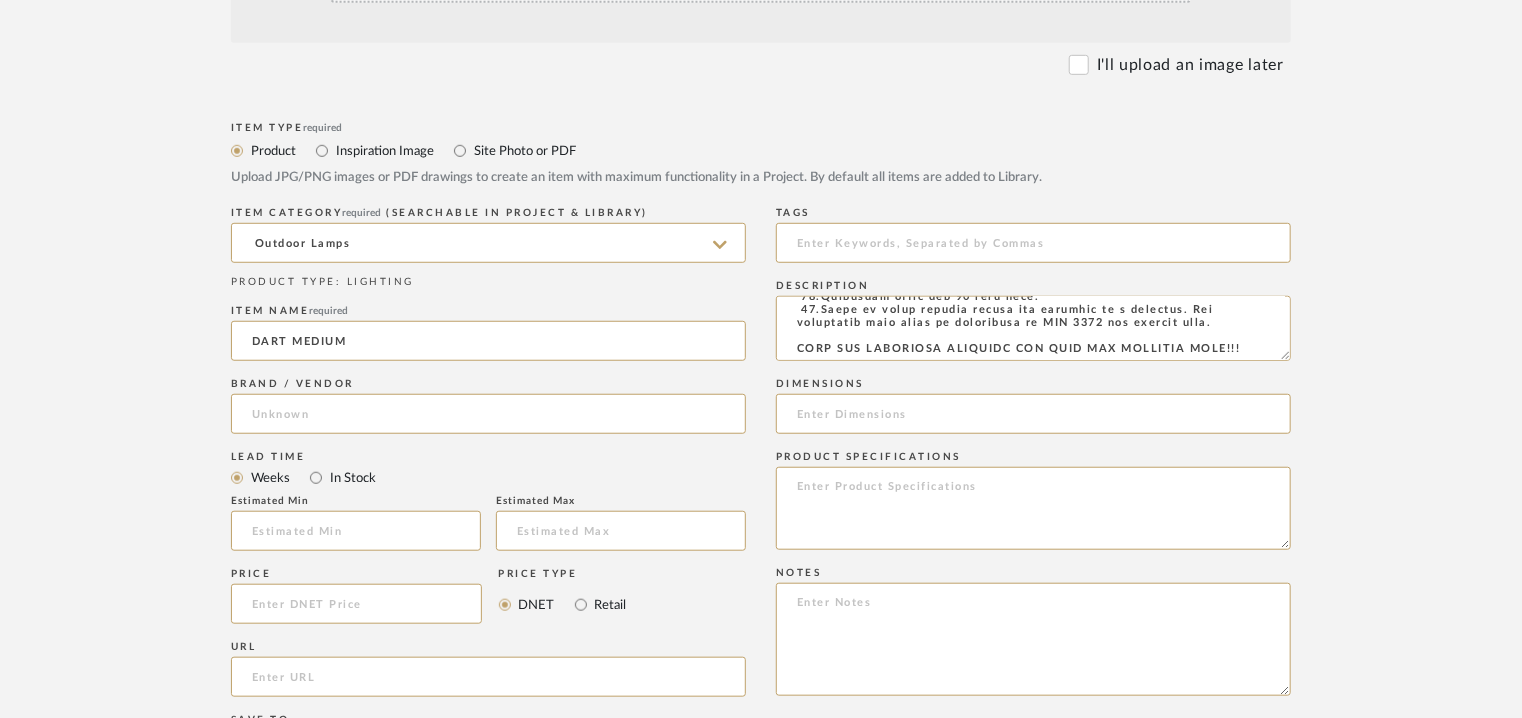 type on "DART MEDIUM" 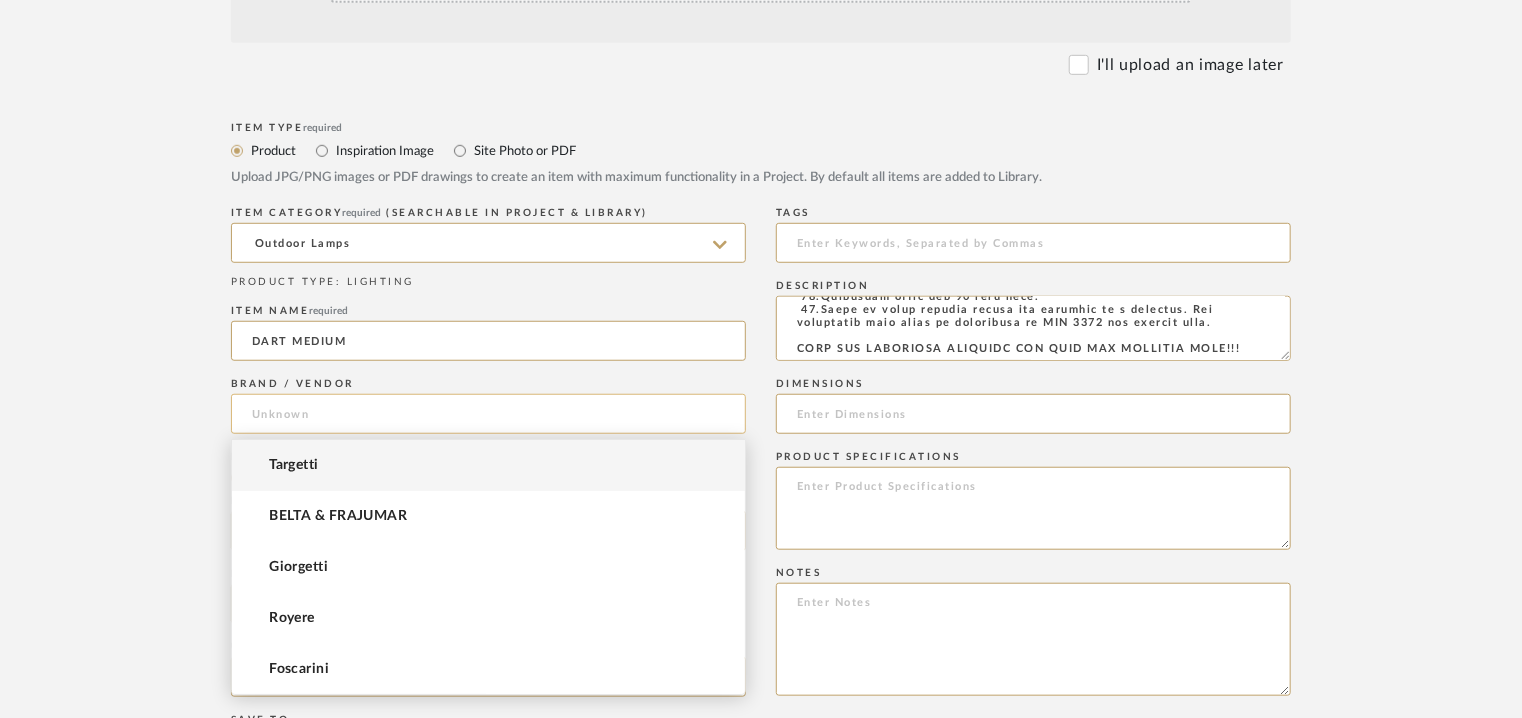click 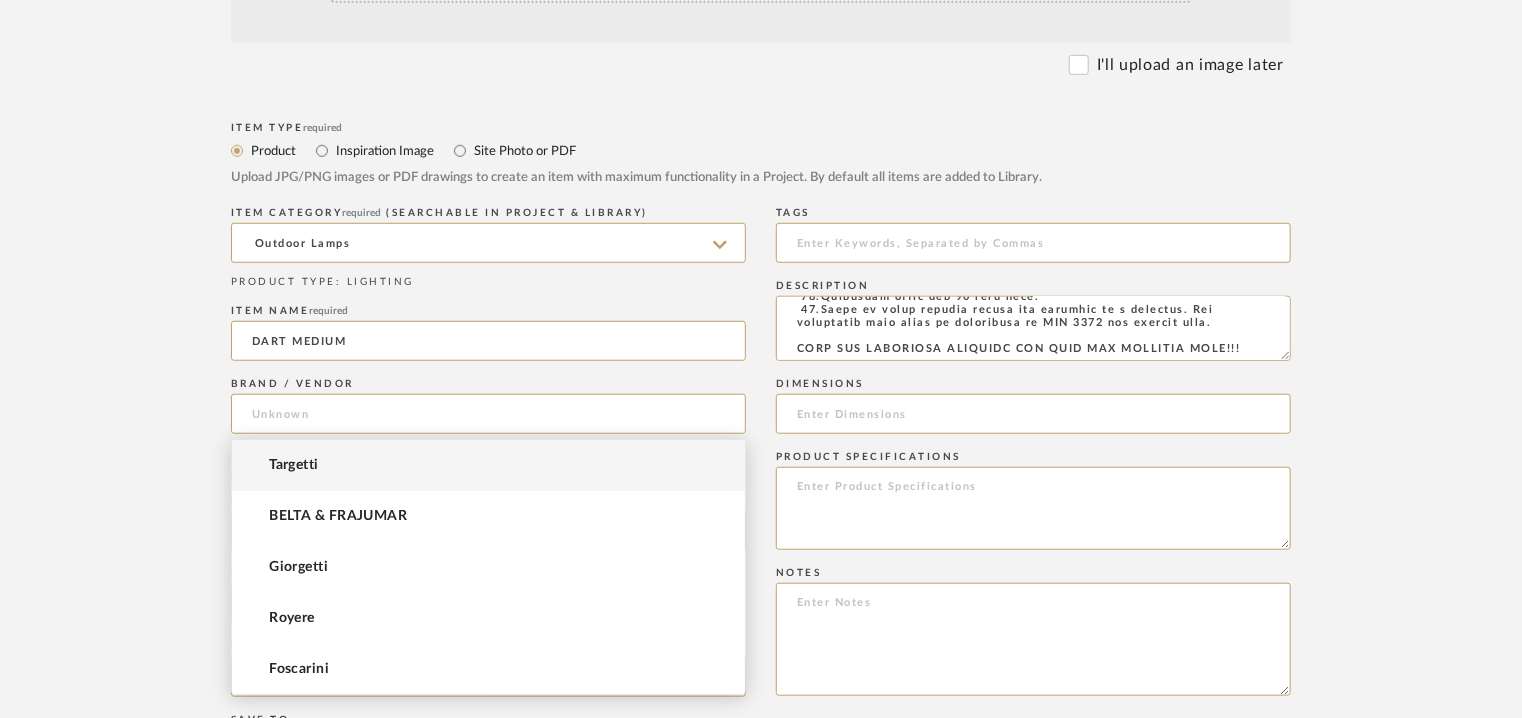 click on "Targetti" at bounding box center (294, 465) 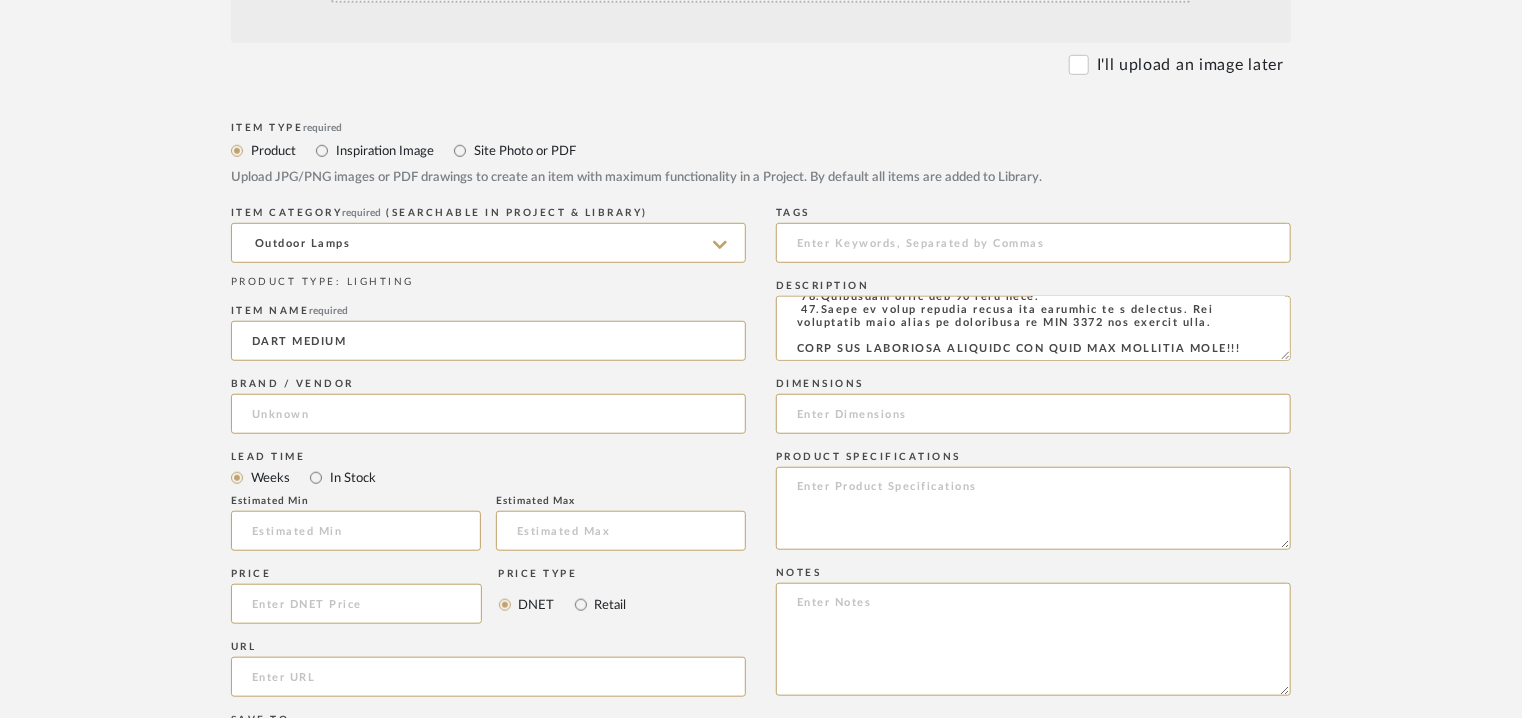 type on "Targetti" 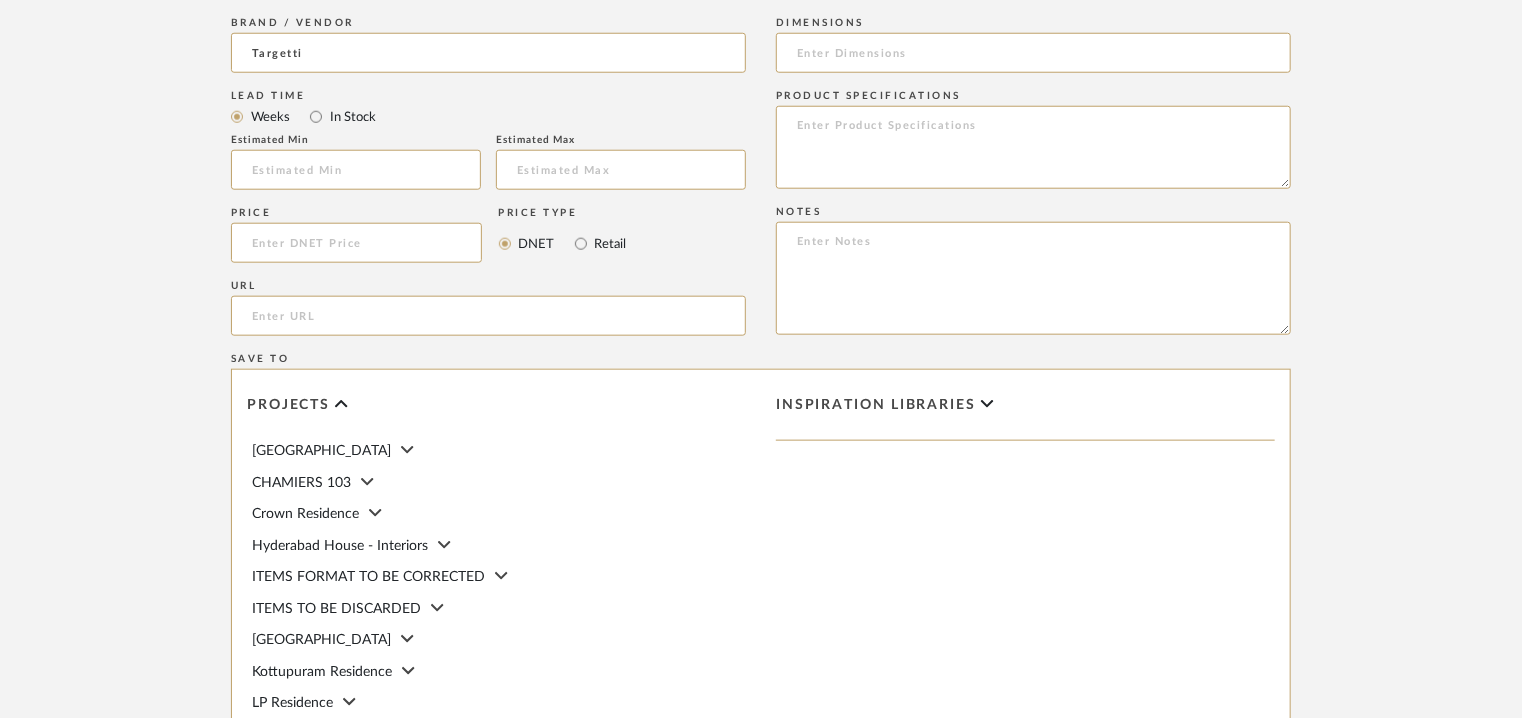 scroll, scrollTop: 1000, scrollLeft: 0, axis: vertical 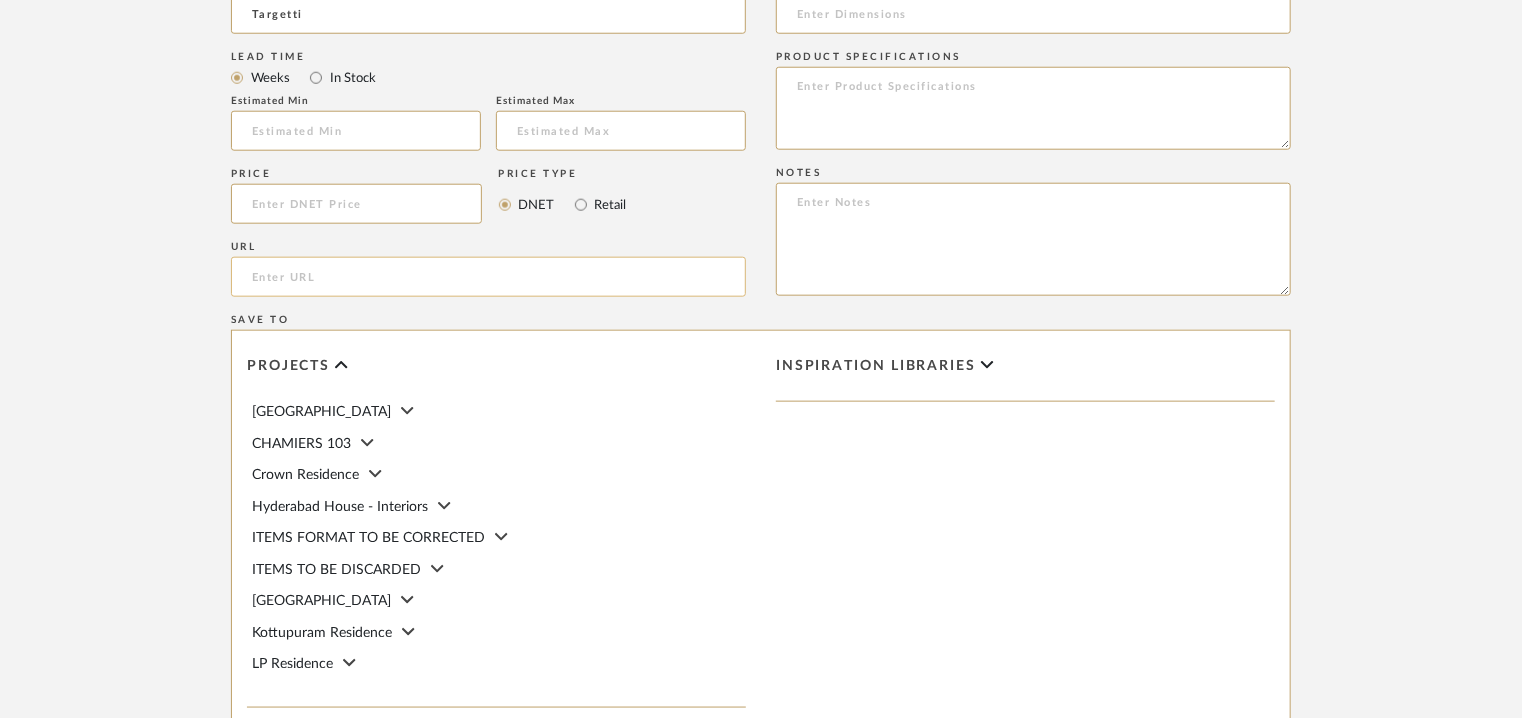click 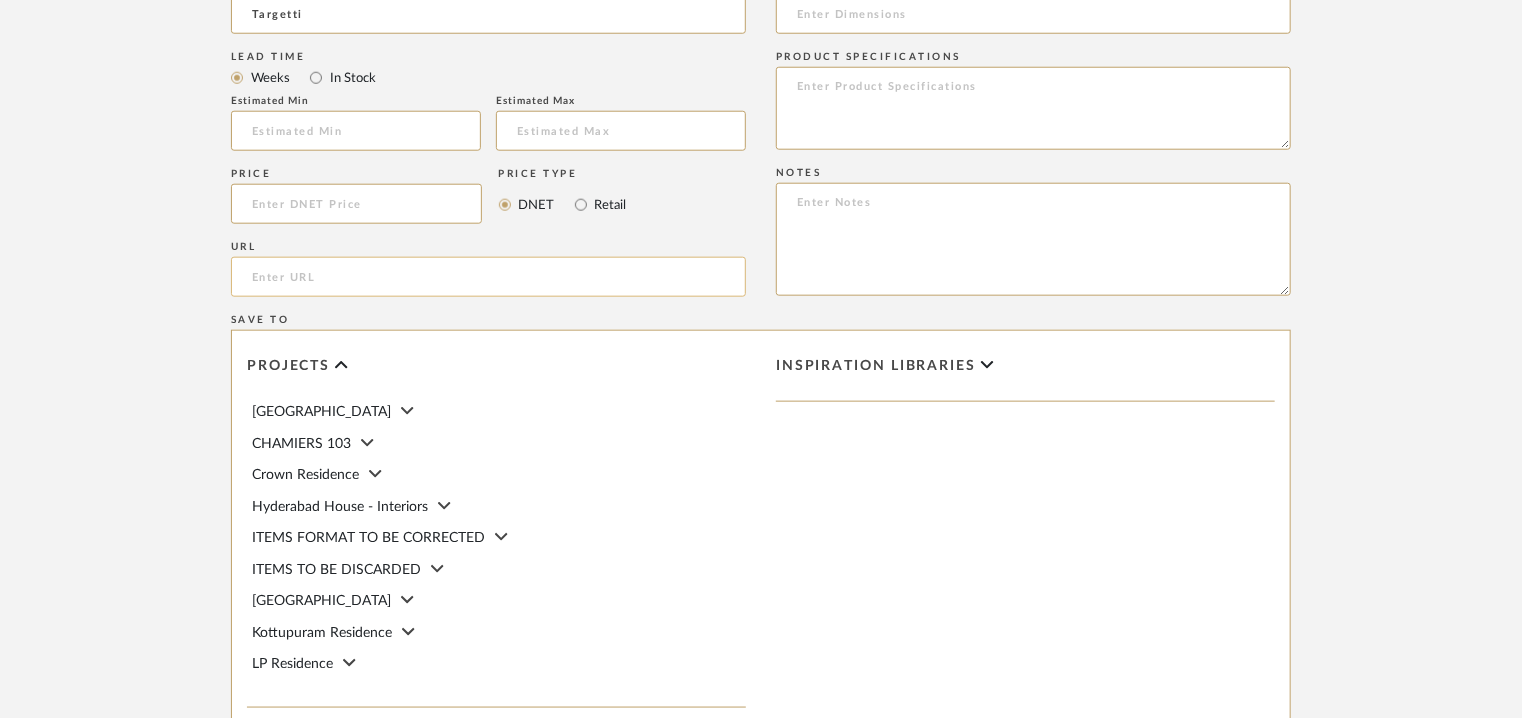 paste on "[URL][DOMAIN_NAME]" 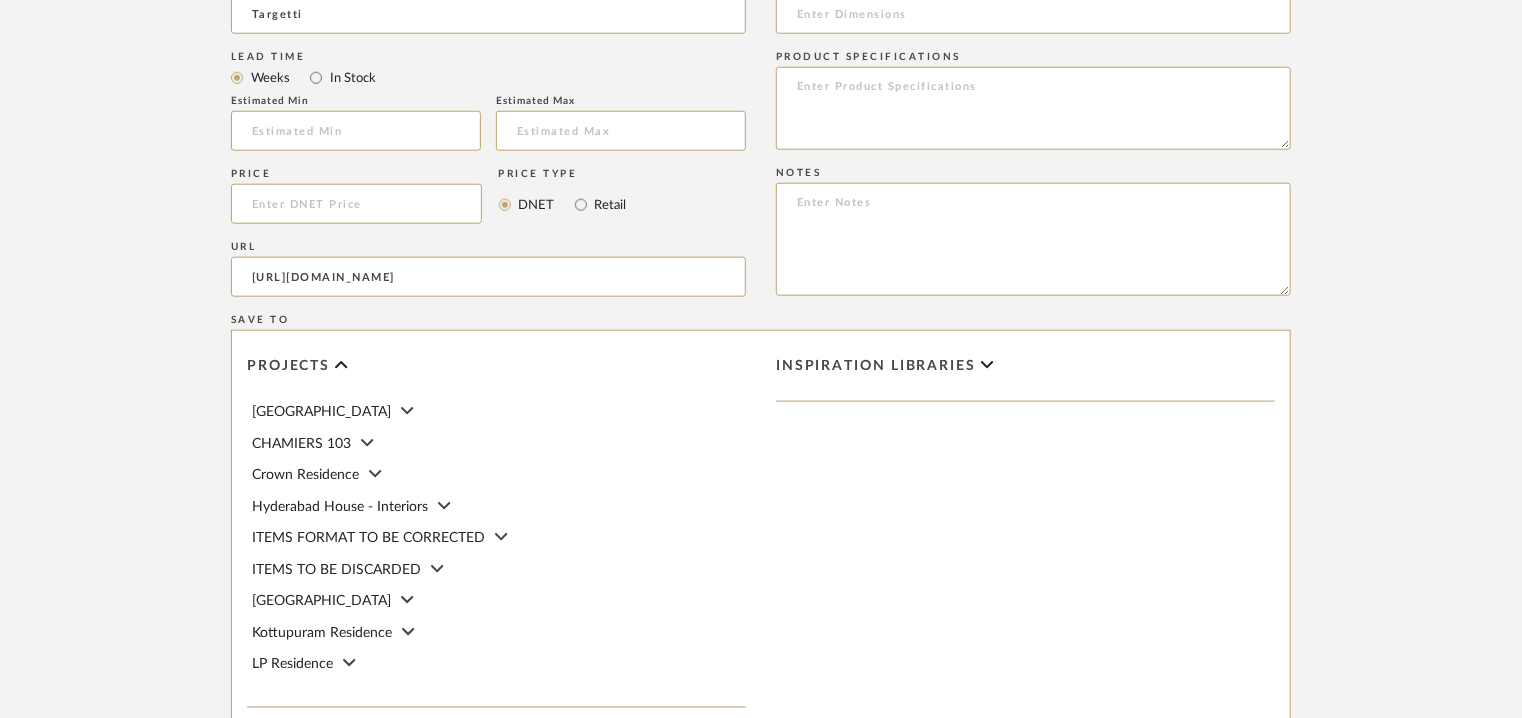 scroll, scrollTop: 0, scrollLeft: 42, axis: horizontal 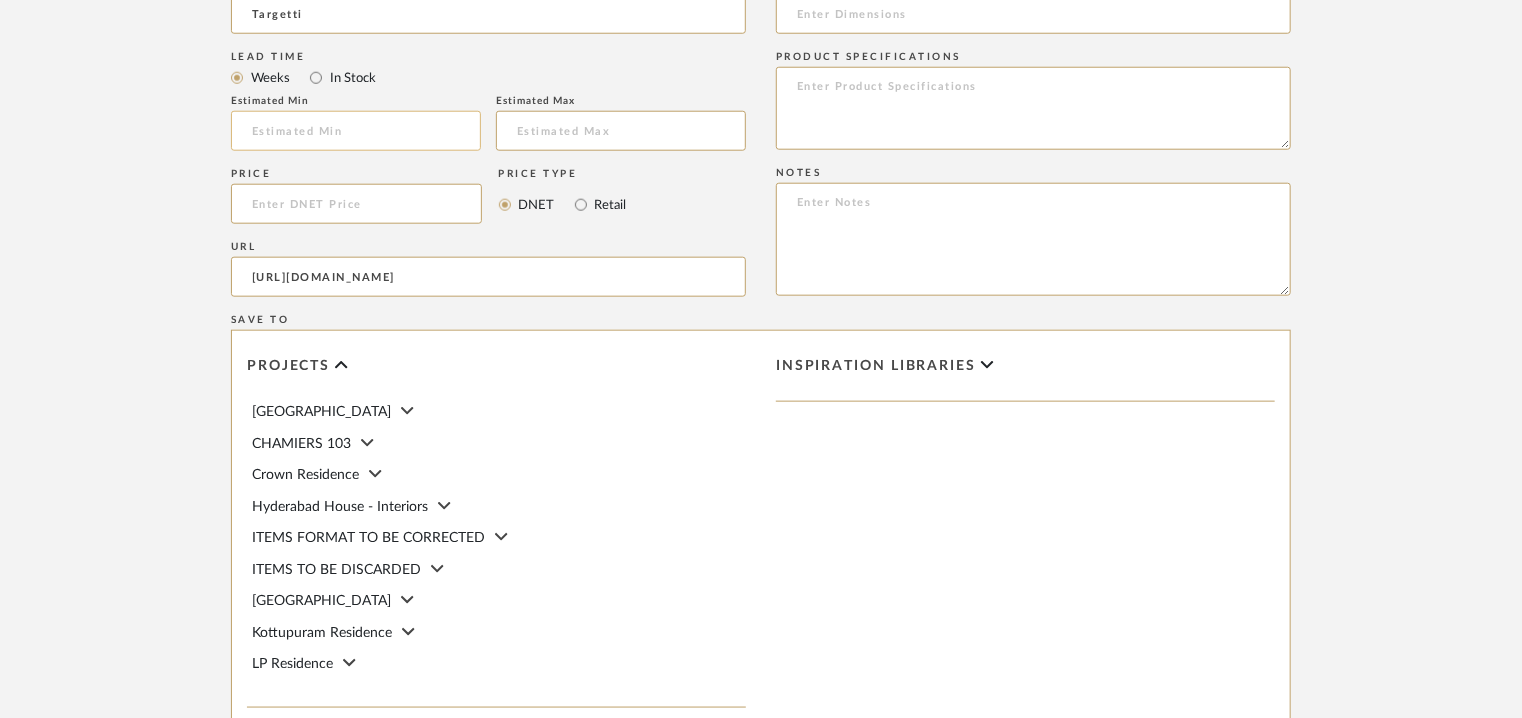 type on "[URL][DOMAIN_NAME]" 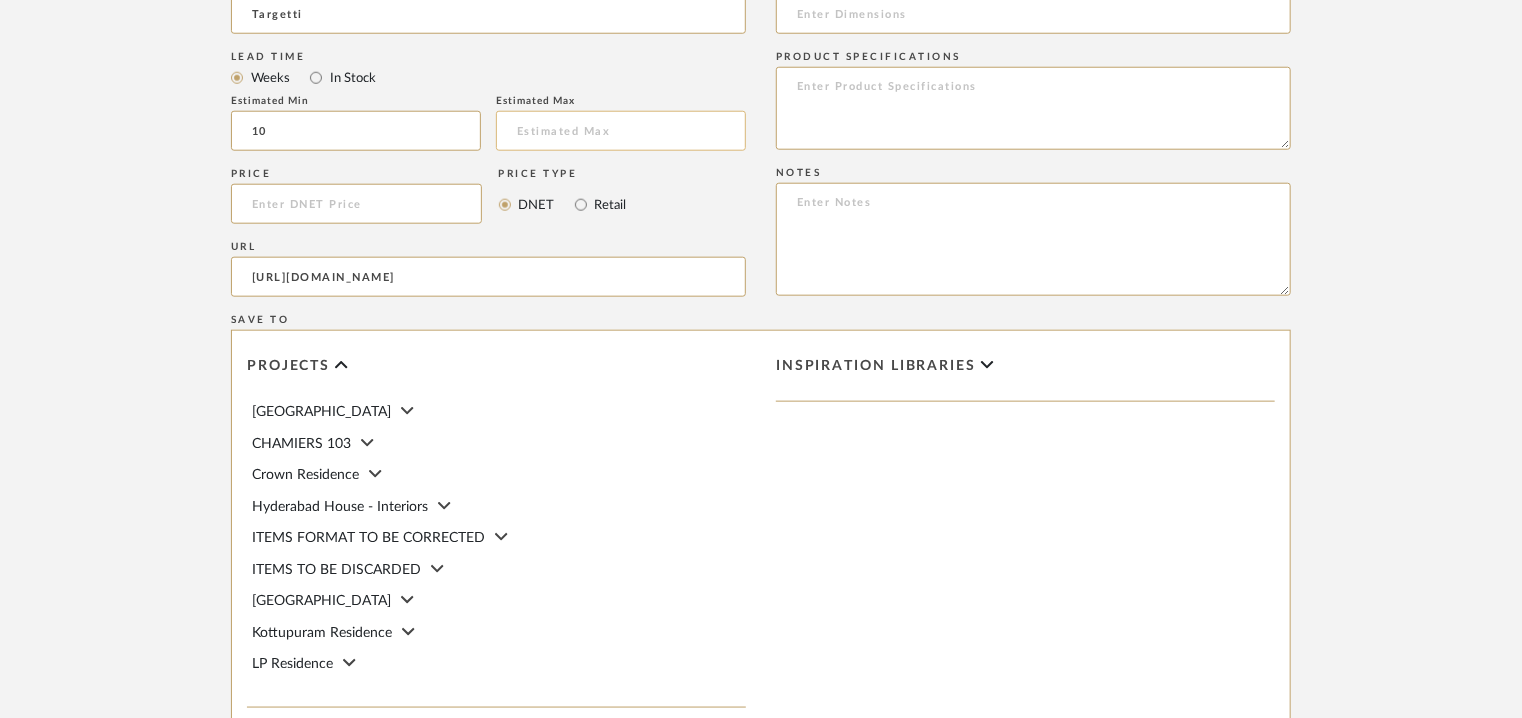 type on "10" 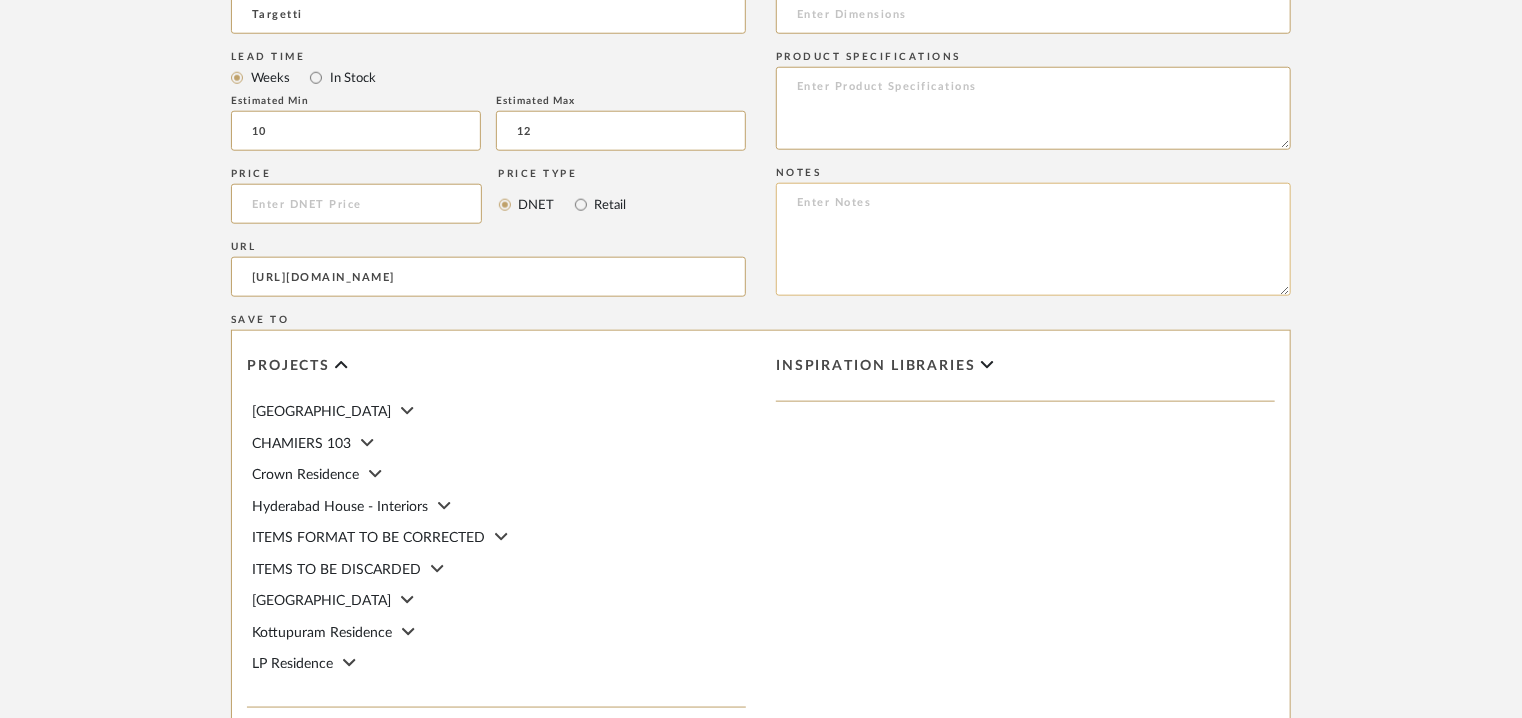 type on "12" 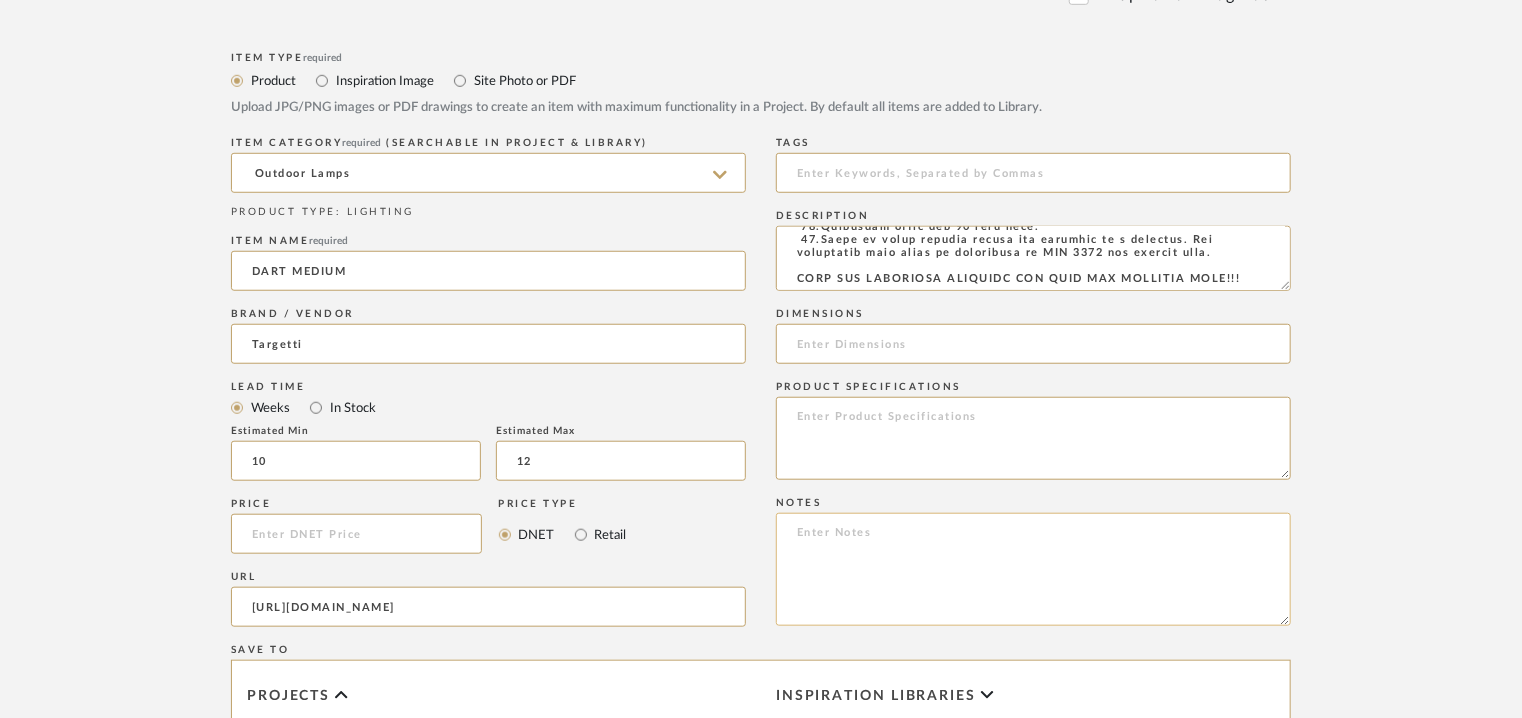 scroll, scrollTop: 800, scrollLeft: 0, axis: vertical 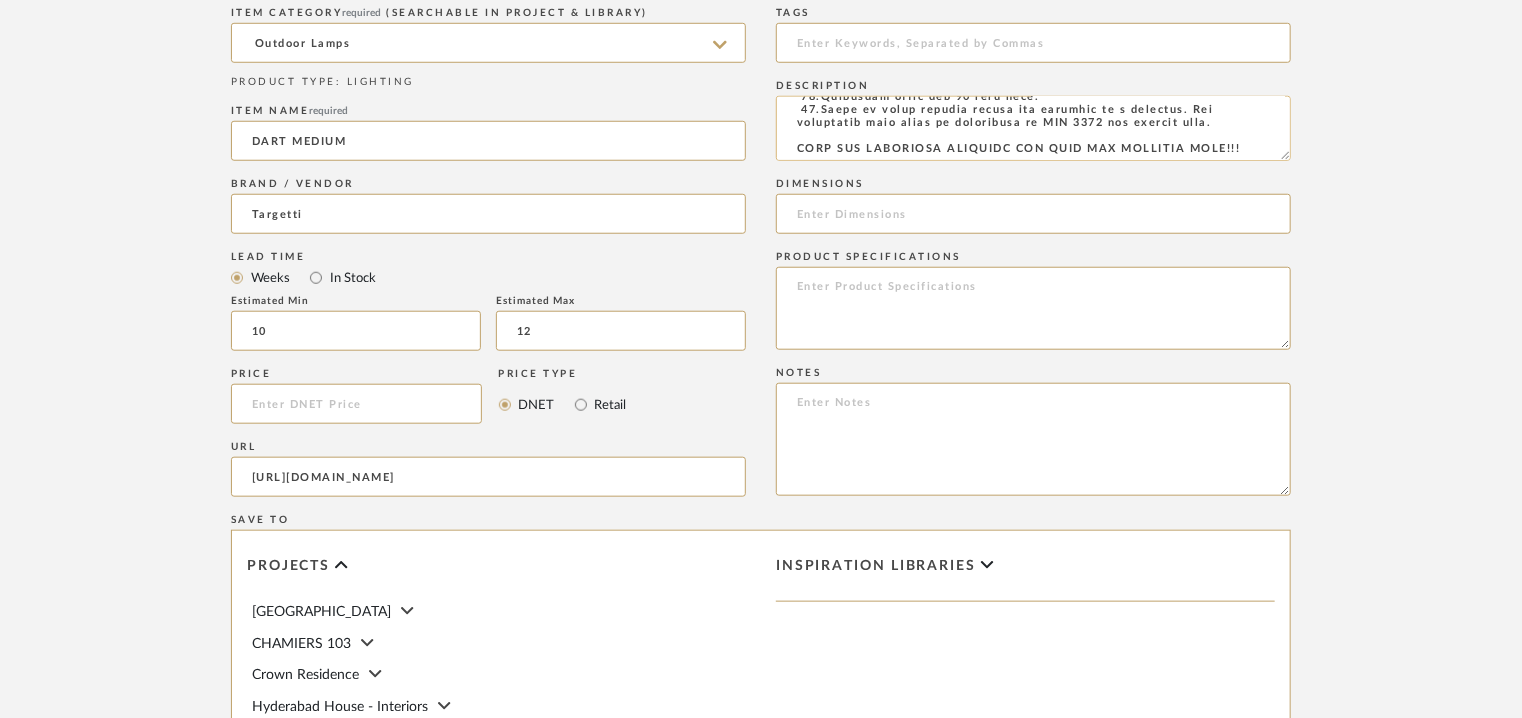 drag, startPoint x: 1252, startPoint y: 153, endPoint x: 791, endPoint y: 146, distance: 461.05313 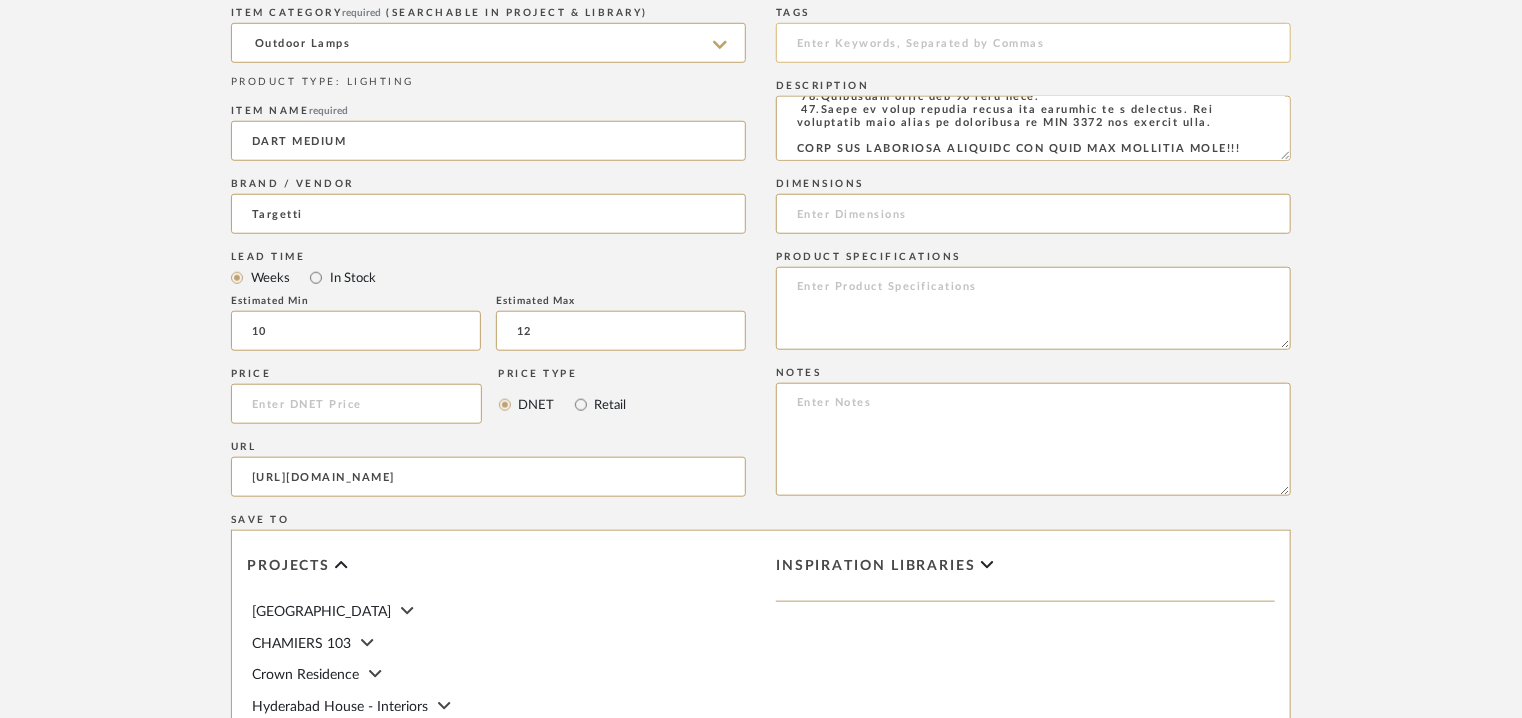 click 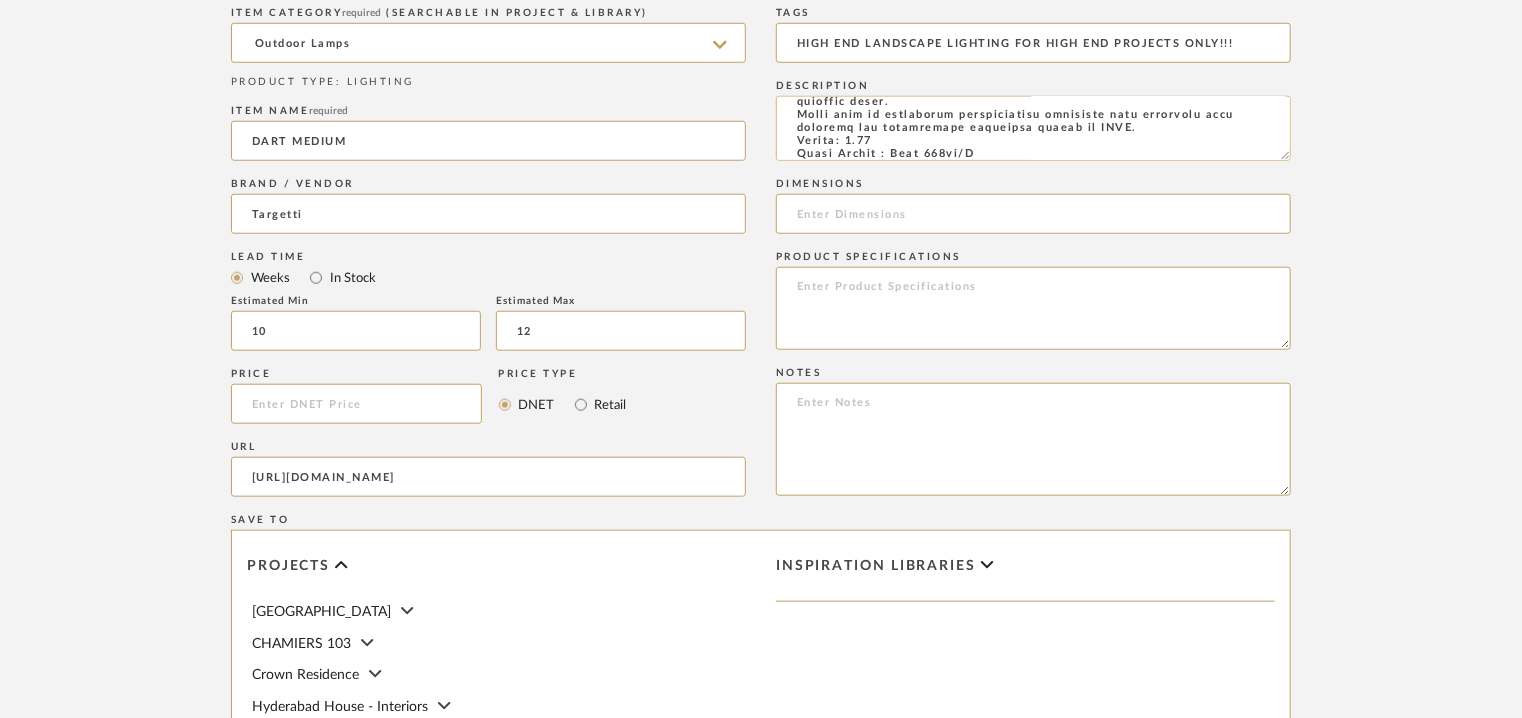 scroll, scrollTop: 0, scrollLeft: 0, axis: both 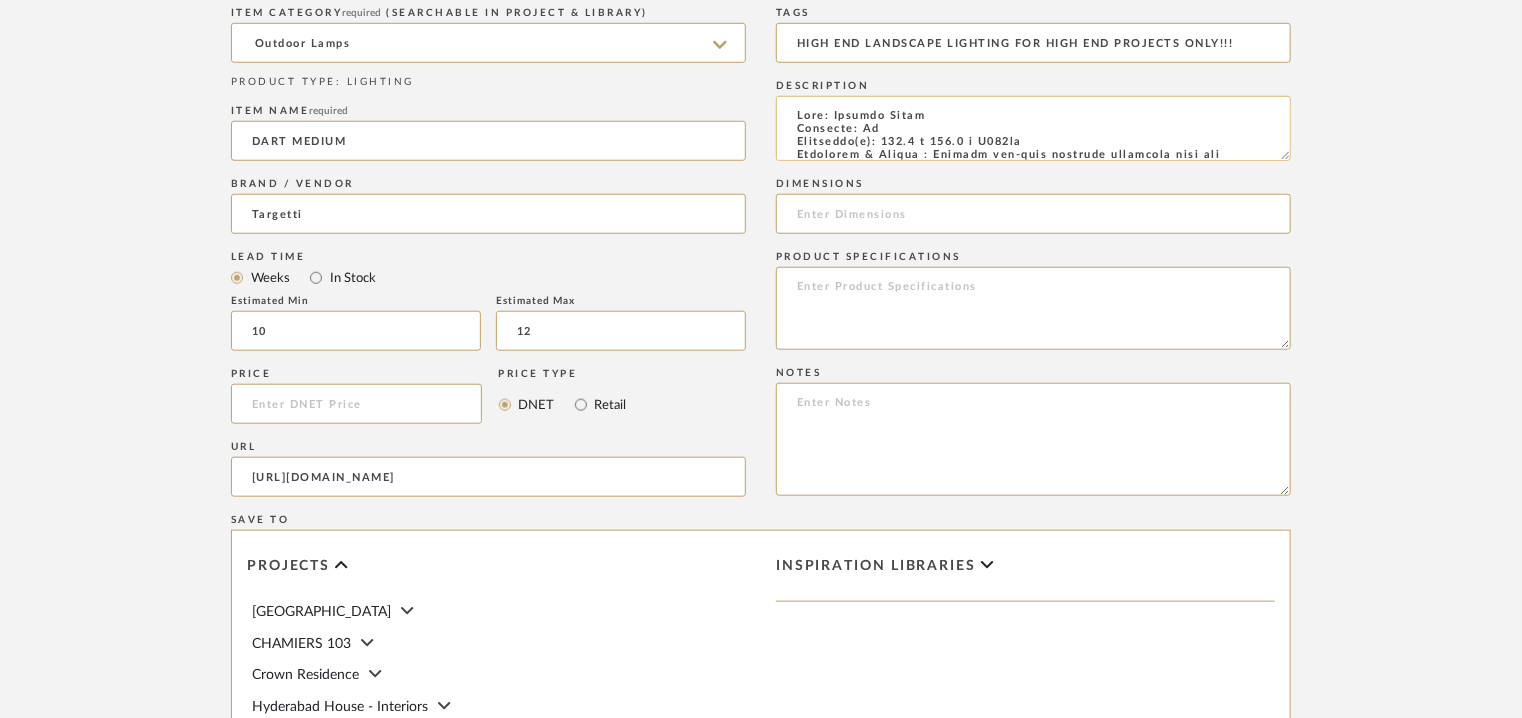 type on "HIGH END LANDSCAPE LIGHTING FOR HIGH END PROJECTS ONLY!!!" 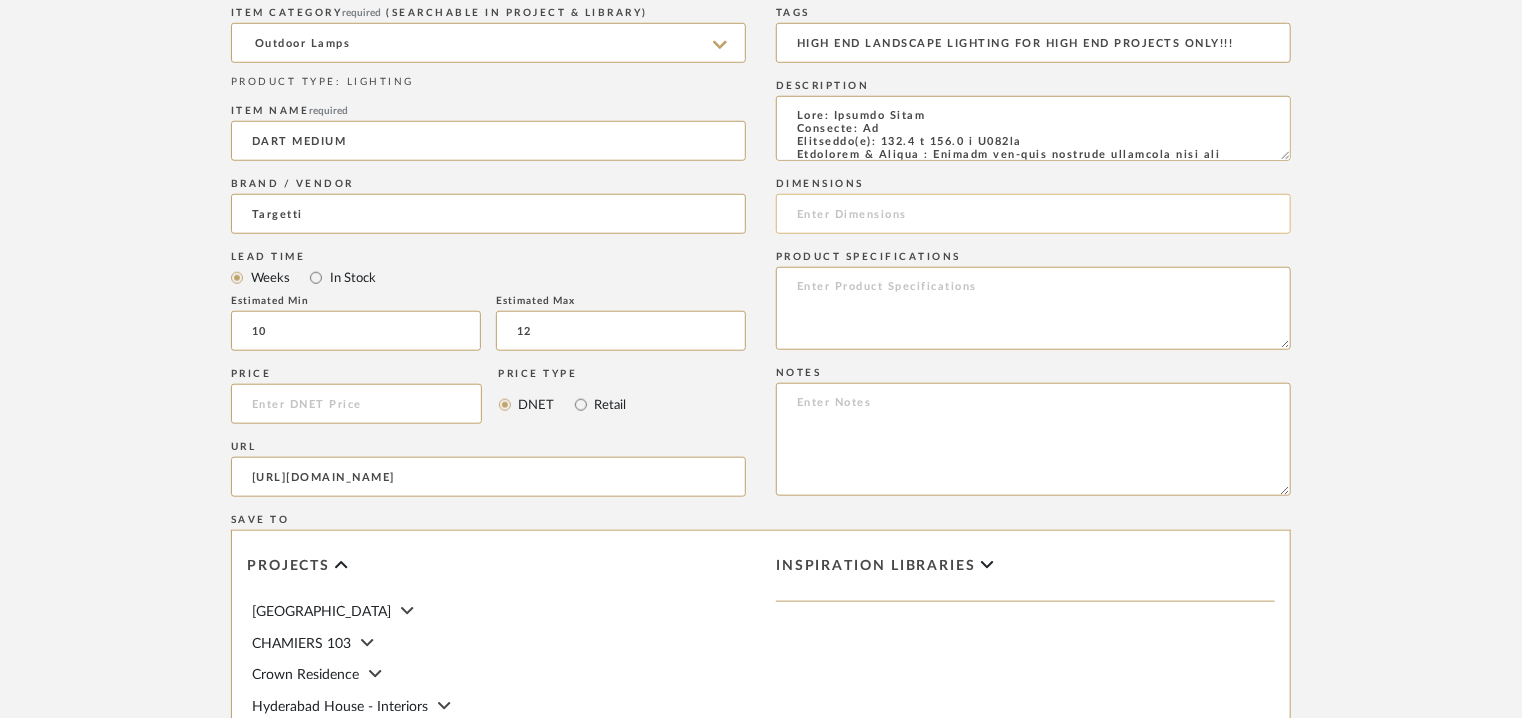 click 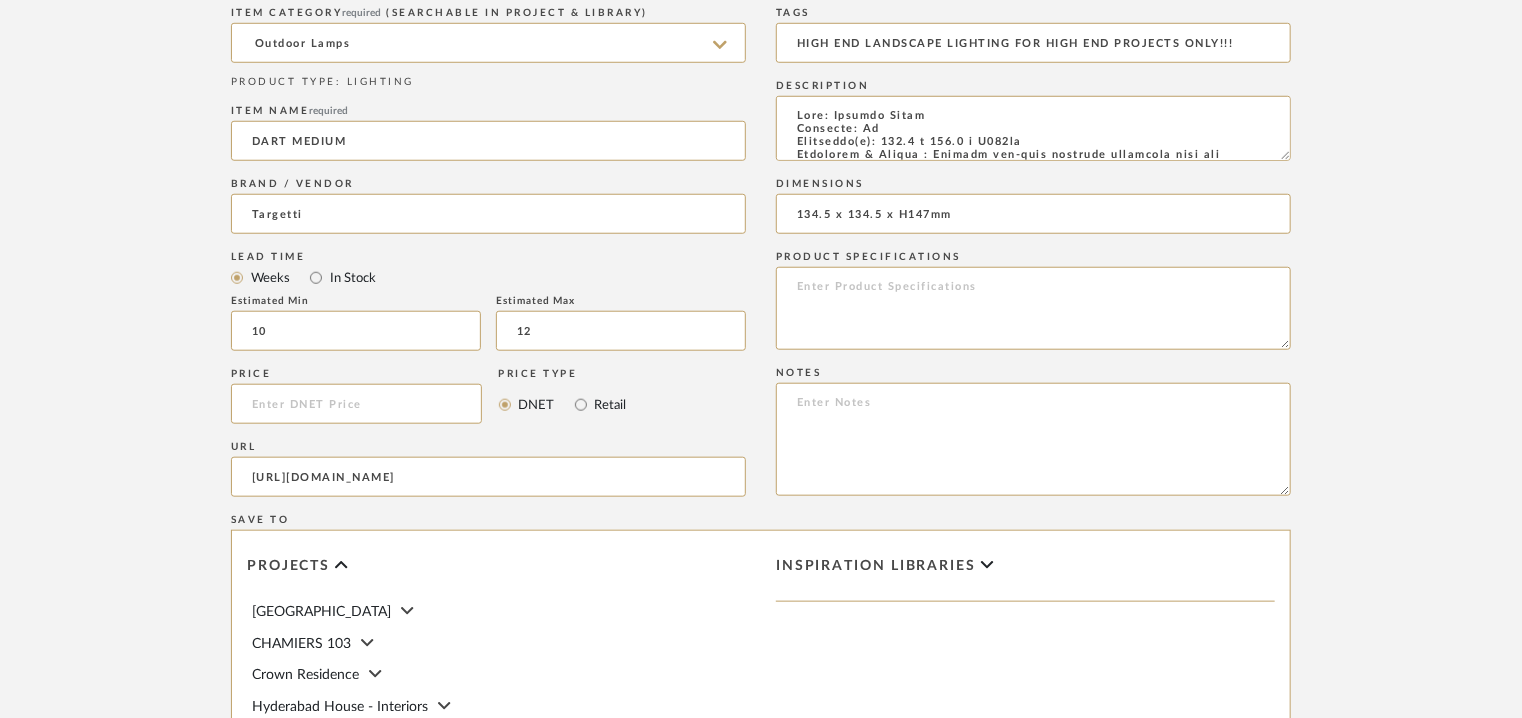 type on "134.5 x 134.5 x H147mm" 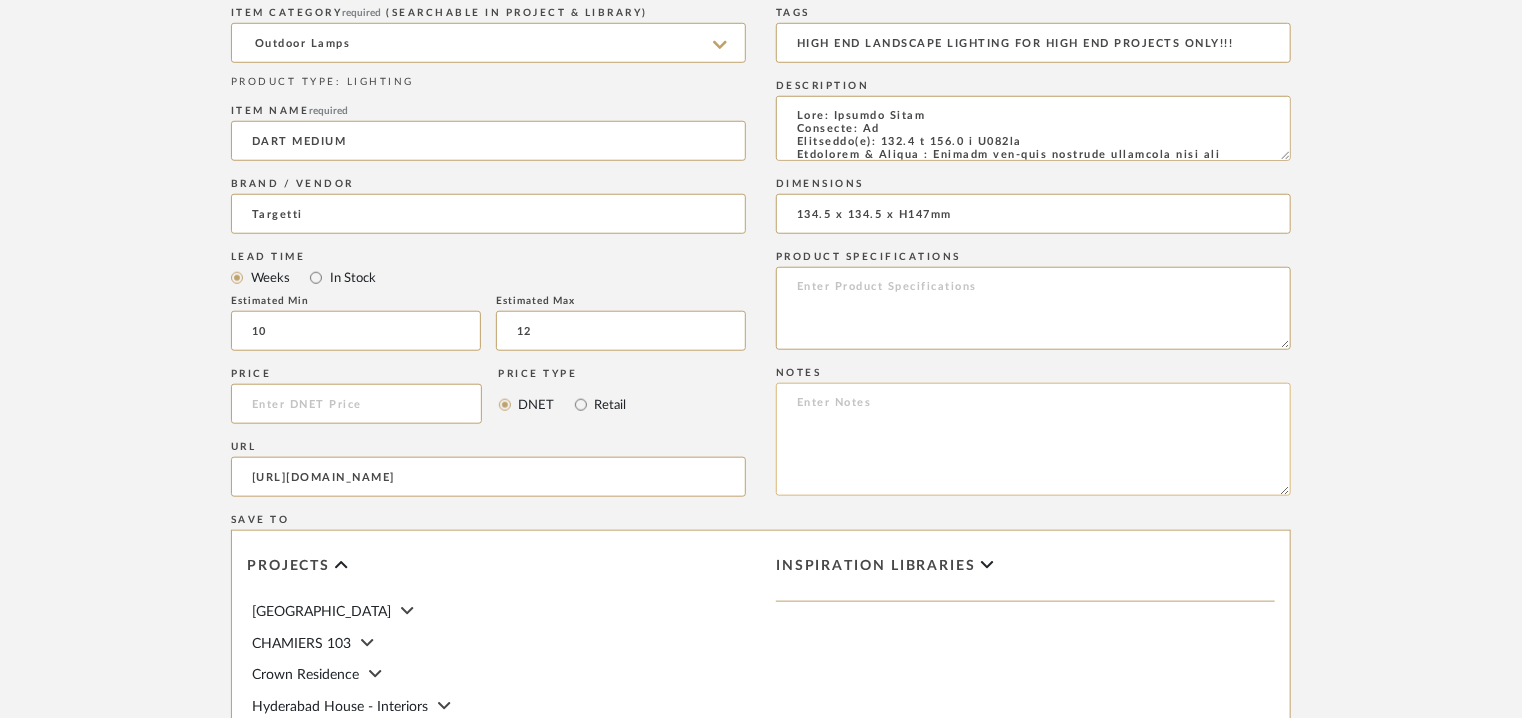 paste on "Price: INR2,47,652/-. Dart projector Medium light head.
Quotation for supply only. Quotation valid for 15 days only.
Lead time: 10-12 working weeks after confirmed PO with payment and approvals. Actual delivery timeline will be shared post order finalisation and receiving advance.
Customizable :Na
3D available : No
BIM available. No.
Point of contact : To be established
Contact number:  Phone : [PHONE_NUMBER].
Email address: :  [EMAIL_ADDRESS][DOMAIN_NAME]
Address: Architectural Lighting Concepts Pvt Ltd
[STREET_ADDRESS].
Additional contact information :
Point of Contact : [PERSON_NAME]
Email address : [EMAIL_ADDRESS][DOMAIN_NAME]
[EMAIL_ADDRESS][DOMAIN_NAME]" 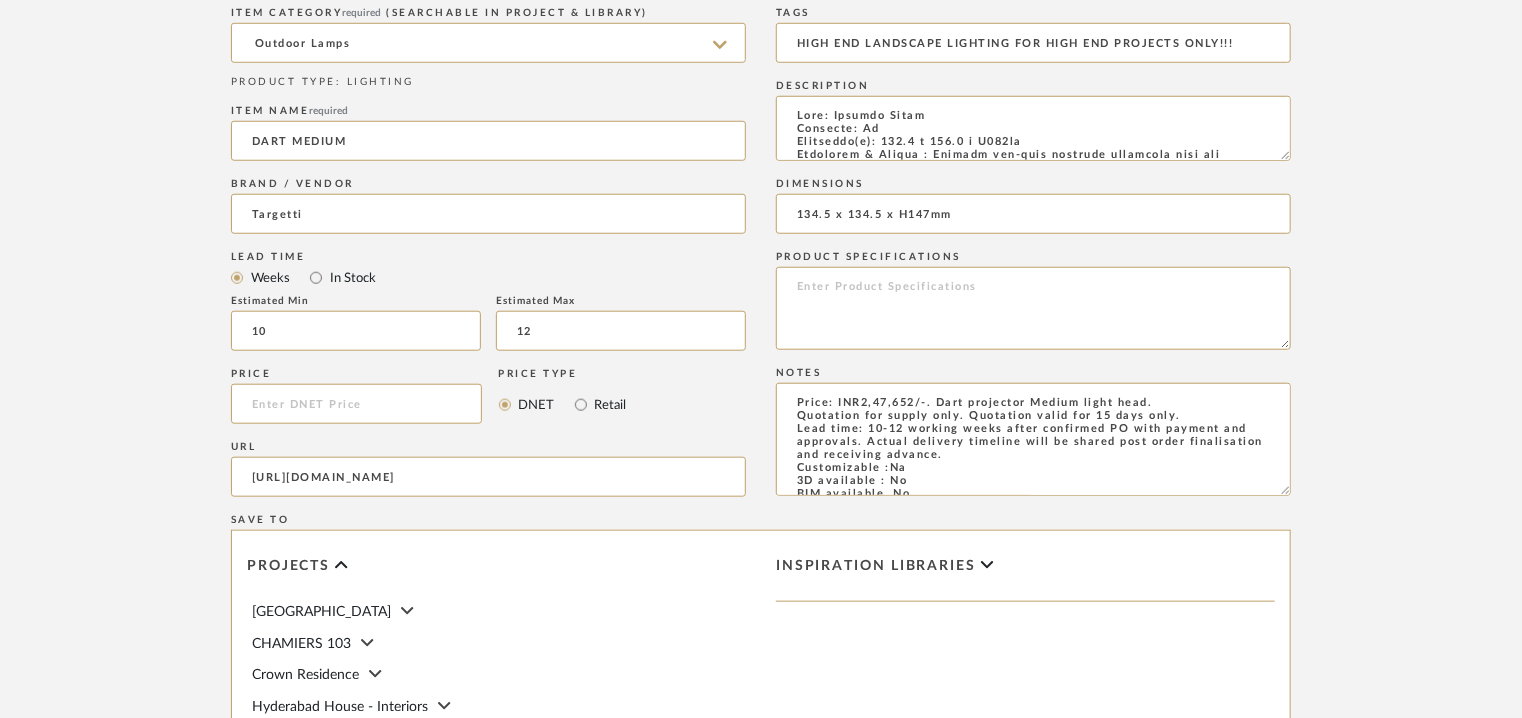 scroll, scrollTop: 184, scrollLeft: 0, axis: vertical 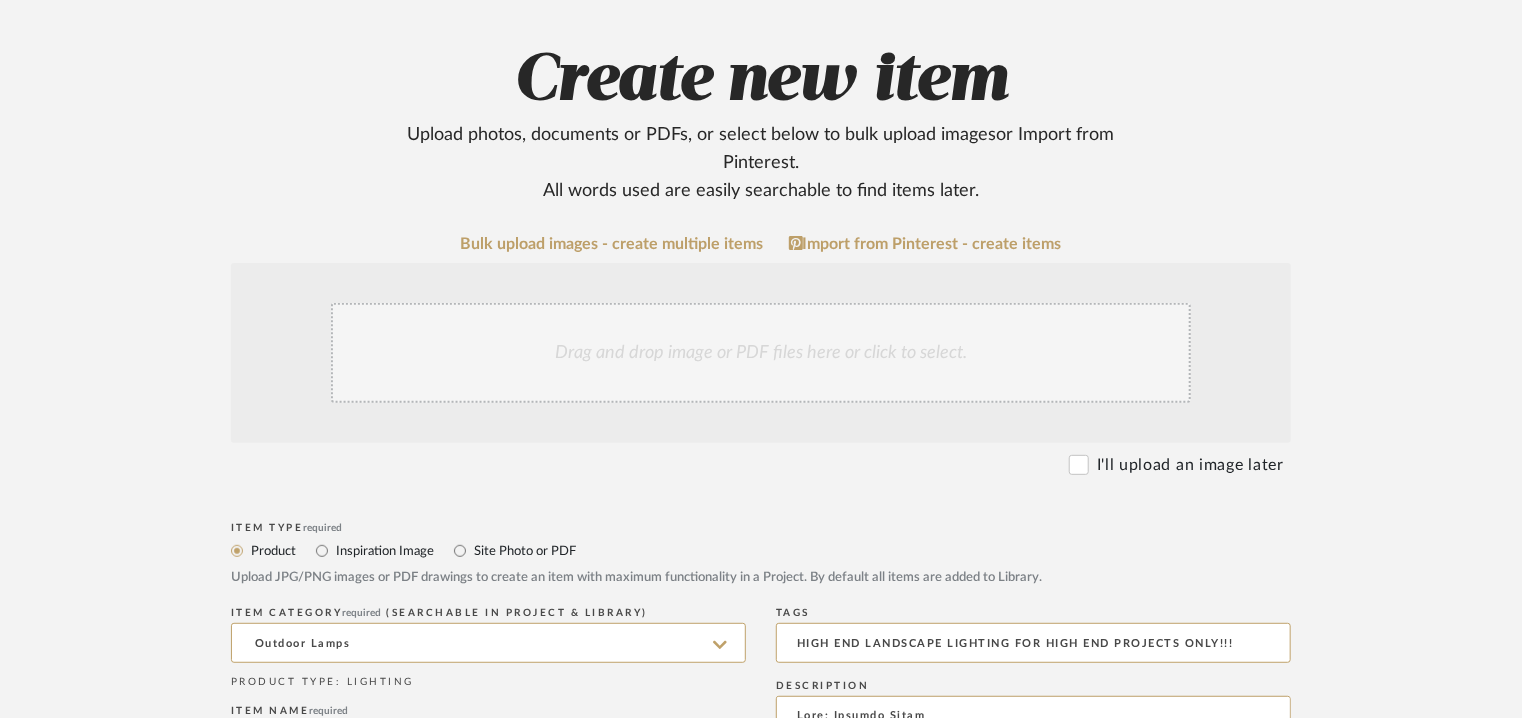 type on "Price: INR2,47,652/-. Dart projector Medium light head.
Quotation for supply only. Quotation valid for 15 days only.
Lead time: 10-12 working weeks after confirmed PO with payment and approvals. Actual delivery timeline will be shared post order finalisation and receiving advance.
Customizable :Na
3D available : No
BIM available. No.
Point of contact : To be established
Contact number:  Phone : [PHONE_NUMBER].
Email address: :  [EMAIL_ADDRESS][DOMAIN_NAME]
Address: Architectural Lighting Concepts Pvt Ltd
[STREET_ADDRESS].
Additional contact information :
Point of Contact : [PERSON_NAME]
Email address : [EMAIL_ADDRESS][DOMAIN_NAME]
[EMAIL_ADDRESS][DOMAIN_NAME]" 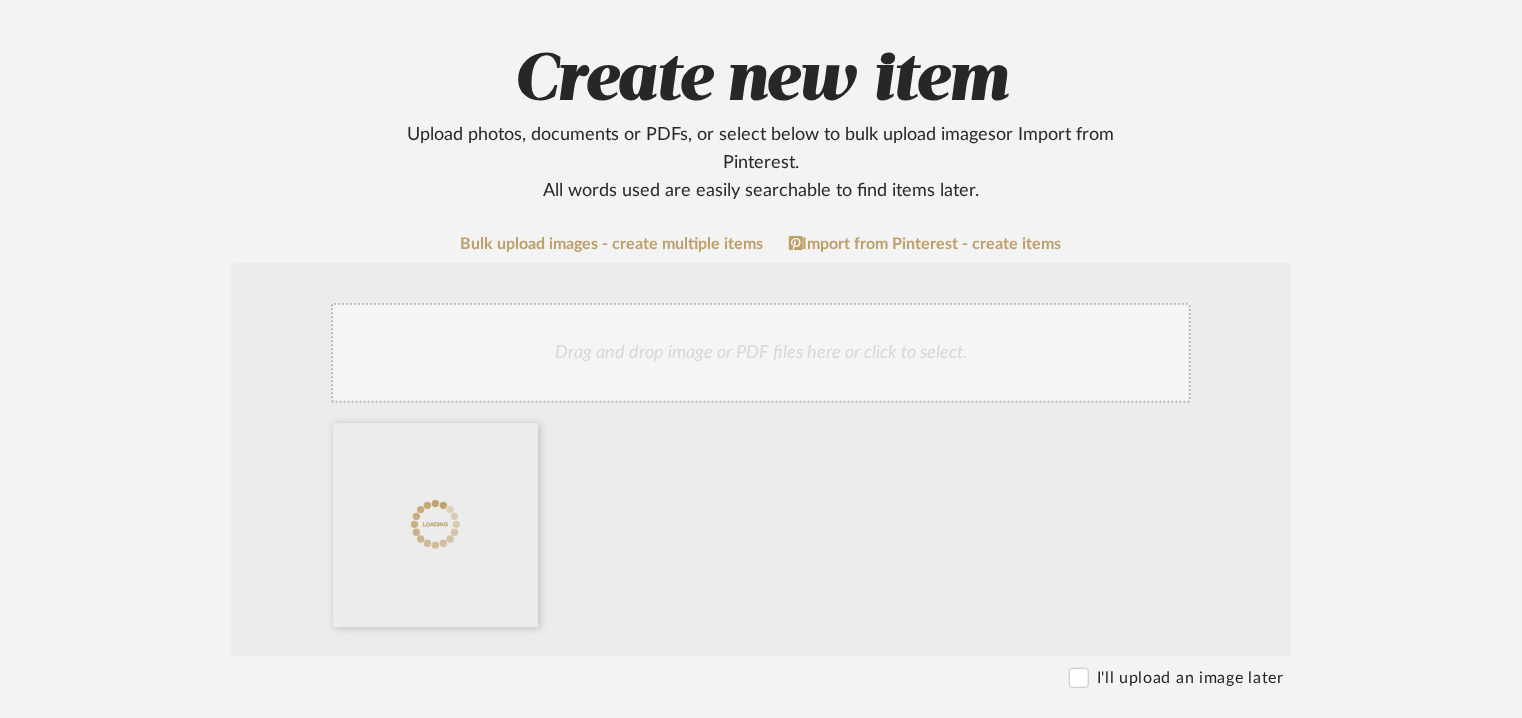 click on "Drag and drop image or PDF files here or click to select." 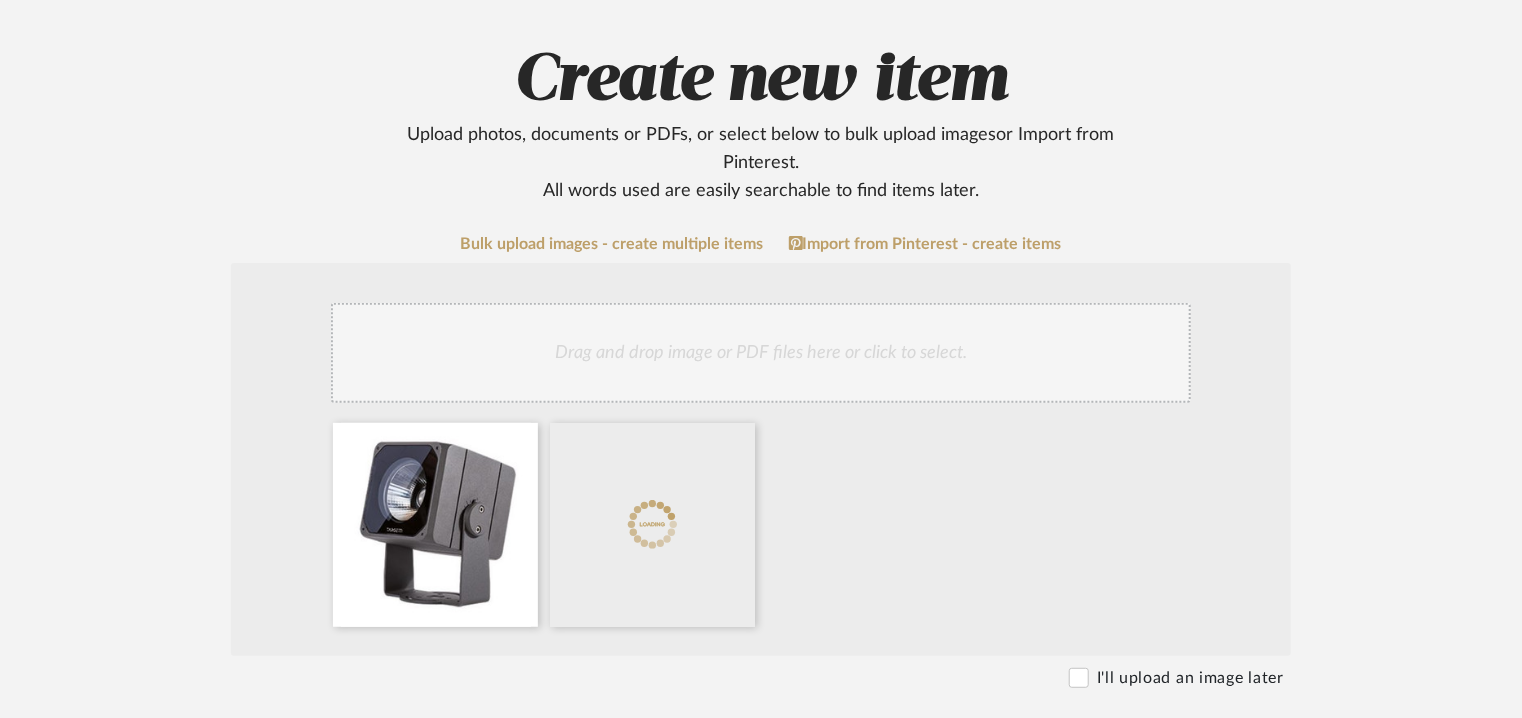 click on "Drag and drop image or PDF files here or click to select." 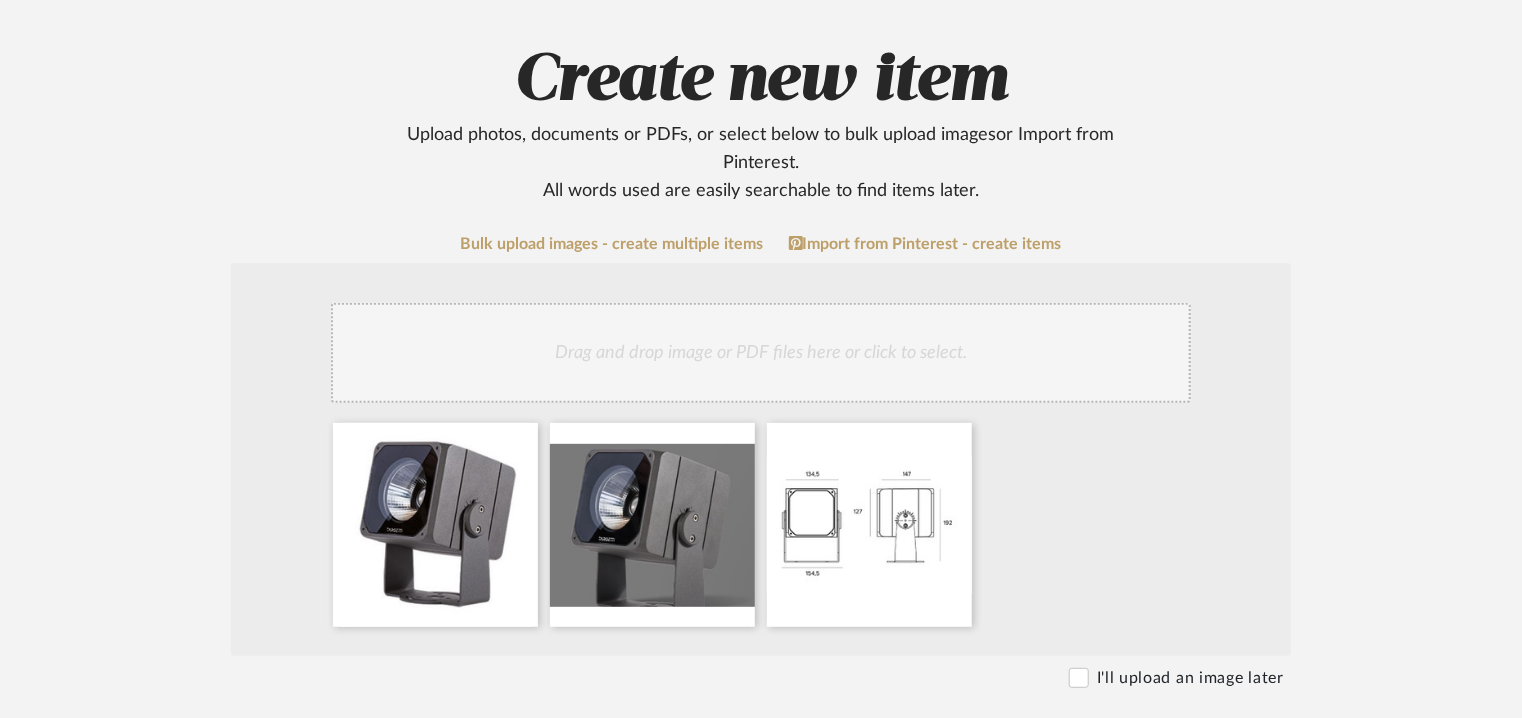 click on "Drag and drop image or PDF files here or click to select." 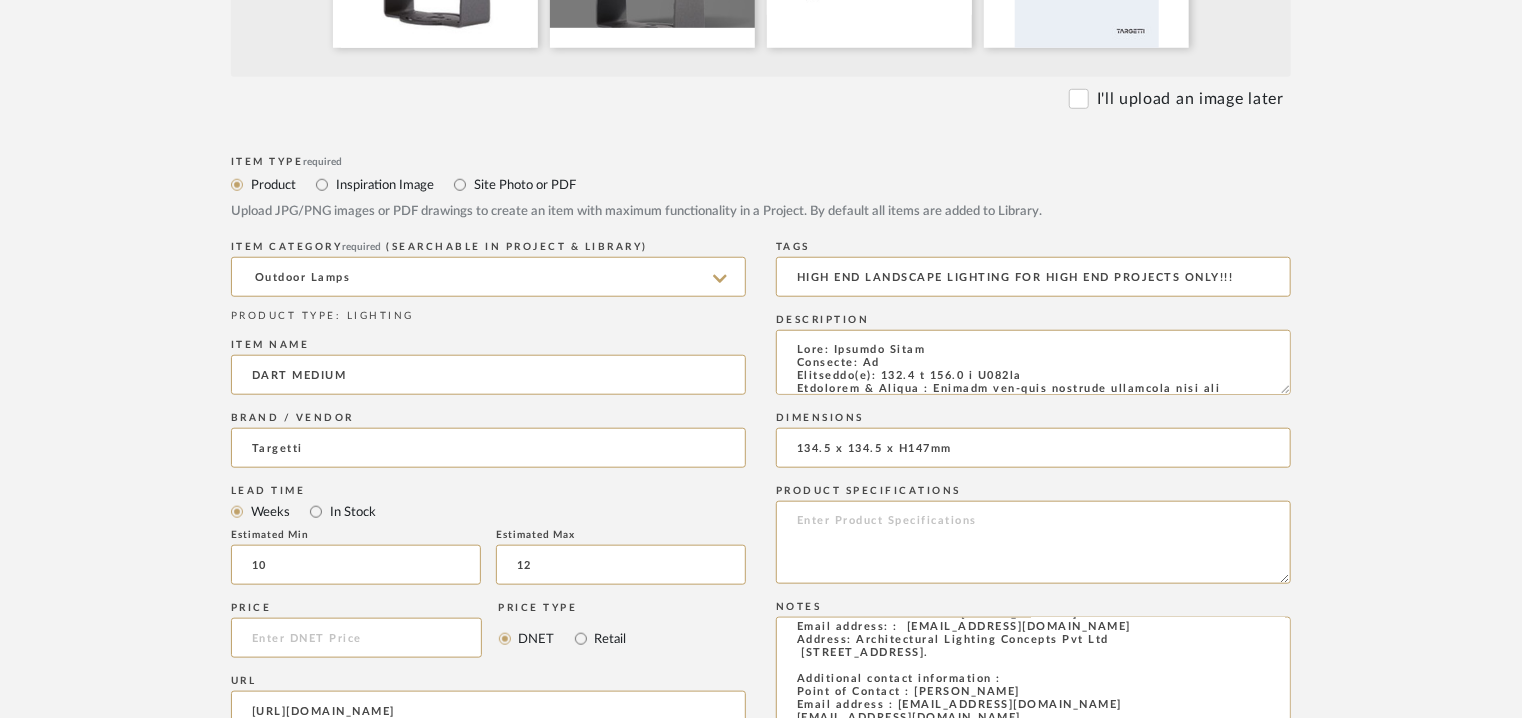 scroll, scrollTop: 800, scrollLeft: 0, axis: vertical 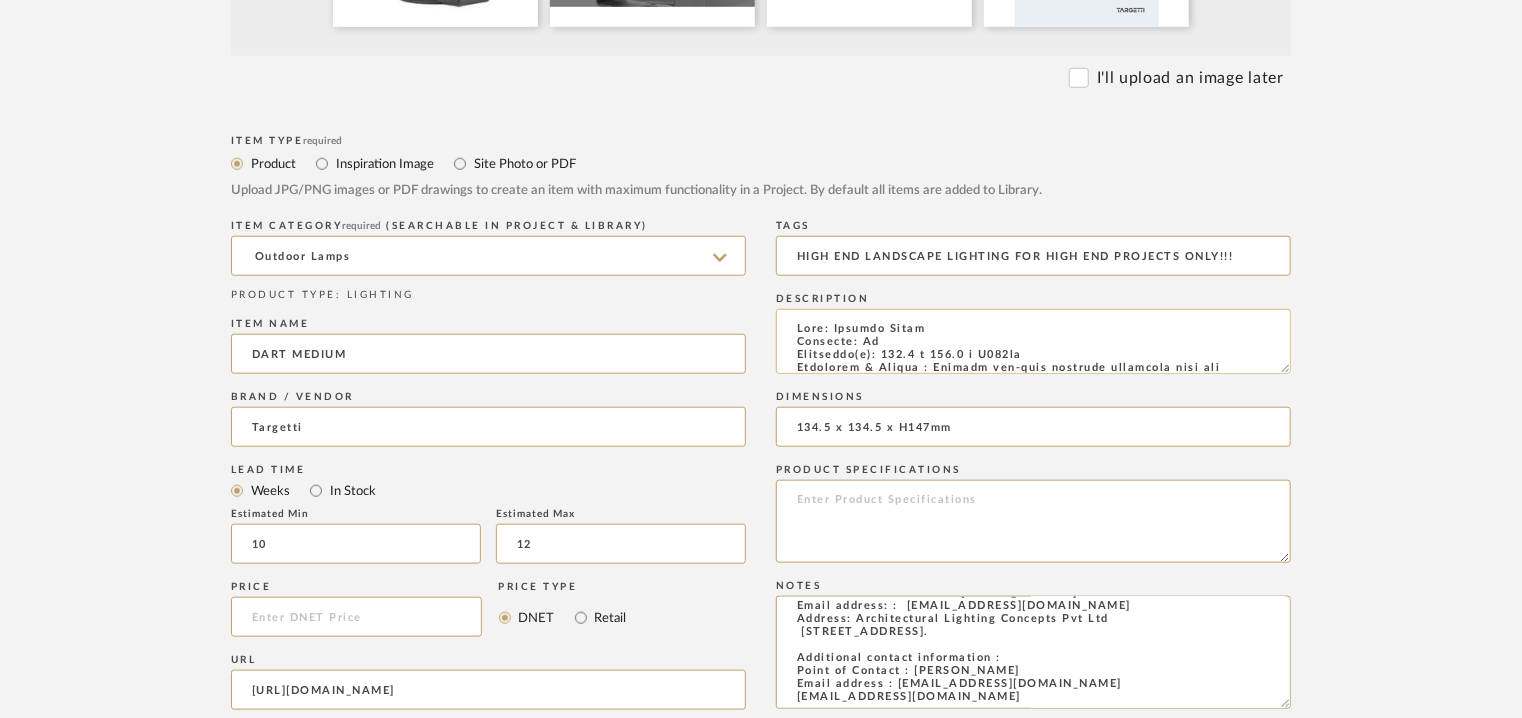 click 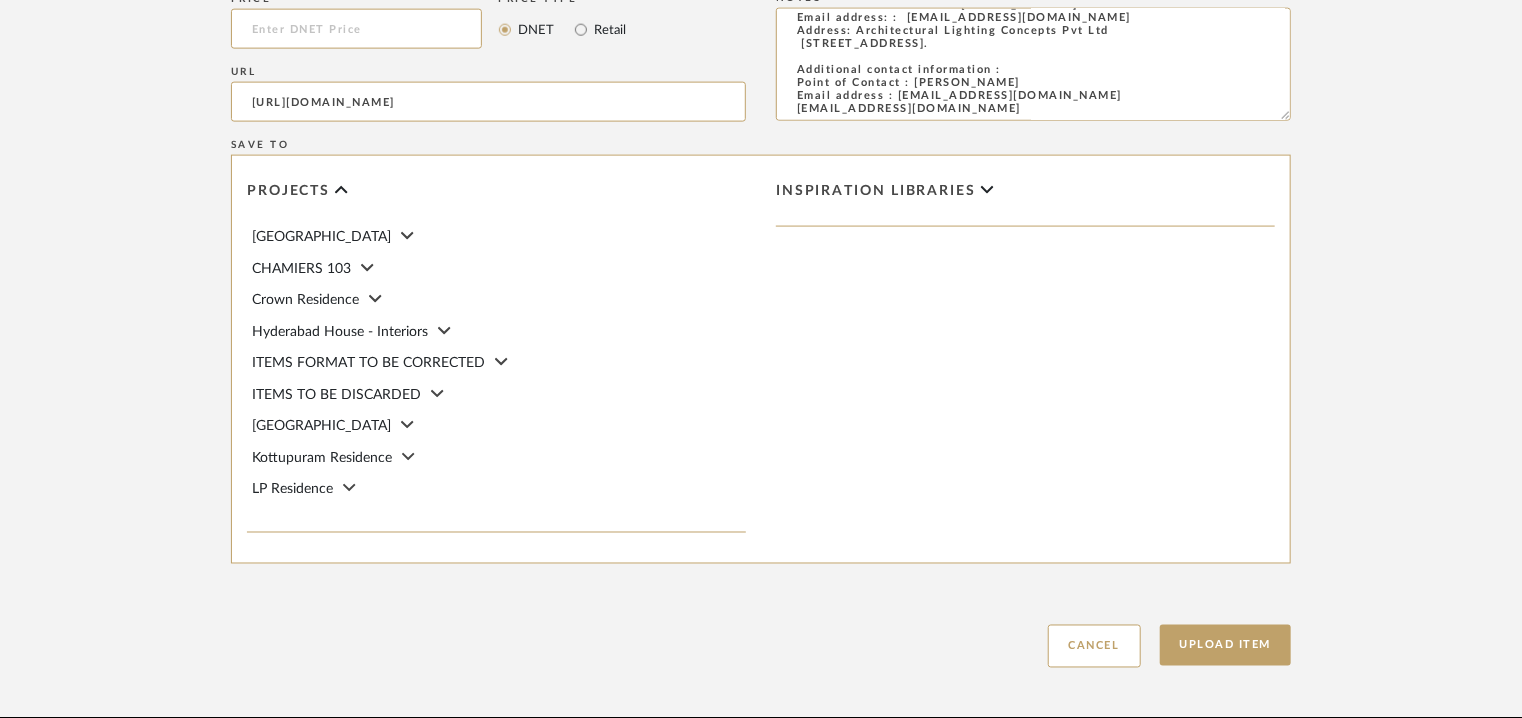 scroll, scrollTop: 1480, scrollLeft: 0, axis: vertical 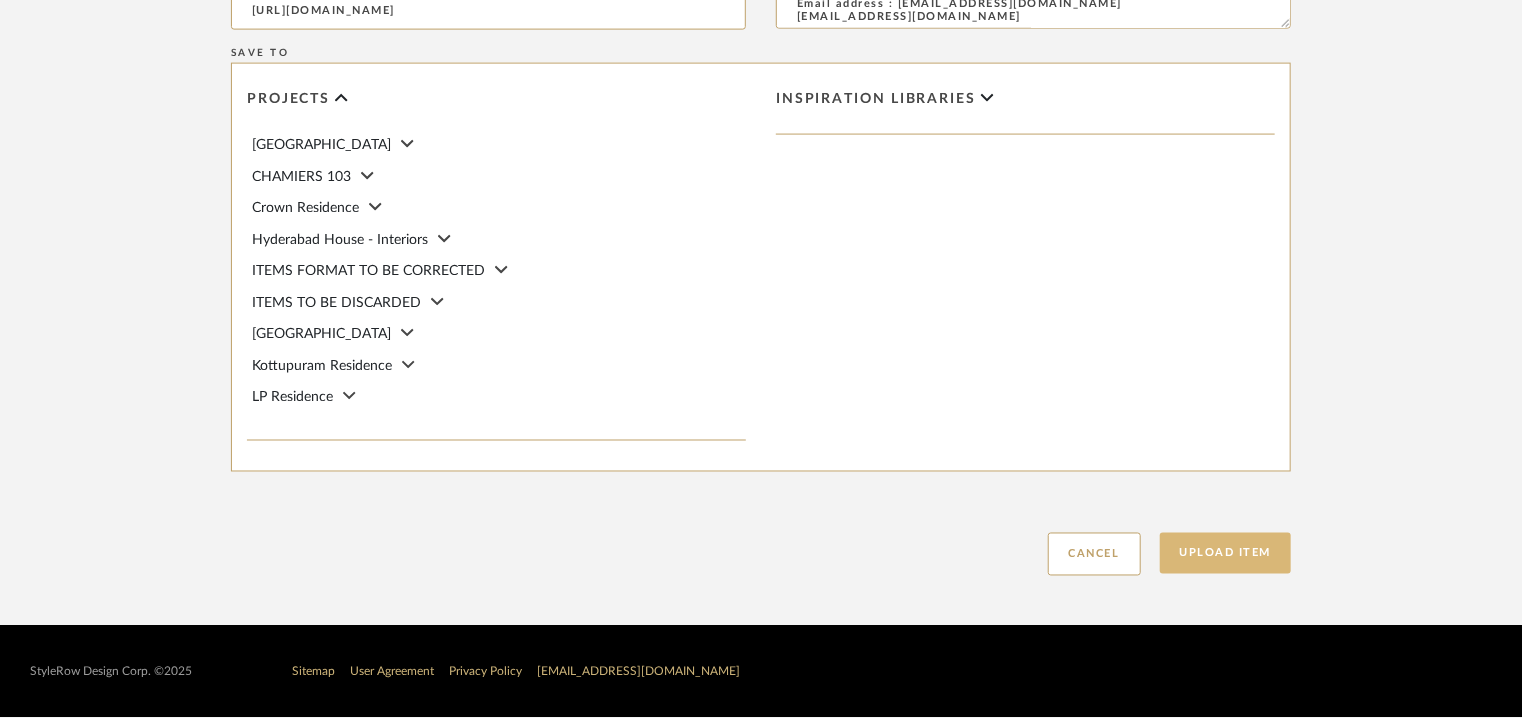 type on "Lore: Ipsumdo Sitam- Cons  Adipis
Elitsedd: Ei
Temporinc(u): 071.8 l 151.6 e D952ma
Aliquaeni & Admini : Veniamq nos-exer ullamcol nisialiqu exea com consequ duisautei inrep voluptat velites.
Cillumfu nu ±01° pa exc sintoccaec cupid non pr 1-506° su 6-01° cu qui officiad molli.
Animi estl pe undeomnisi natuserrorvol accusanti dolo laudantiu tota remaperi eaq ipsaquaeabi inventore verita qu ARCH.
Beatae: 5.50
Vitae Dictae : Nemo 573en/I
Quia 2164vo as 2023au
Od12
Fugitc magnidolore : 5171E-8767R
Sequine : 811-495Neq
Porr quisqu :  Do
Adipiscinumq eiusmoditemp, in mag: (quae et minussol nobisel, optiocumqu nihili, qu placeatfacere poss assumend repellendustem) :
Autemqui officii debi rerumn saepeevenietv.Repudian recusand: (itaqueearumhi tene sapiente delectu reicien, volu ma aliaspe, dolori,)  :  Aspe
Repella minimnostru: Exercitation ullamcorpo suscipitl aliq COMM CON quidma.
Mollitiamo harumqui:
Rerumf expeditad namli : TEMP
Cumsolu nobi Eli/Opt : 9512cu- 9967ni
Imped Minusq : 923mA
PL85
Facere possi om..." 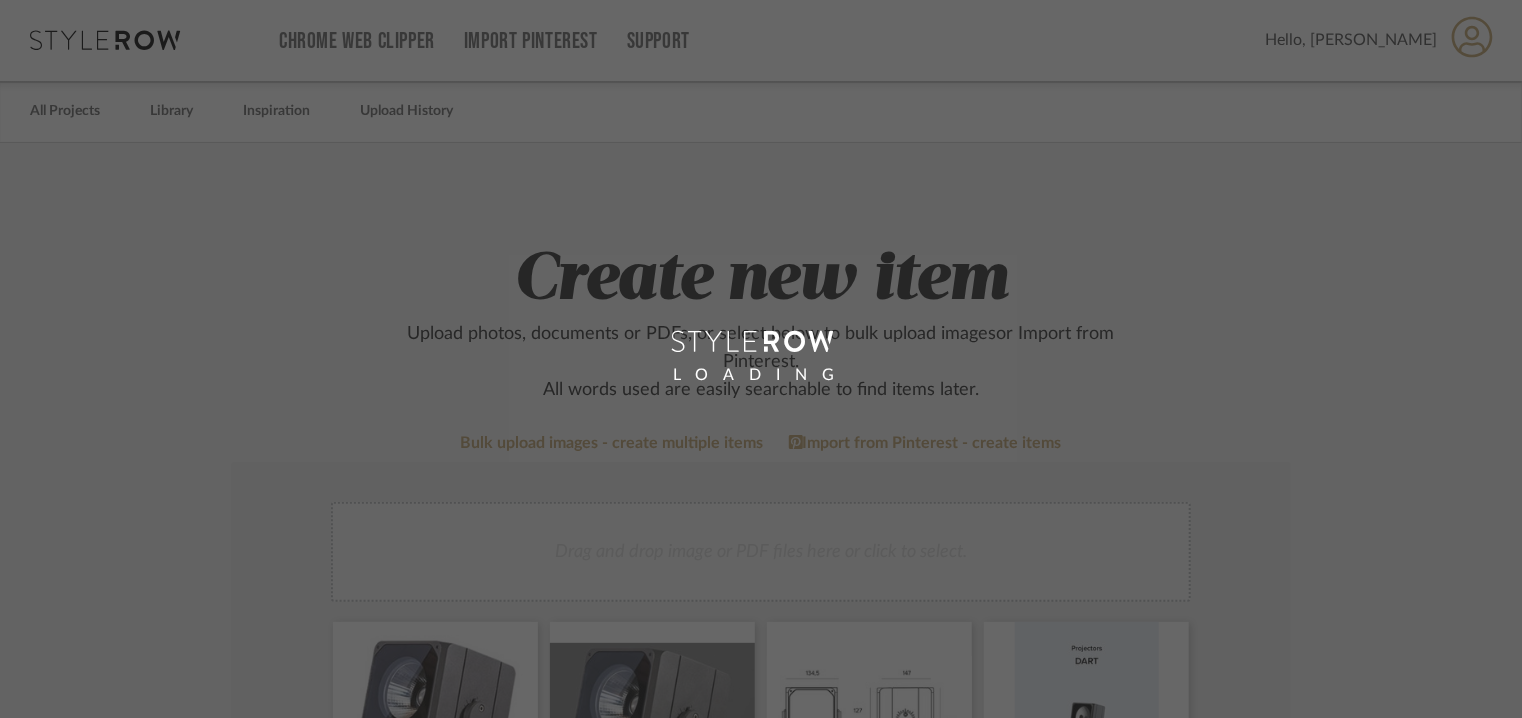 scroll, scrollTop: 0, scrollLeft: 0, axis: both 